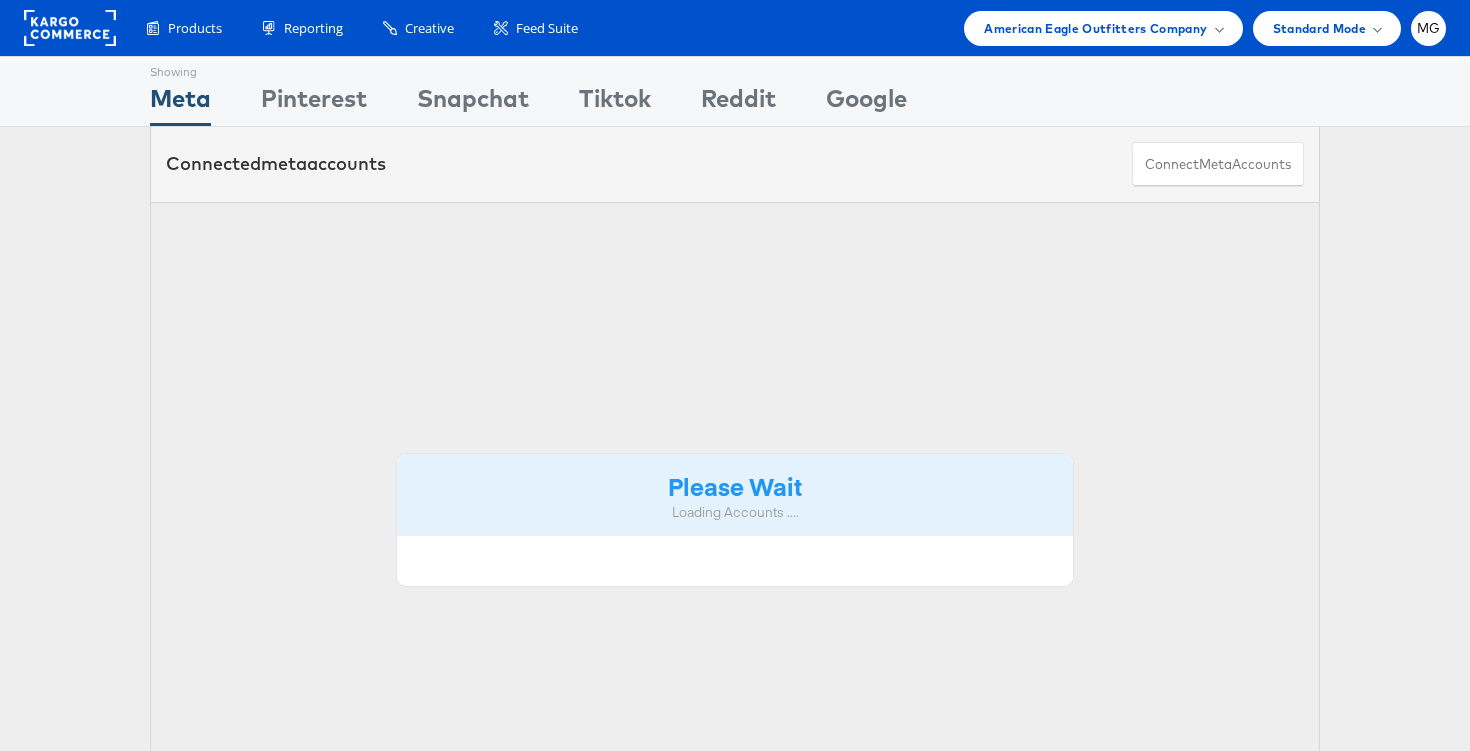 scroll, scrollTop: 0, scrollLeft: 0, axis: both 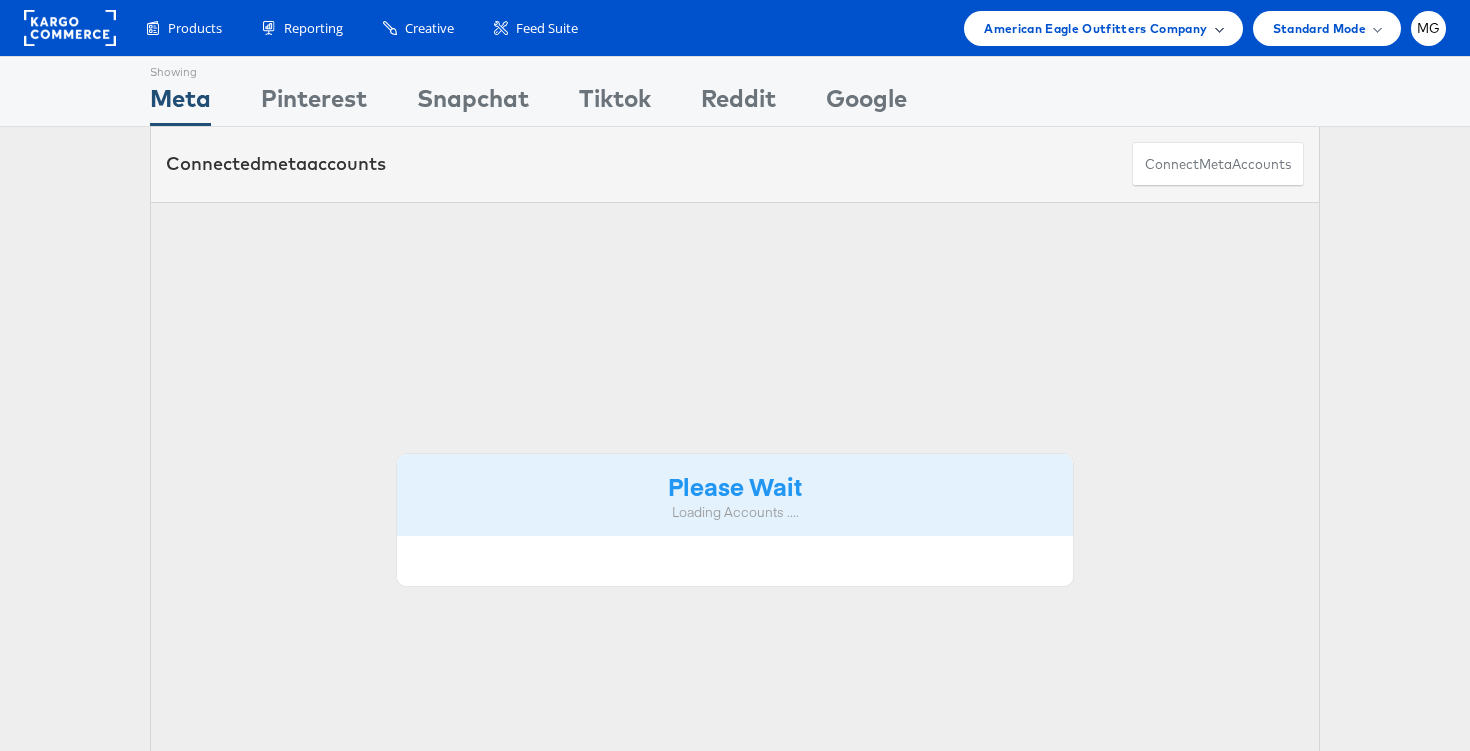 click on "American Eagle Outfitters Company" at bounding box center (1095, 28) 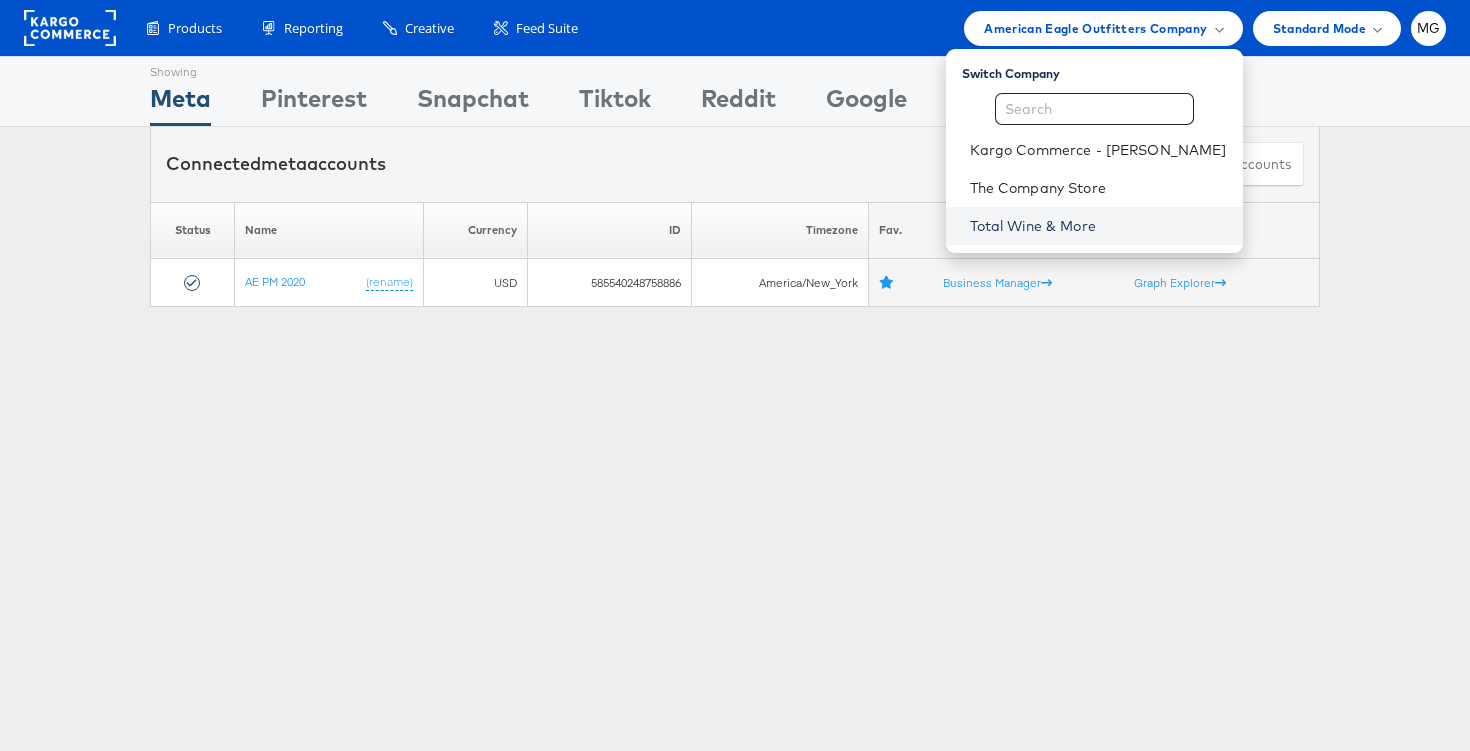 click on "Total Wine & More" at bounding box center [1098, 226] 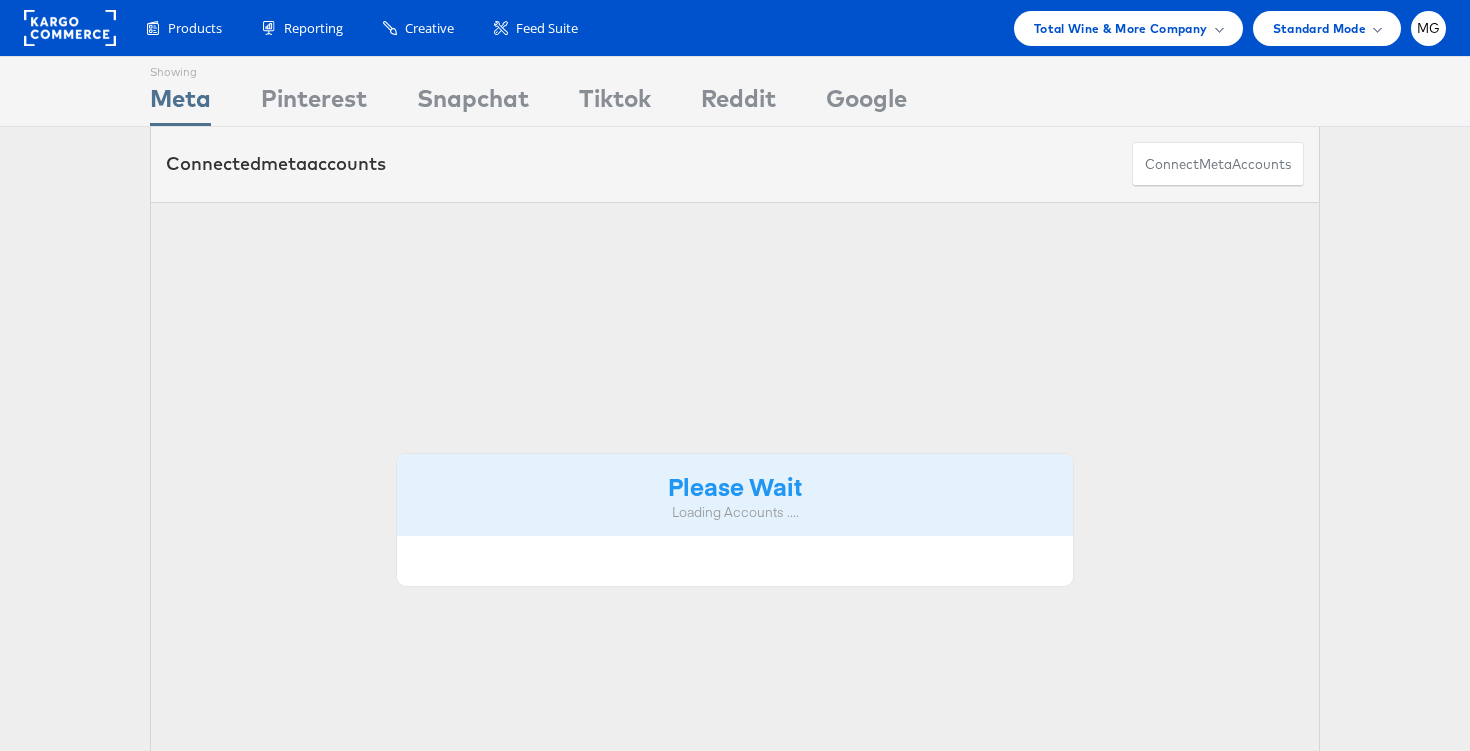 scroll, scrollTop: 0, scrollLeft: 0, axis: both 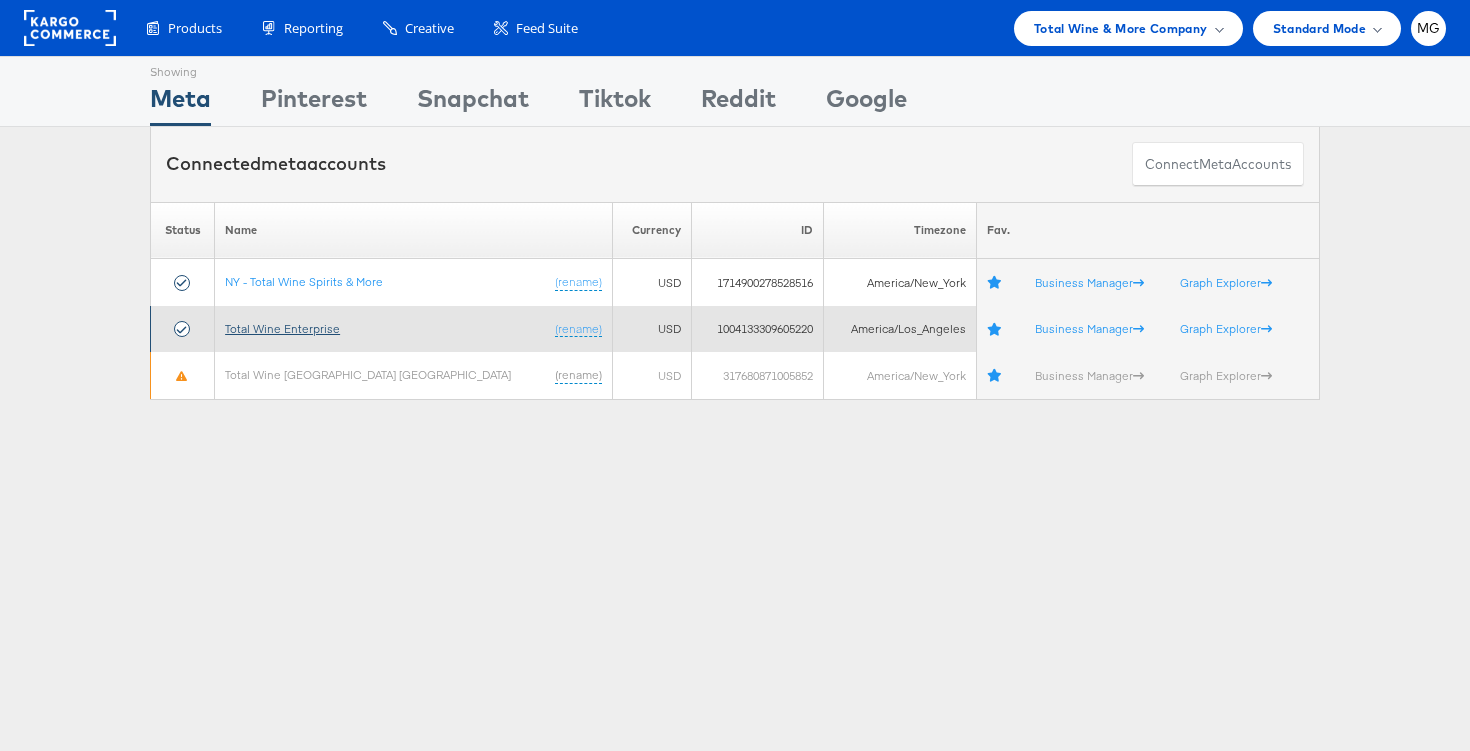 click on "Total Wine Enterprise" at bounding box center [282, 328] 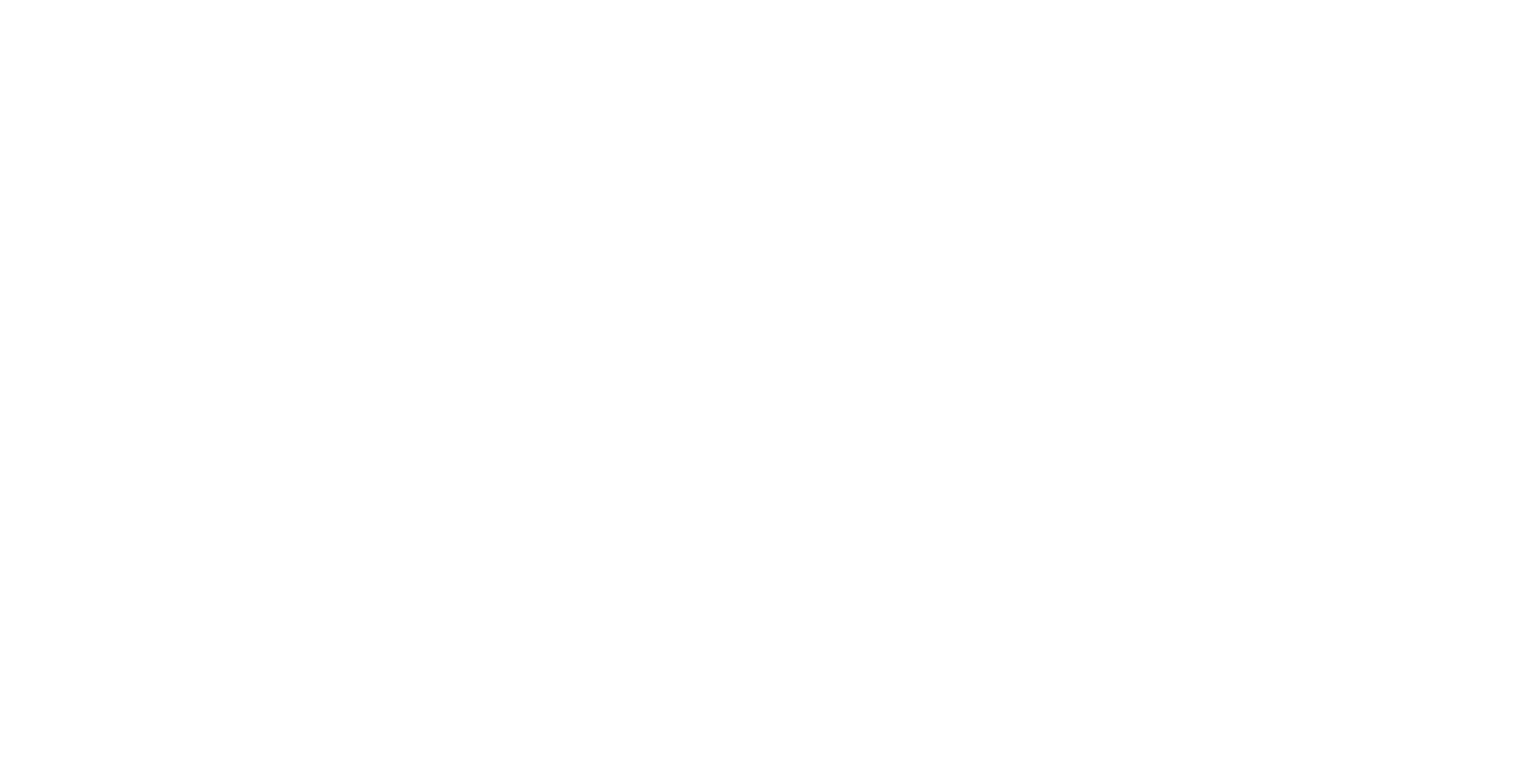 scroll, scrollTop: 0, scrollLeft: 0, axis: both 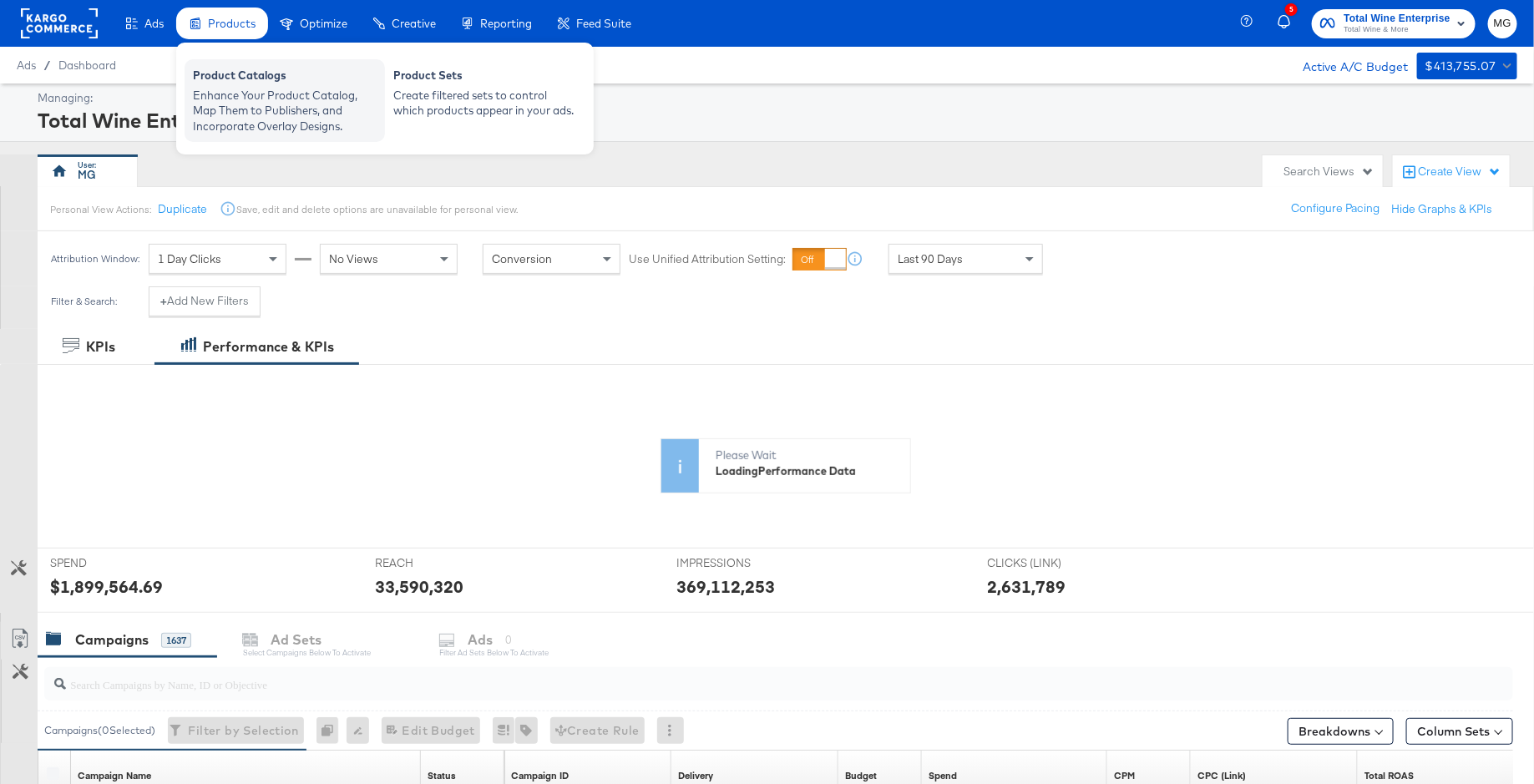 click on "Enhance Your Product Catalog, Map Them to Publishers, and Incorporate Overlay Designs." at bounding box center [285, 111] 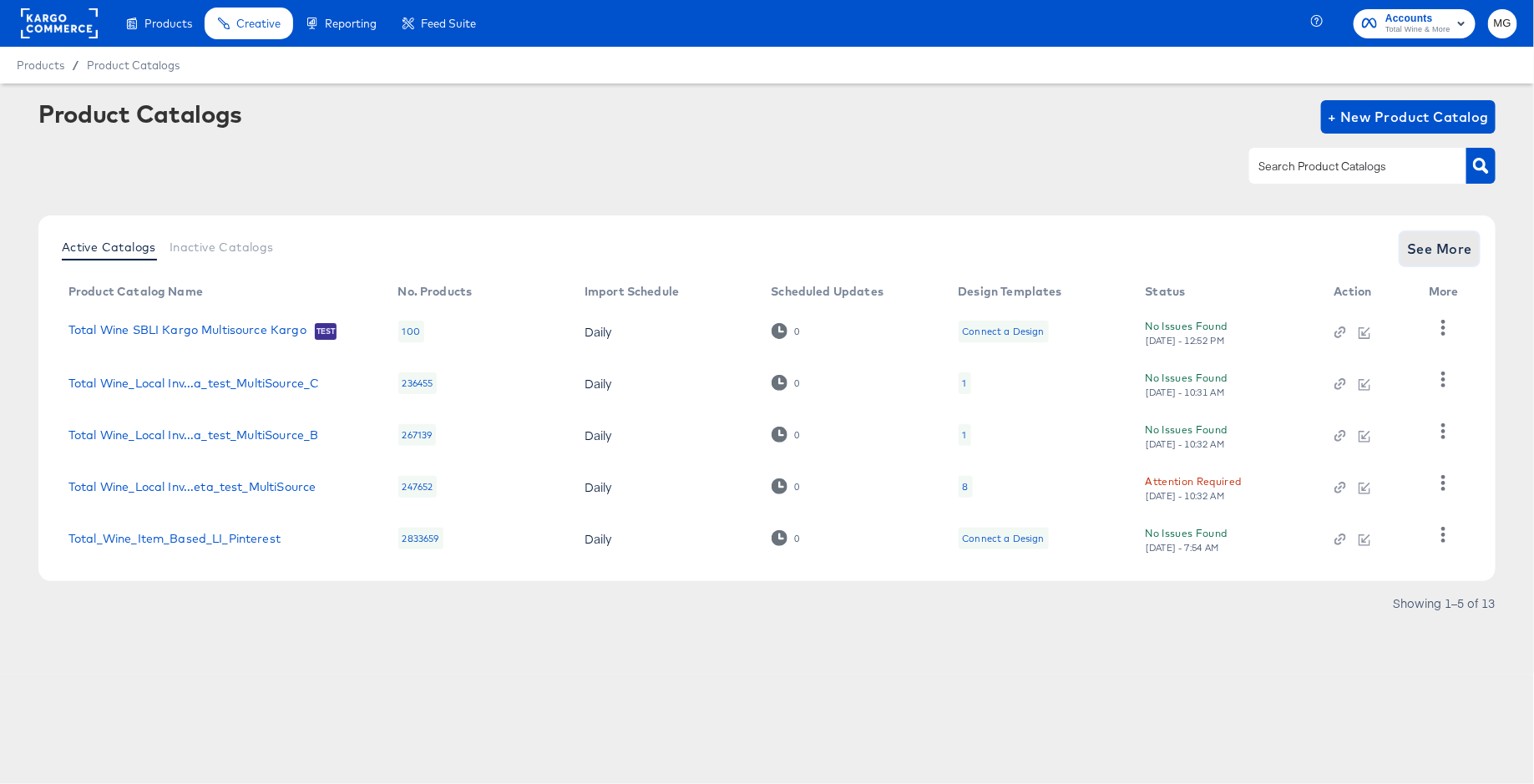 click on "See More" at bounding box center [1440, 249] 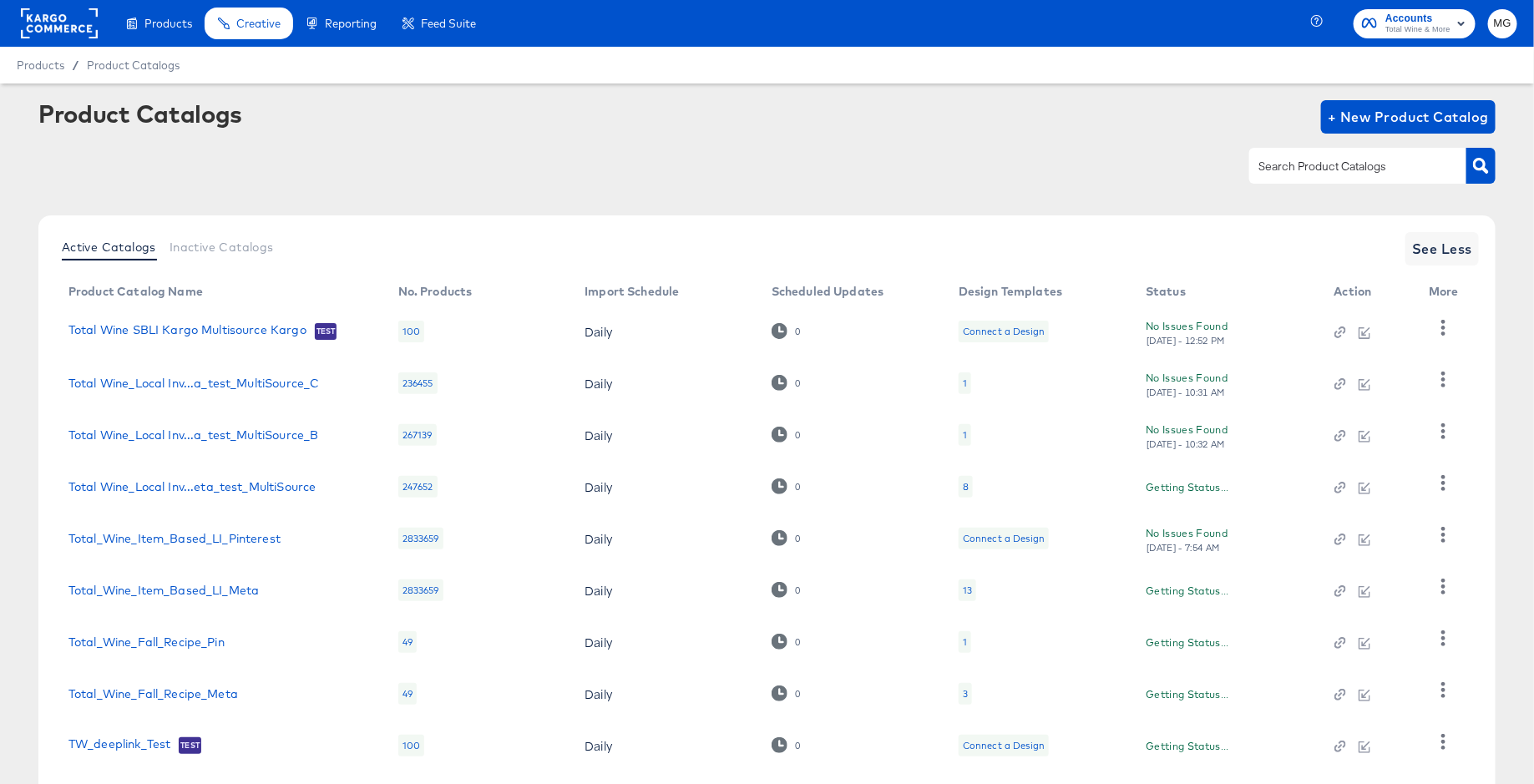 scroll, scrollTop: 149, scrollLeft: 0, axis: vertical 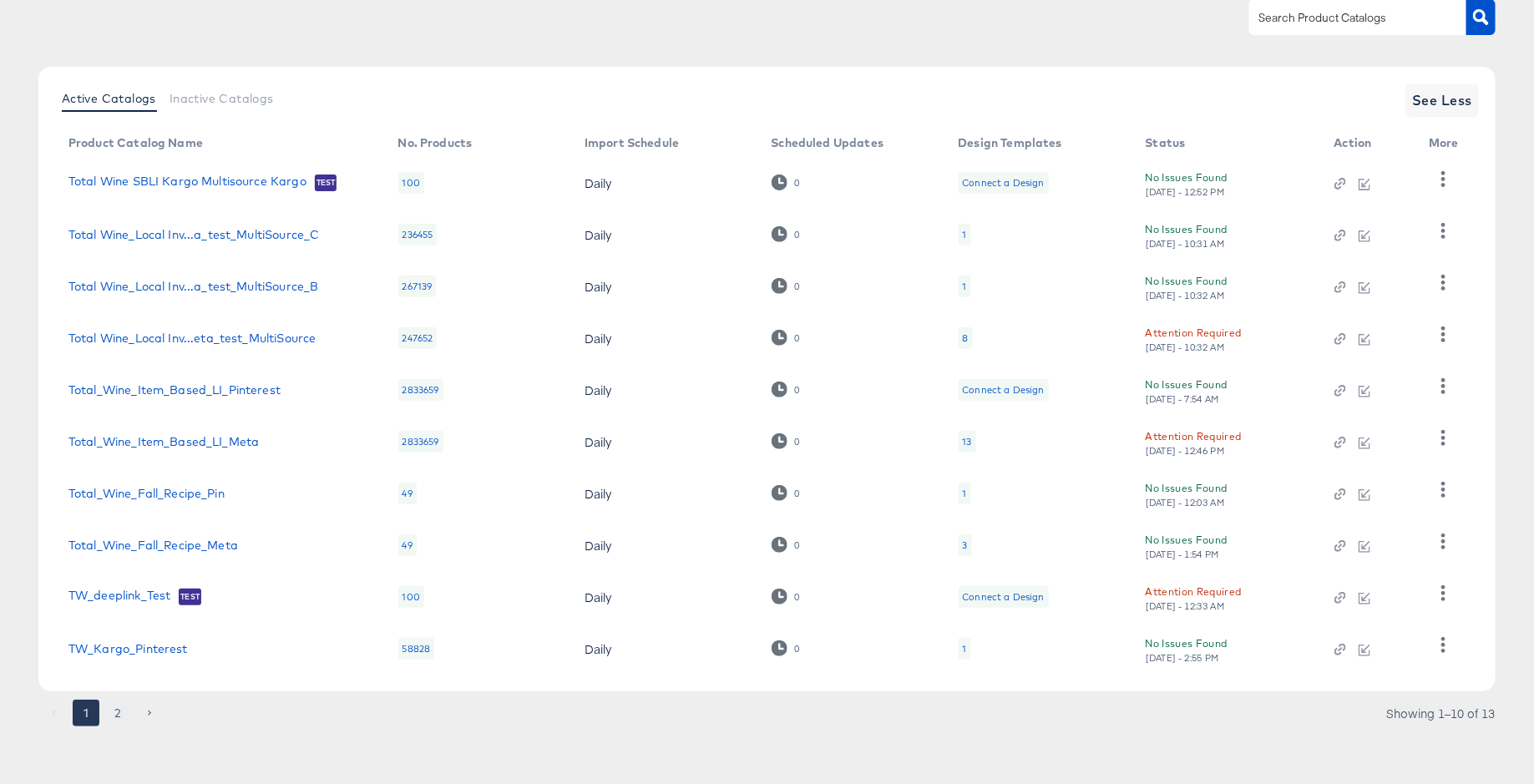 click on "2" at bounding box center [118, 713] 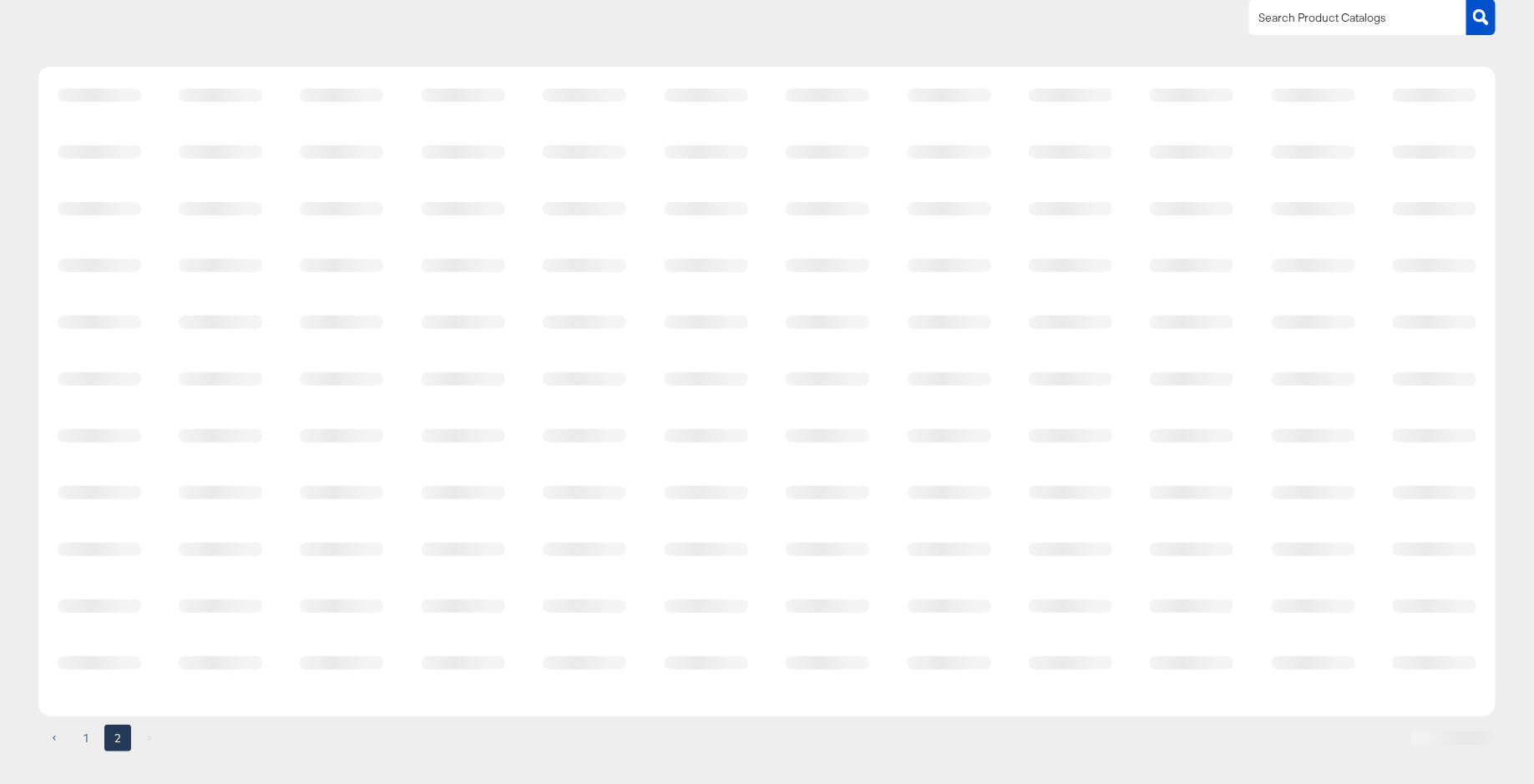 scroll, scrollTop: 0, scrollLeft: 0, axis: both 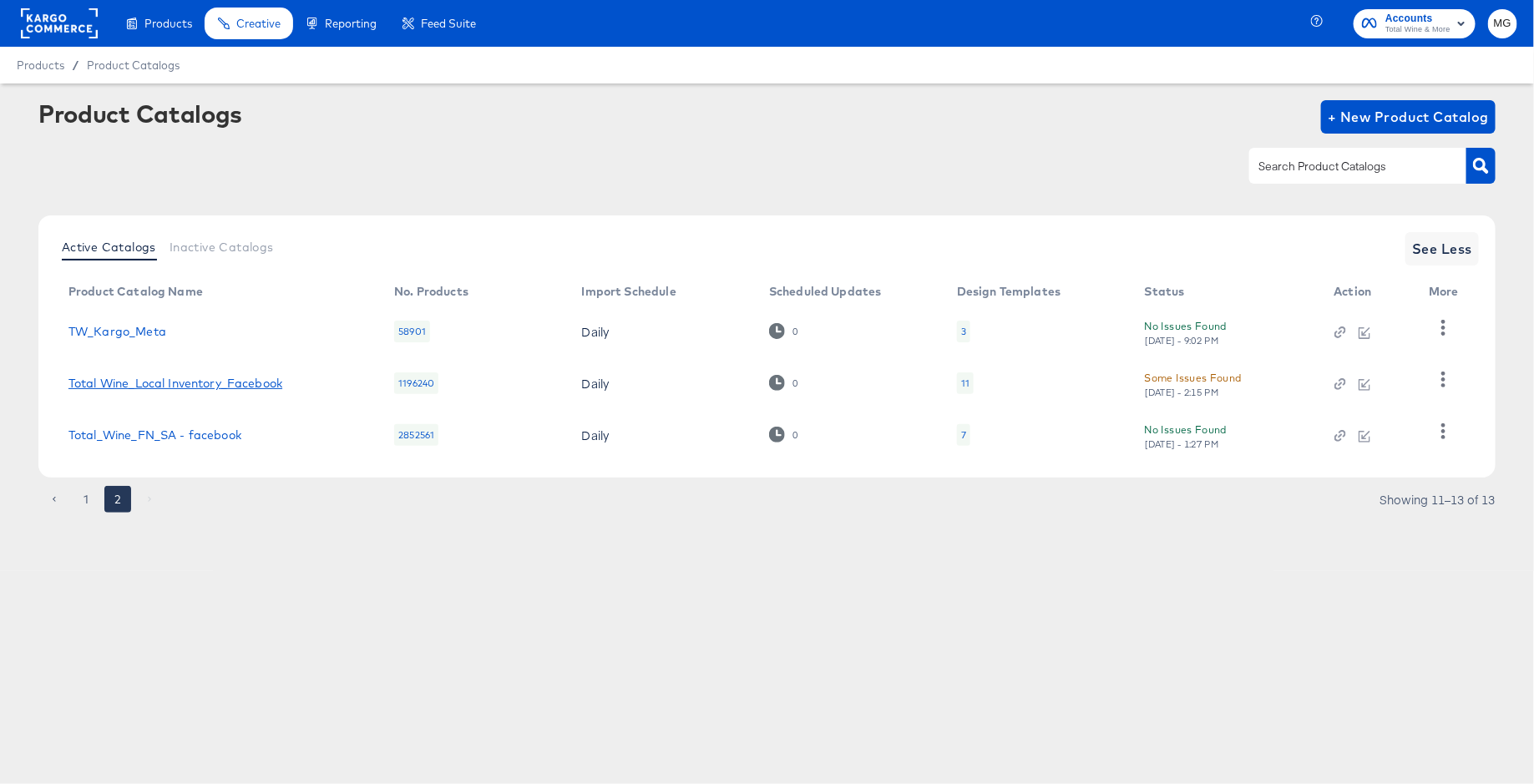 click on "Total Wine_Local Inventory_Facebook" at bounding box center [175, 383] 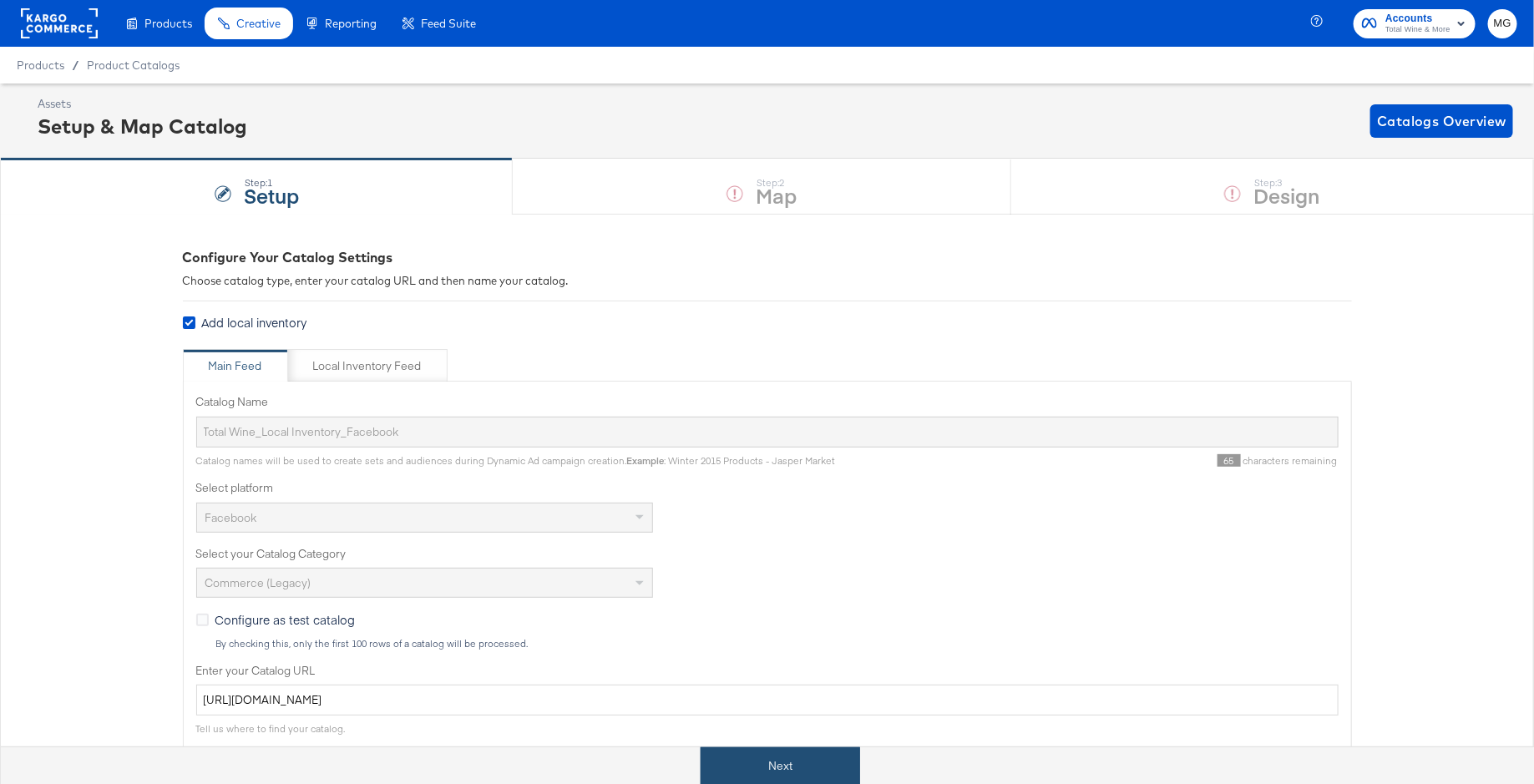click on "Next" at bounding box center [780, 766] 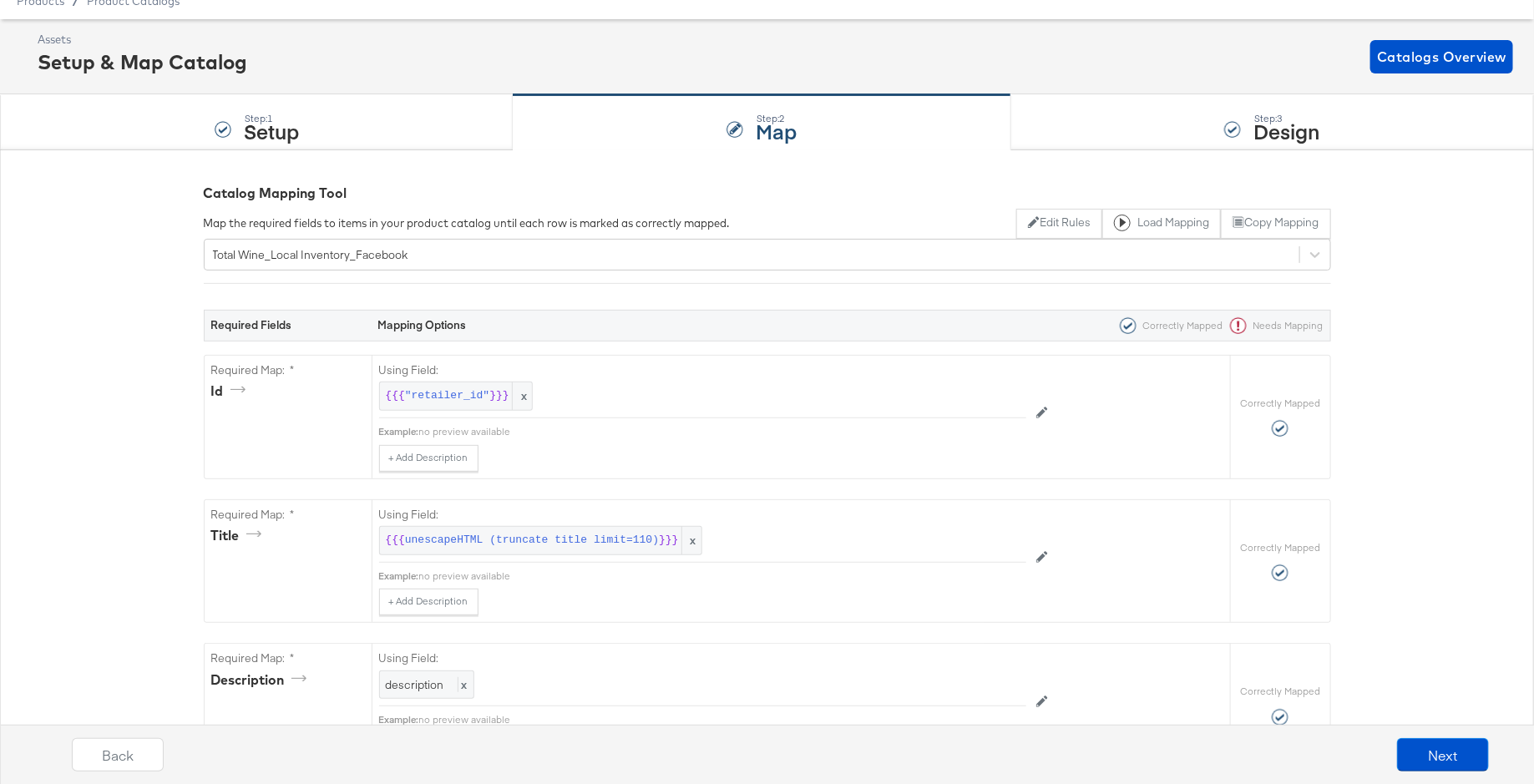 scroll, scrollTop: 0, scrollLeft: 0, axis: both 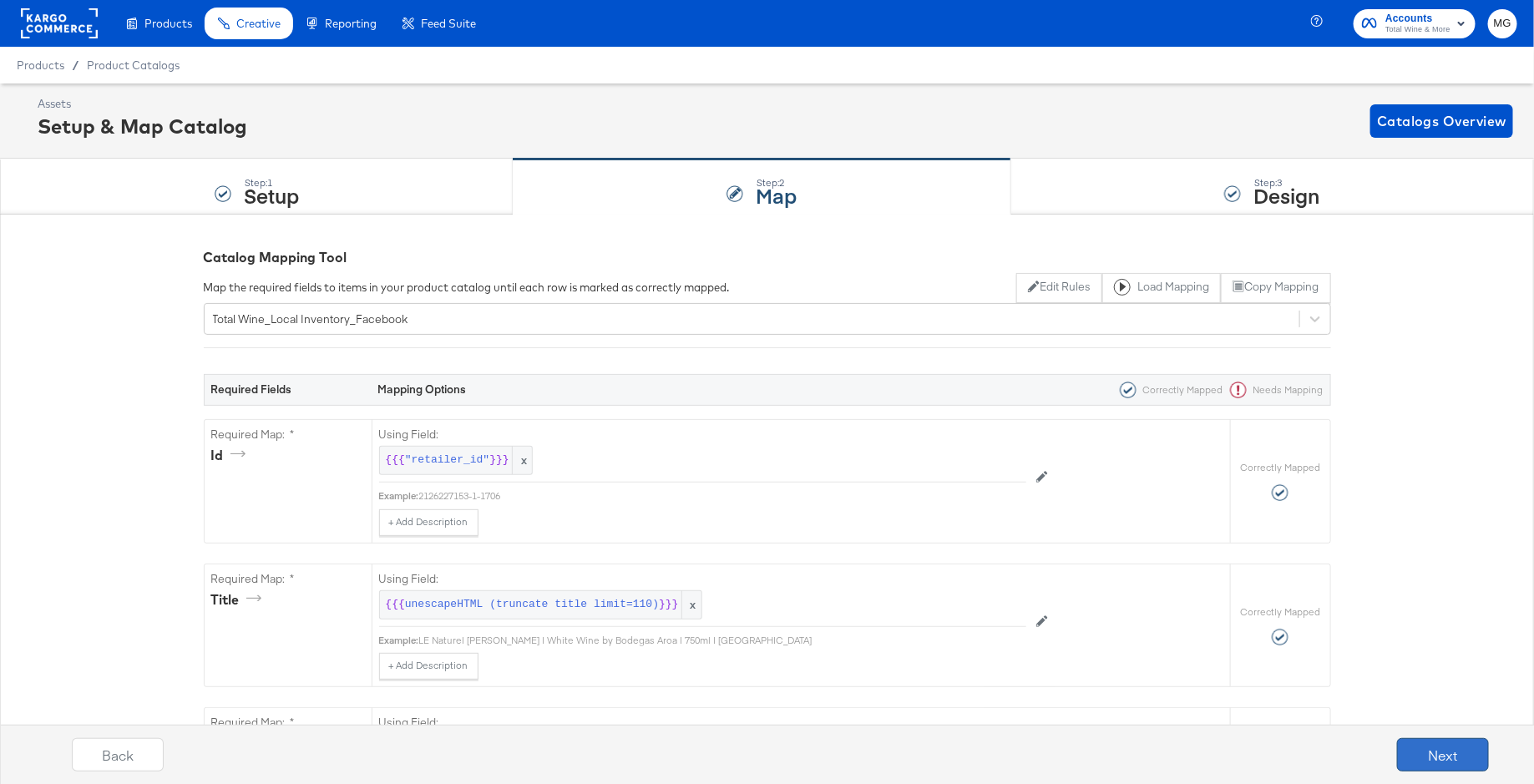 click on "Next" at bounding box center [1443, 755] 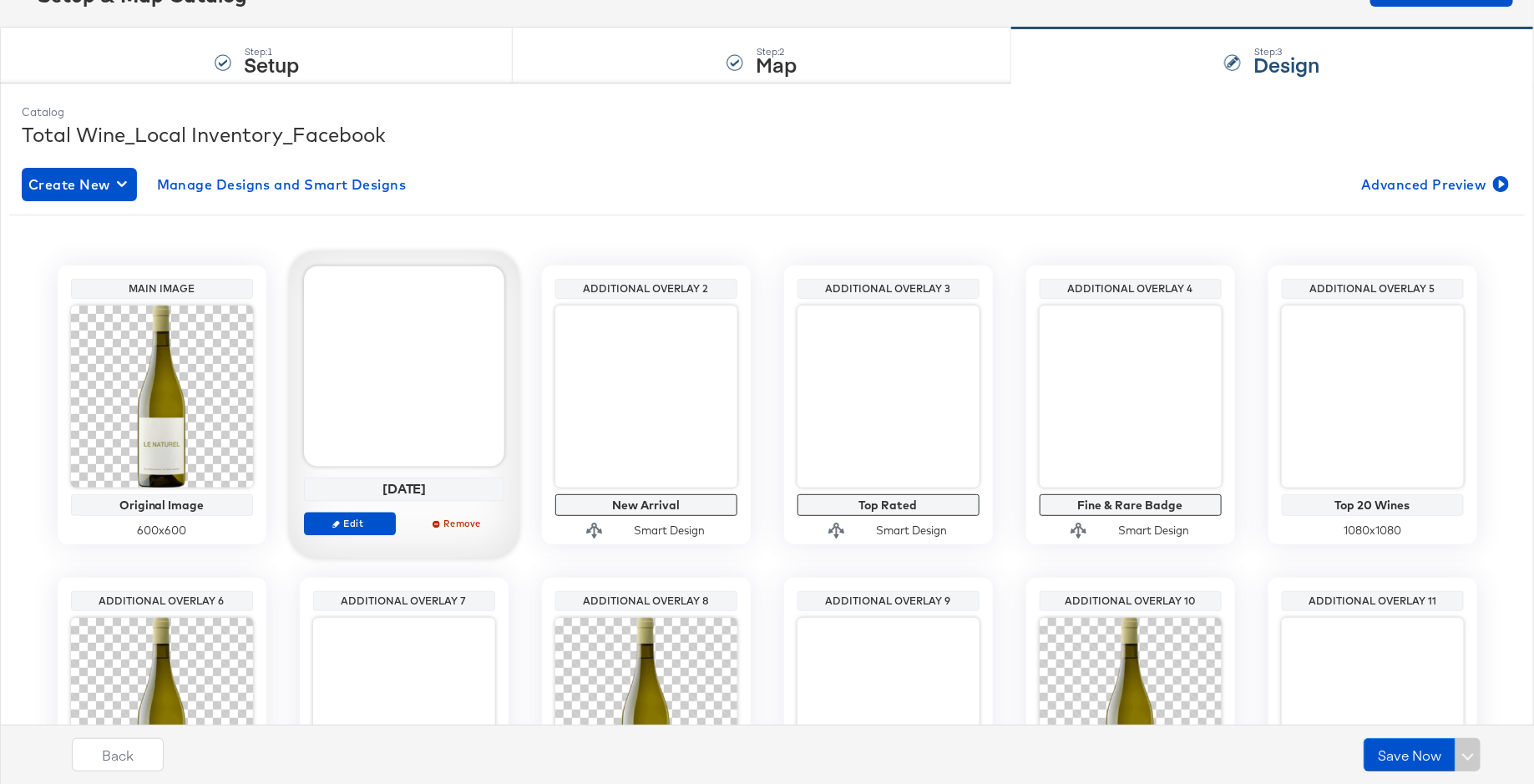scroll, scrollTop: 156, scrollLeft: 0, axis: vertical 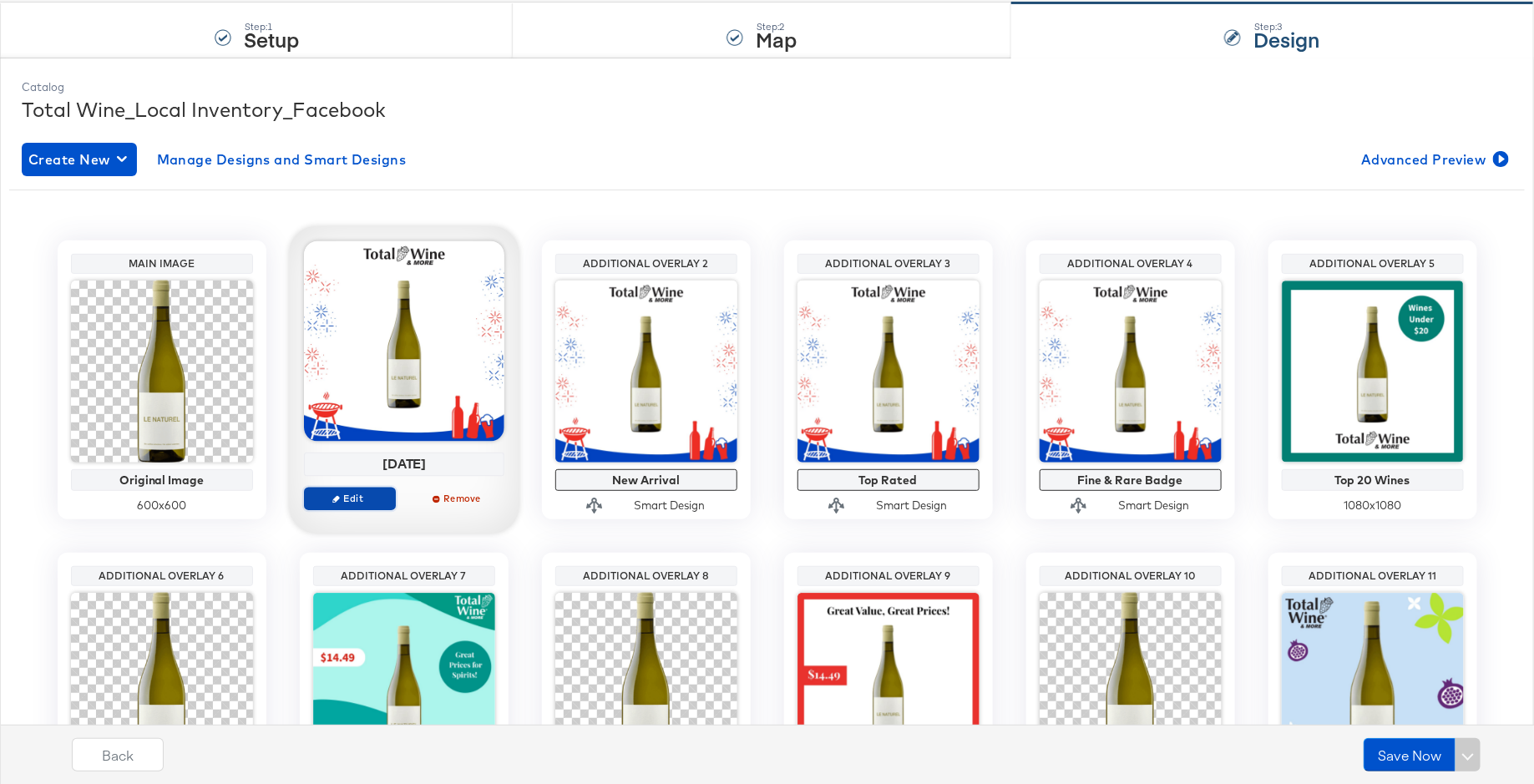 click on "Edit" at bounding box center [349, 498] 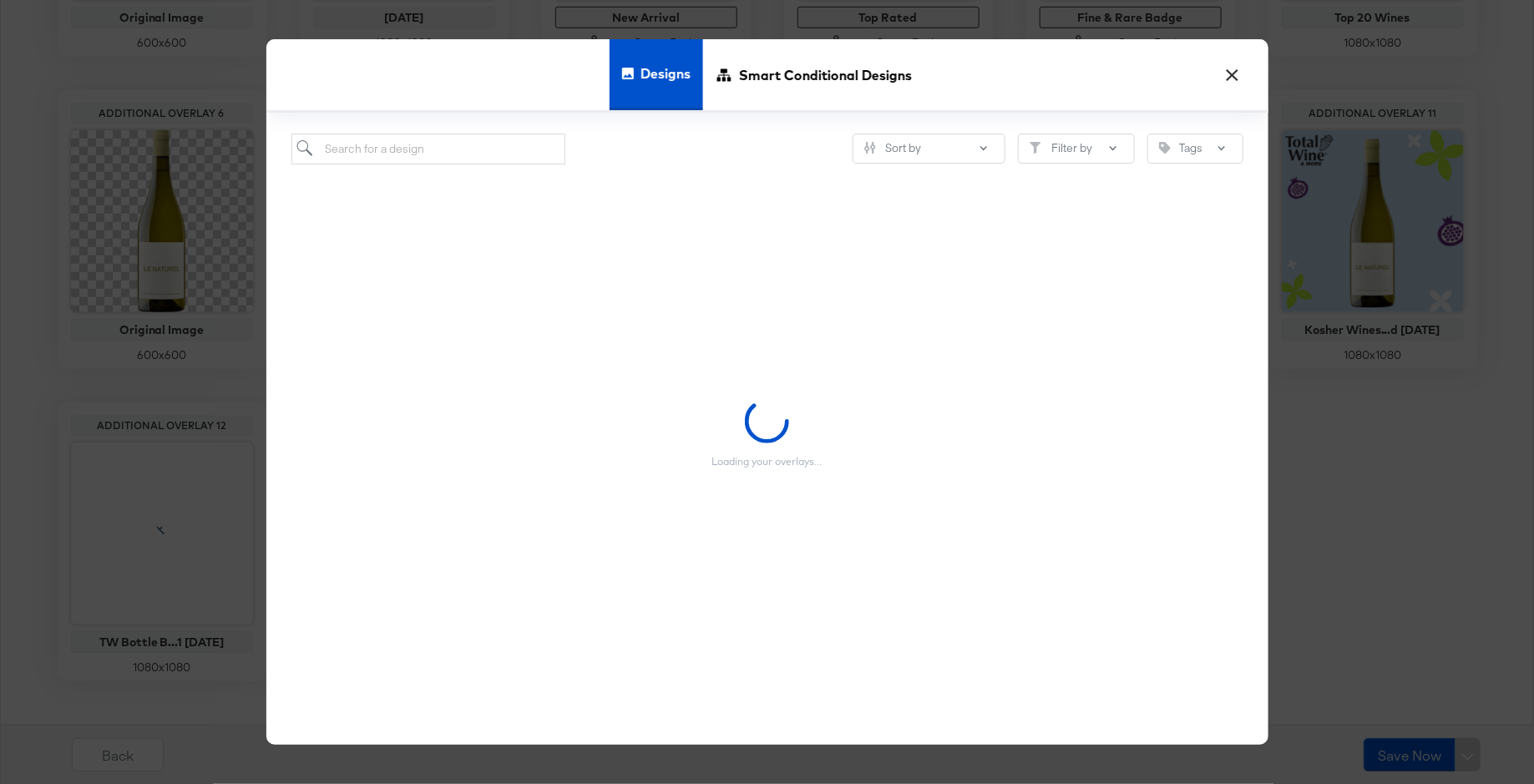 scroll, scrollTop: 635, scrollLeft: 0, axis: vertical 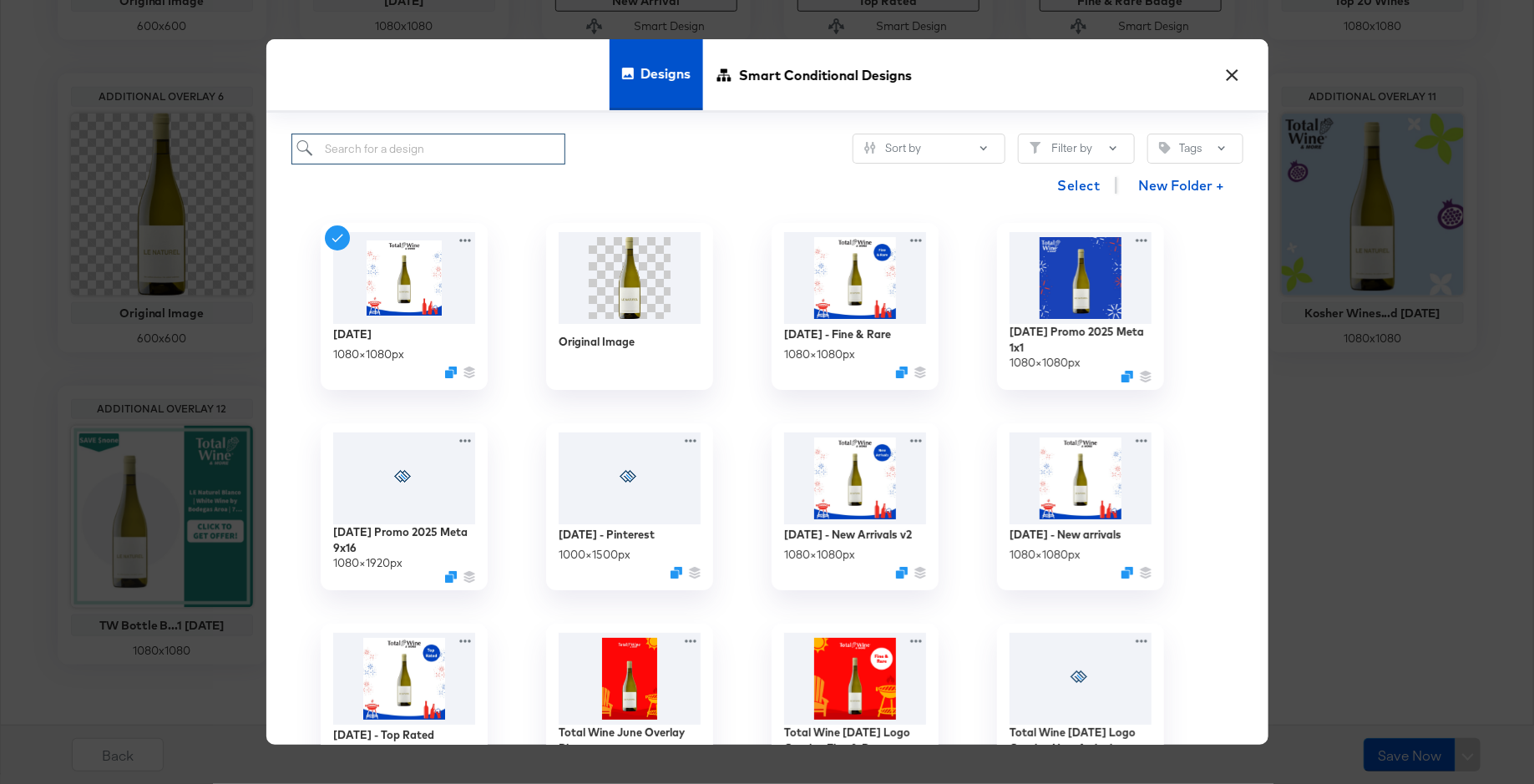click at bounding box center (428, 149) 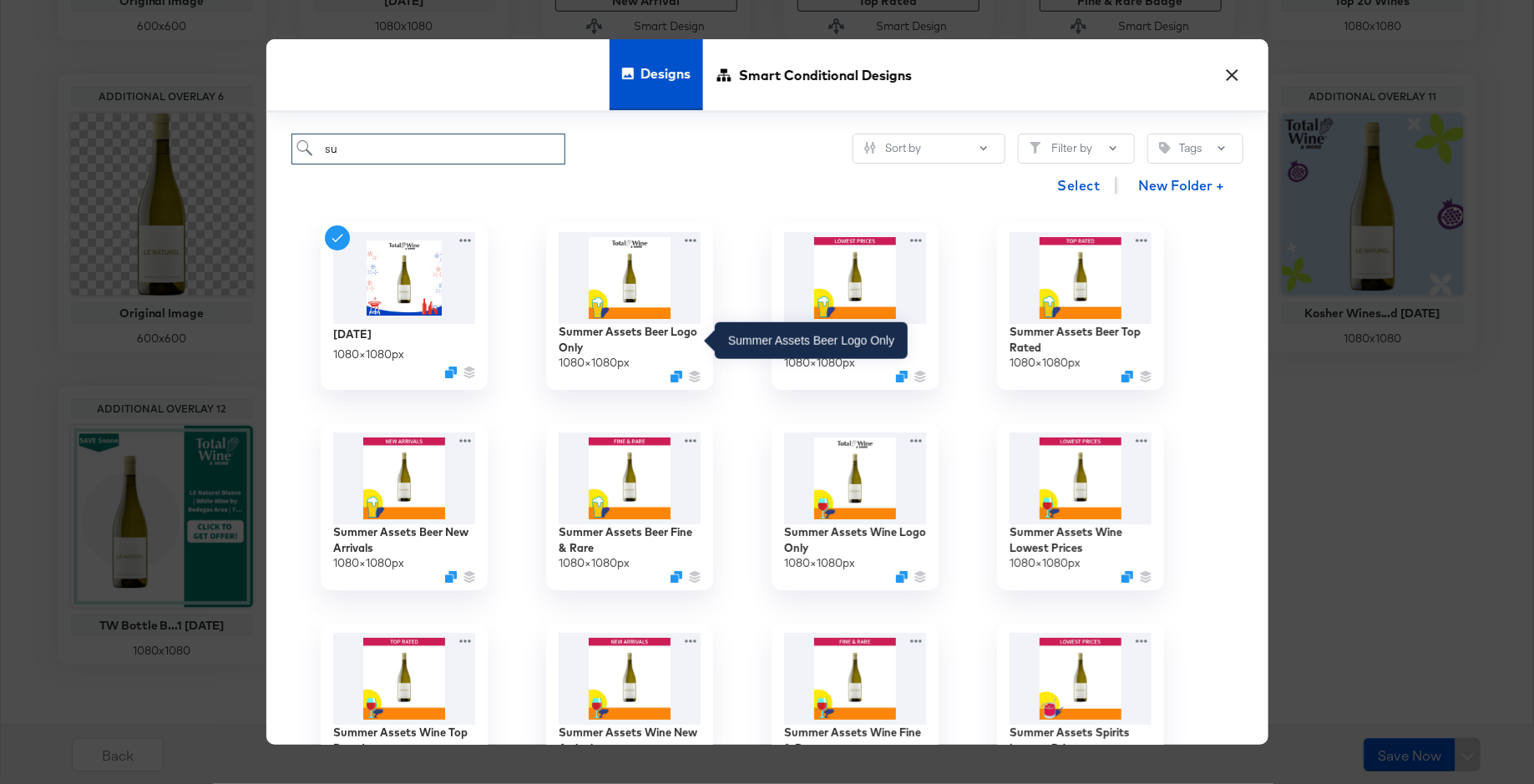 type on "s" 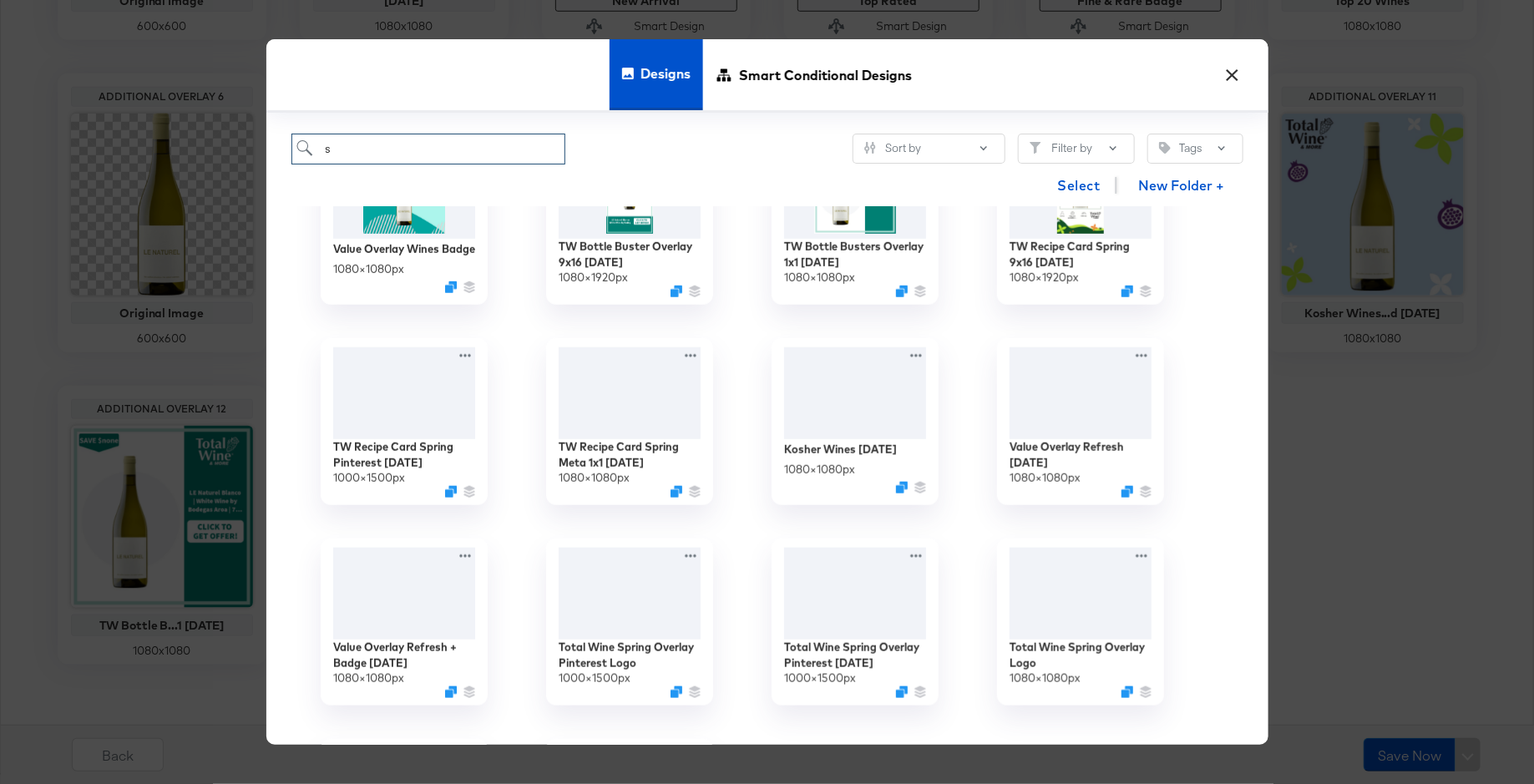 scroll, scrollTop: 0, scrollLeft: 0, axis: both 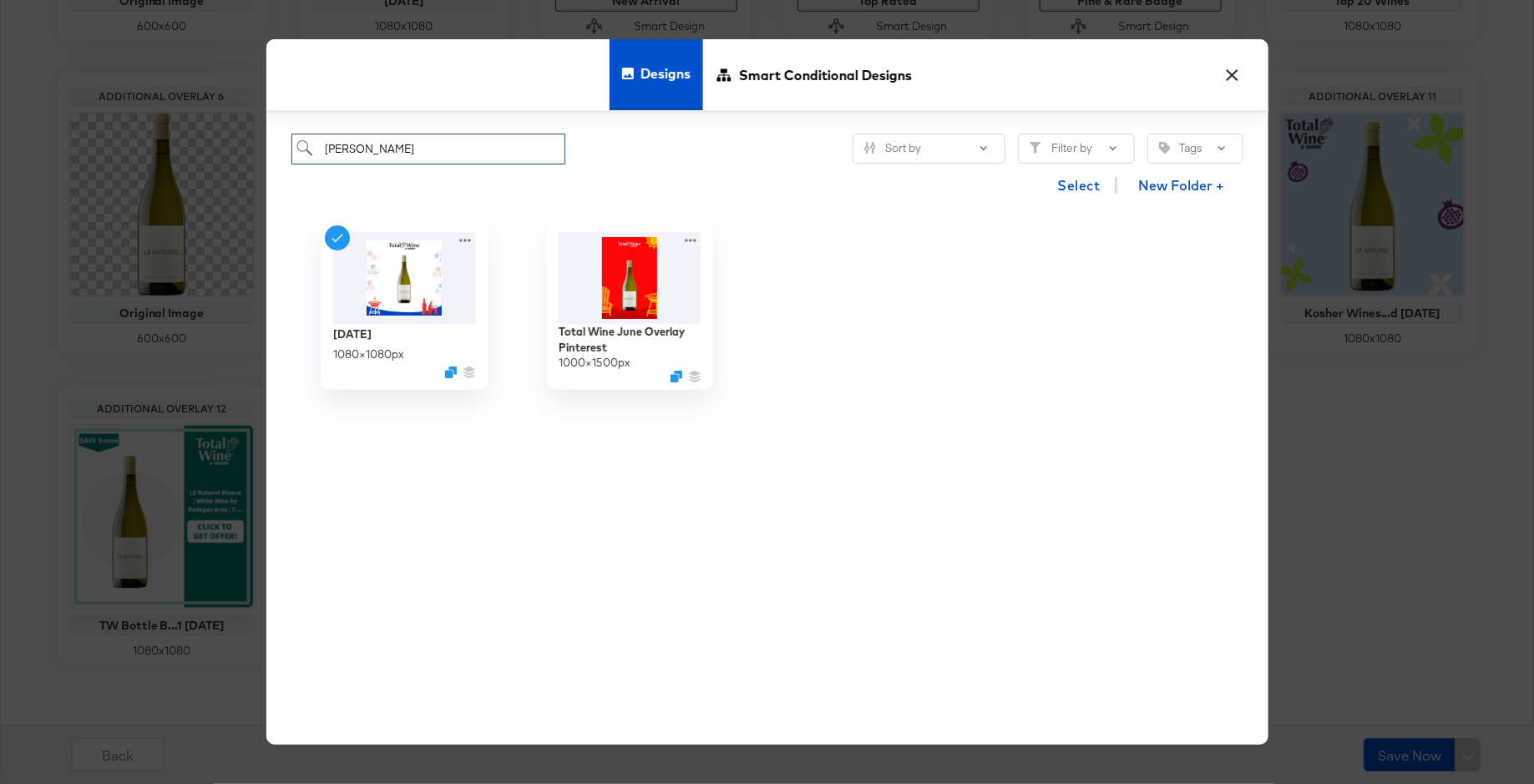 type on "[PERSON_NAME]" 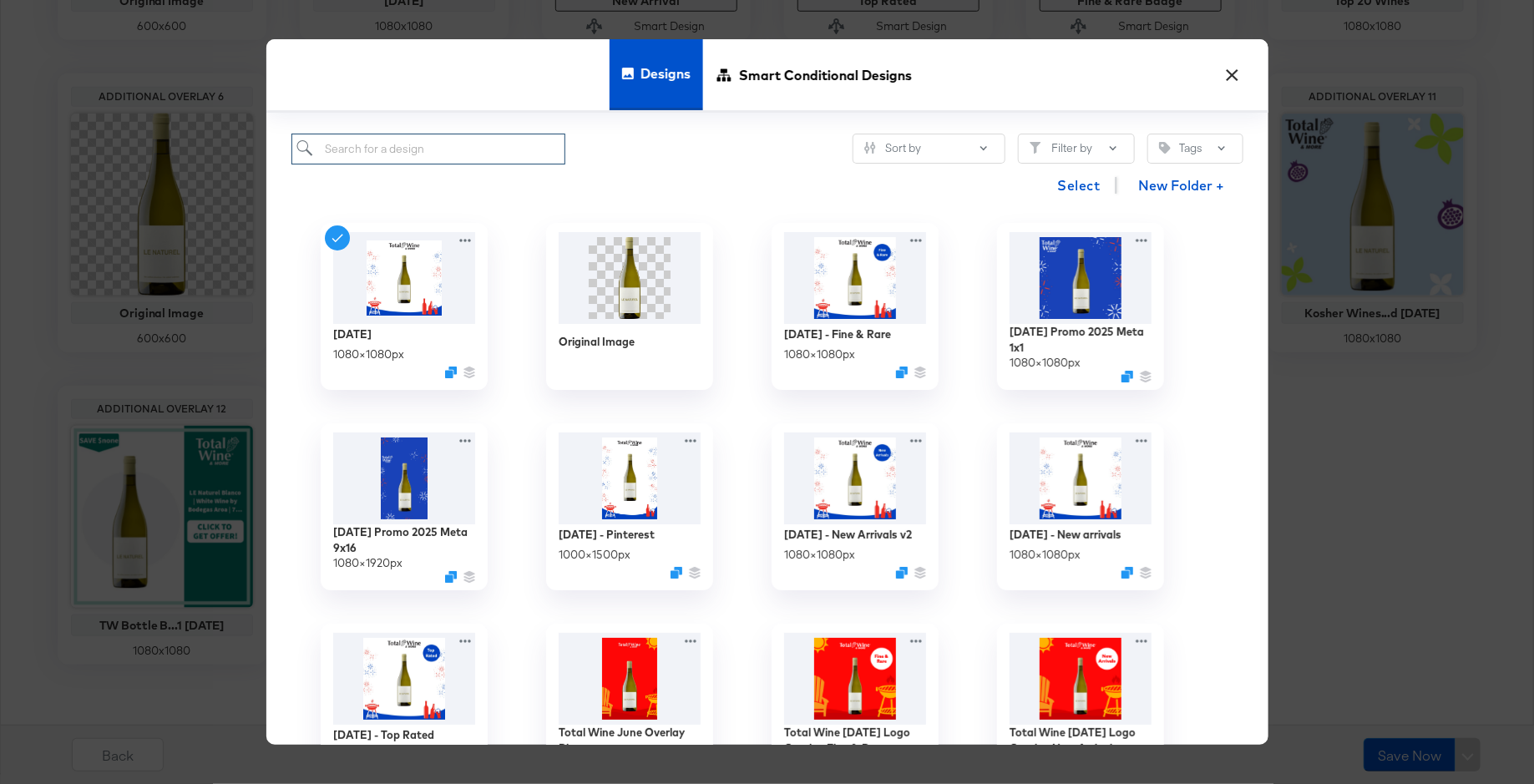 type 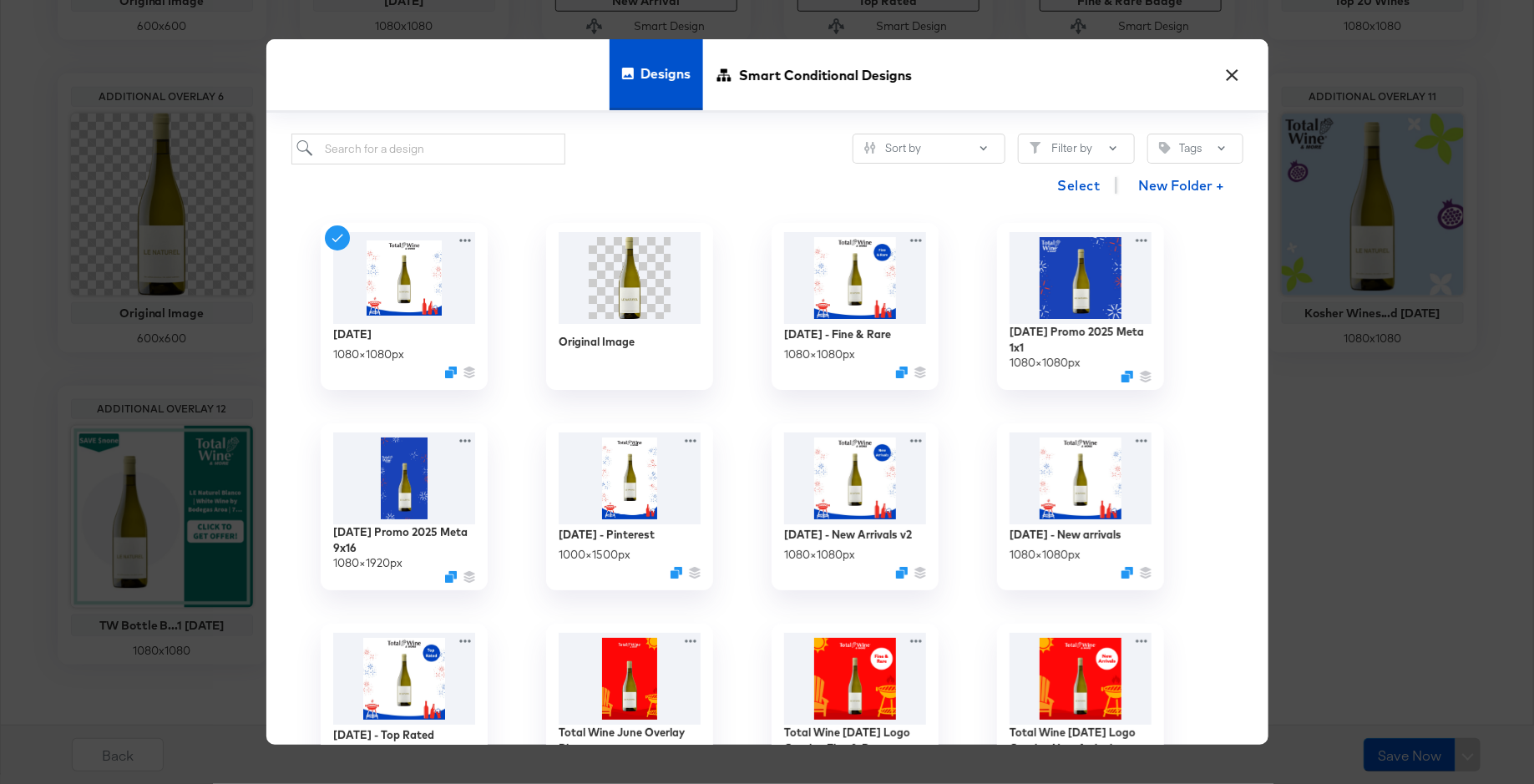 click on "×" at bounding box center (1233, 71) 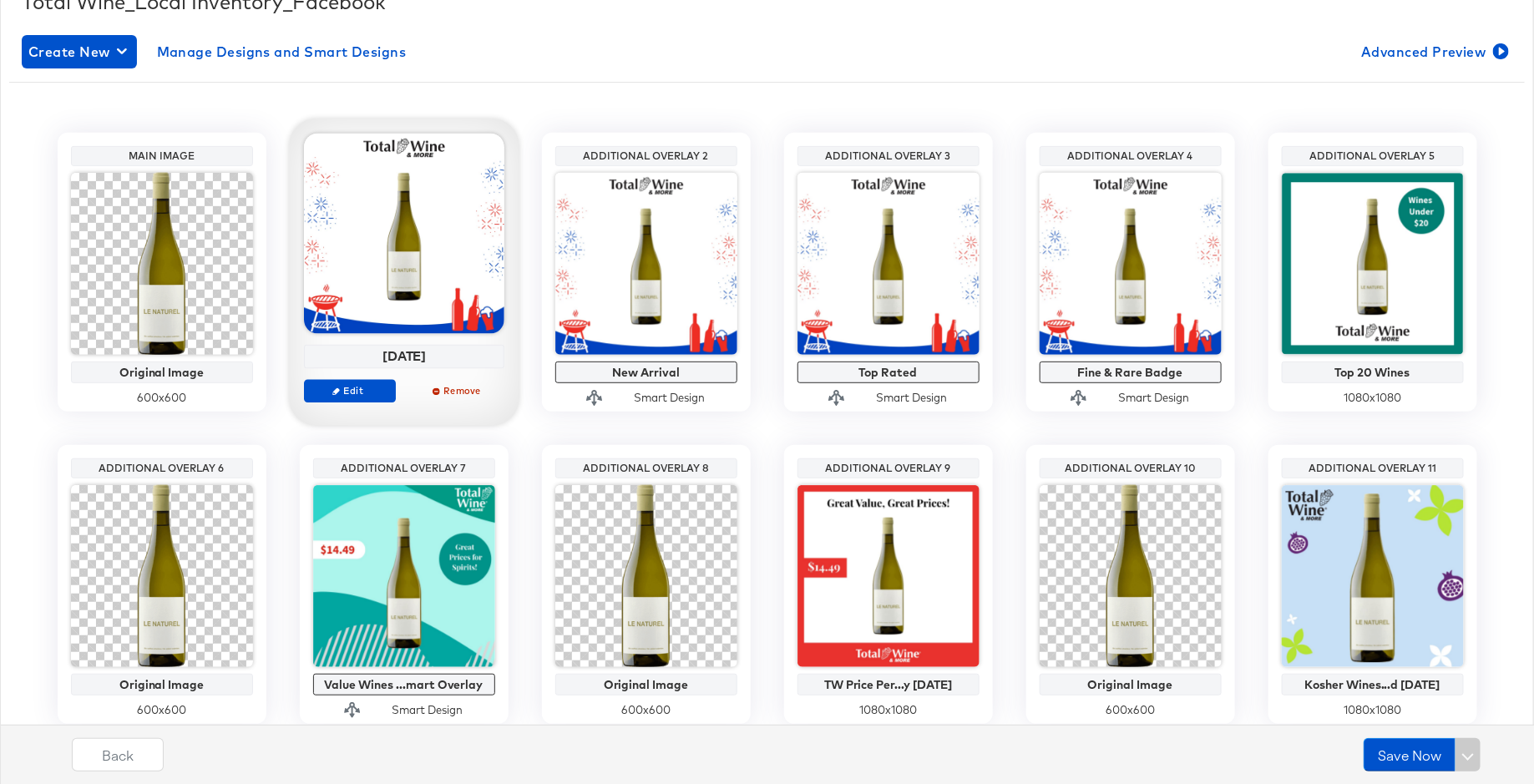 scroll, scrollTop: 245, scrollLeft: 0, axis: vertical 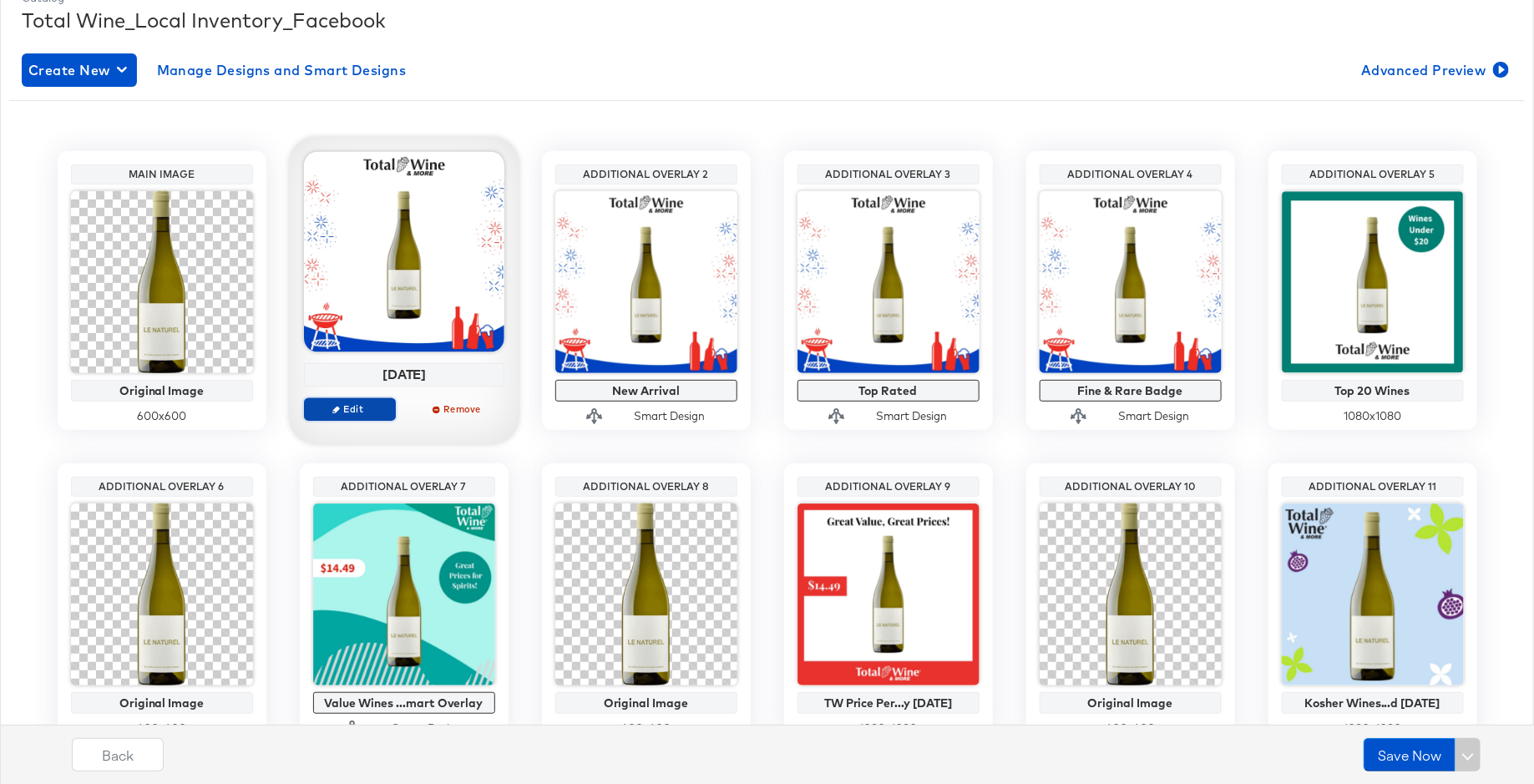click 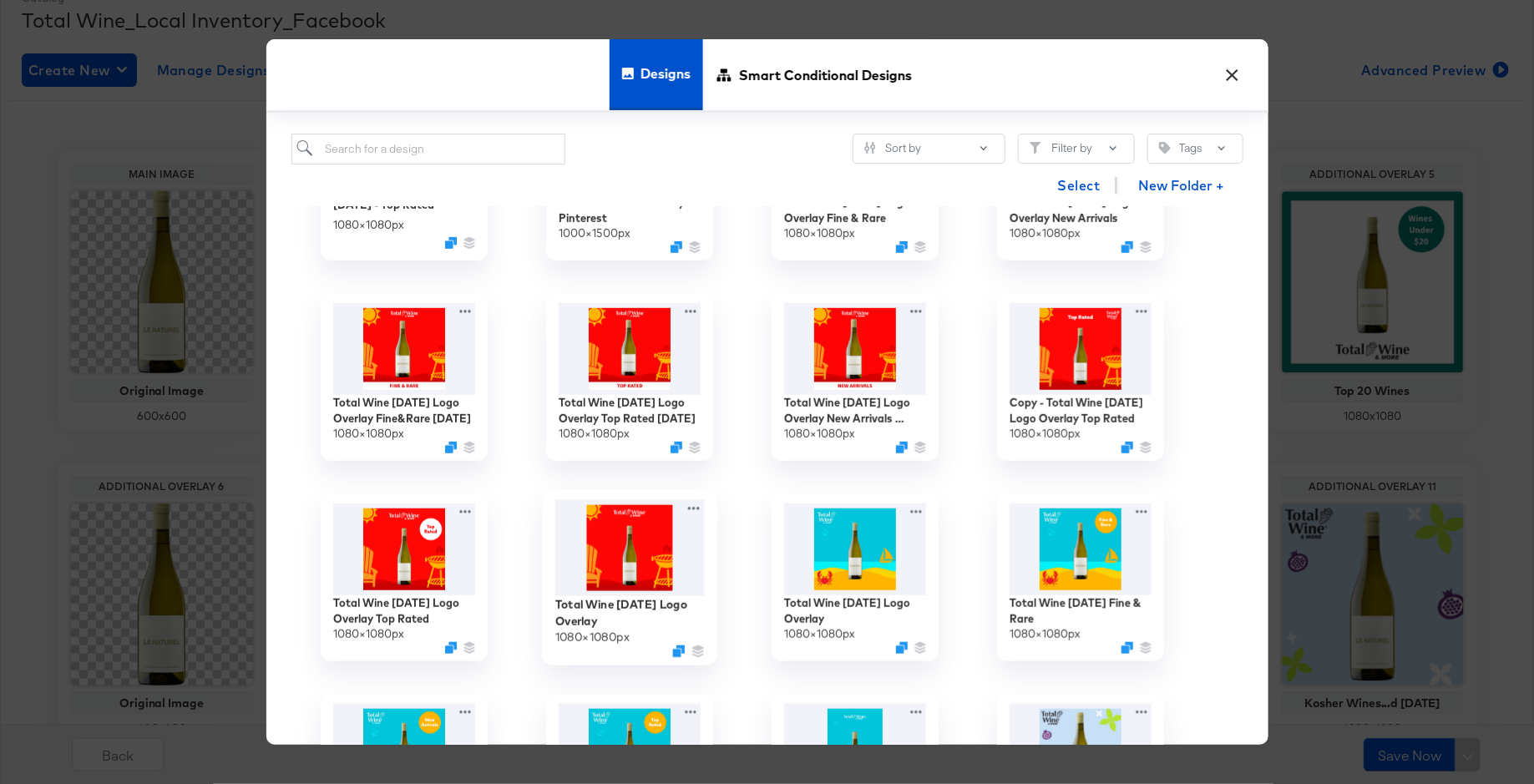 scroll, scrollTop: 557, scrollLeft: 0, axis: vertical 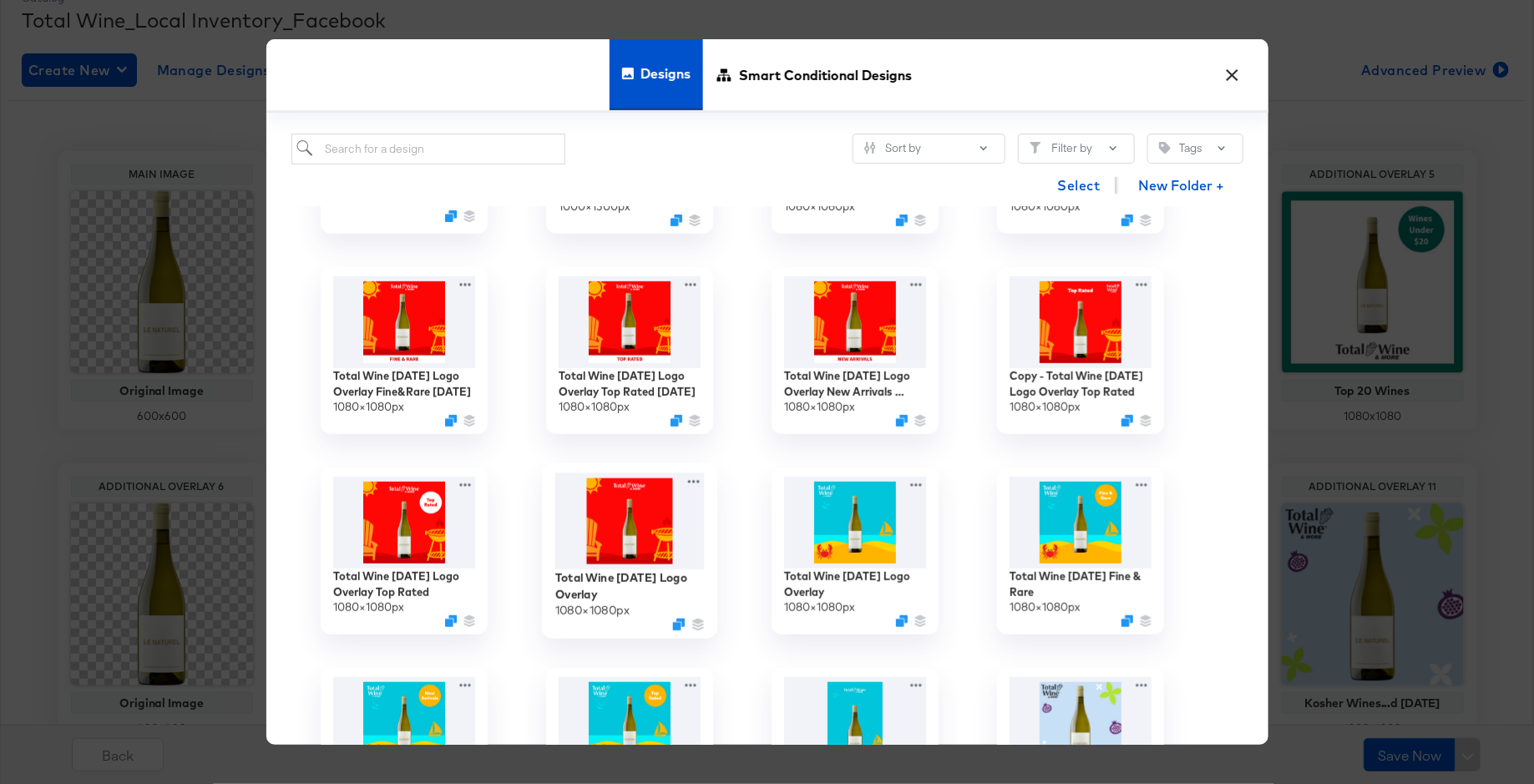 click at bounding box center (629, 522) 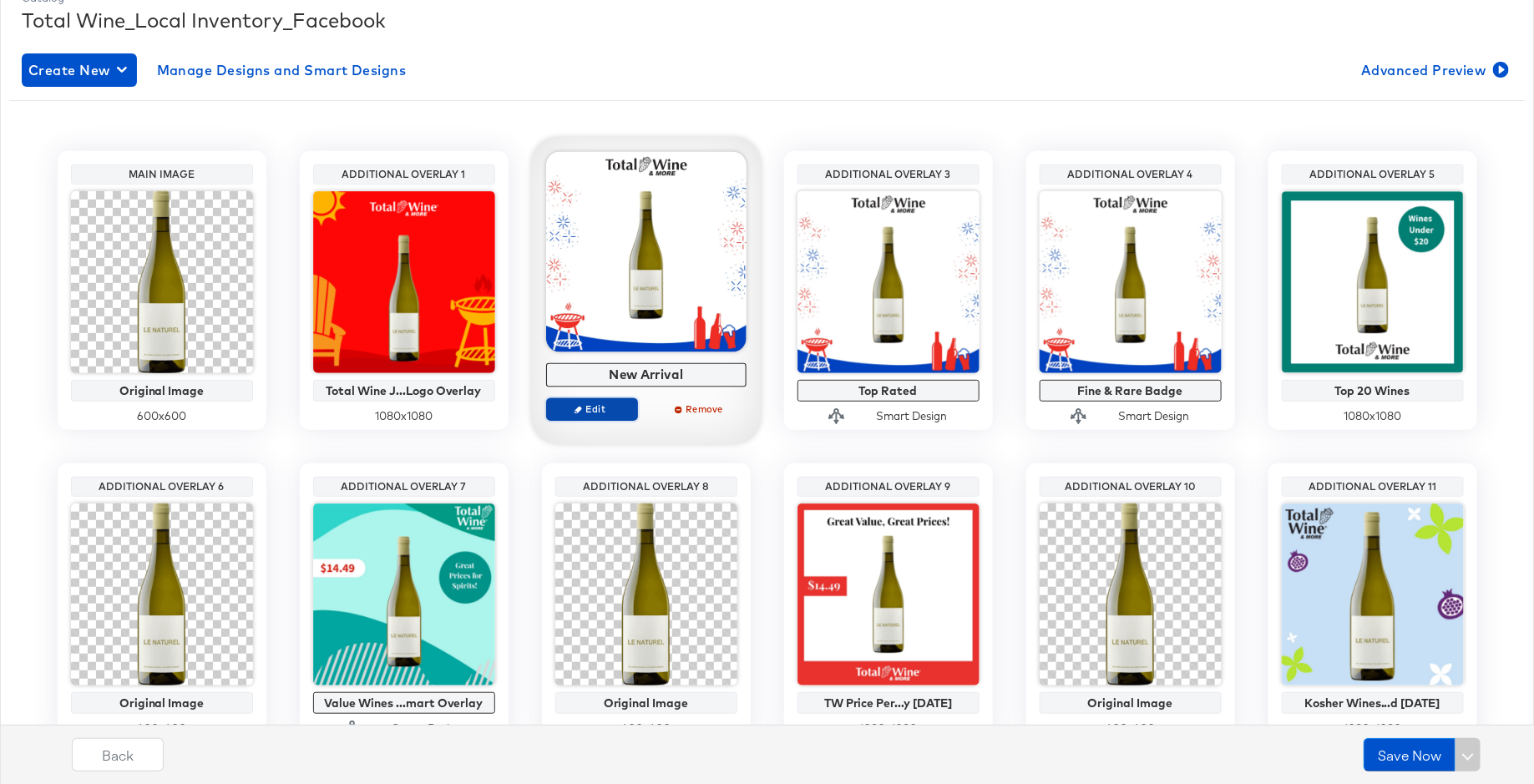 click on "Edit" at bounding box center (591, 408) 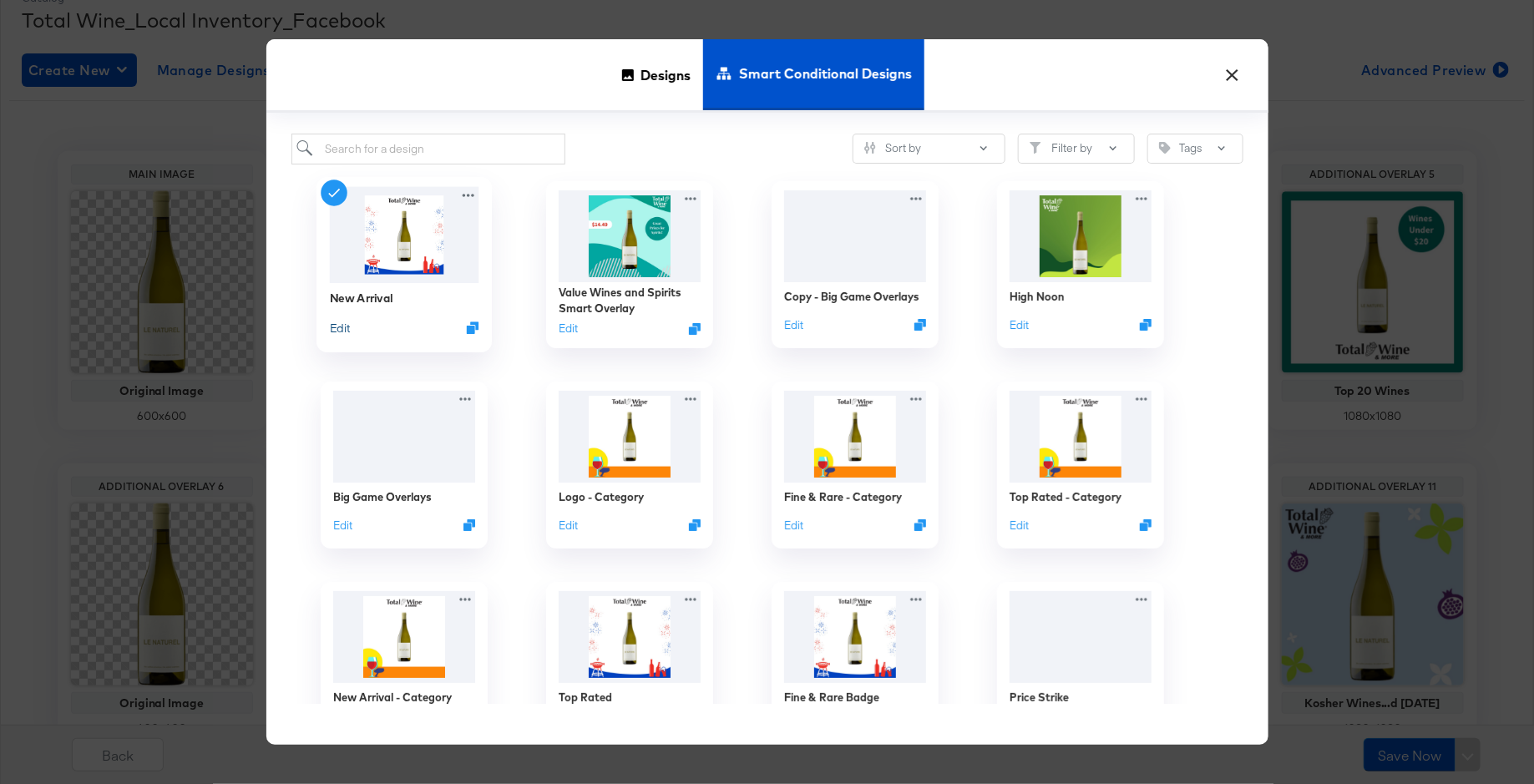 click on "Edit" at bounding box center (339, 326) 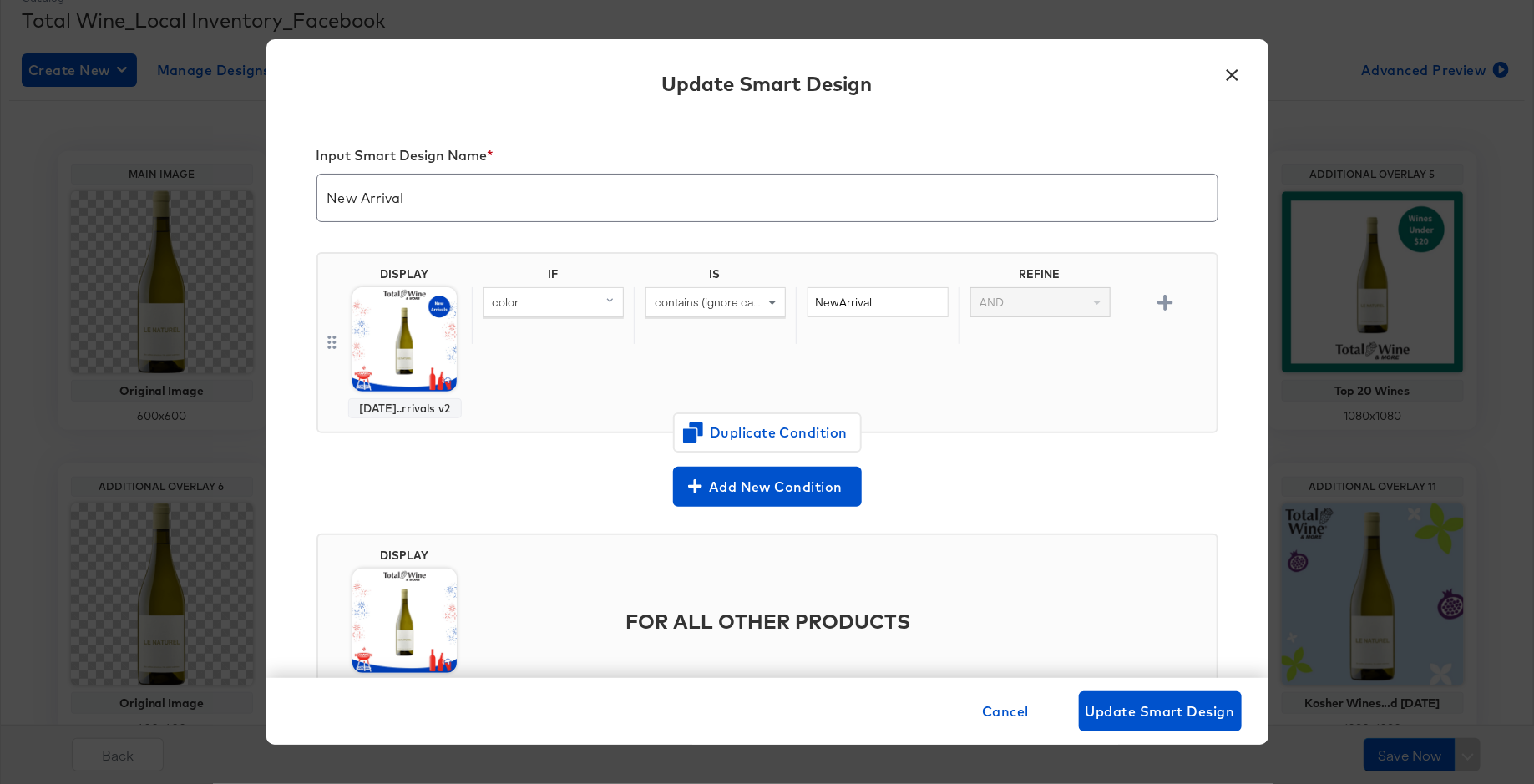 scroll, scrollTop: 90, scrollLeft: 0, axis: vertical 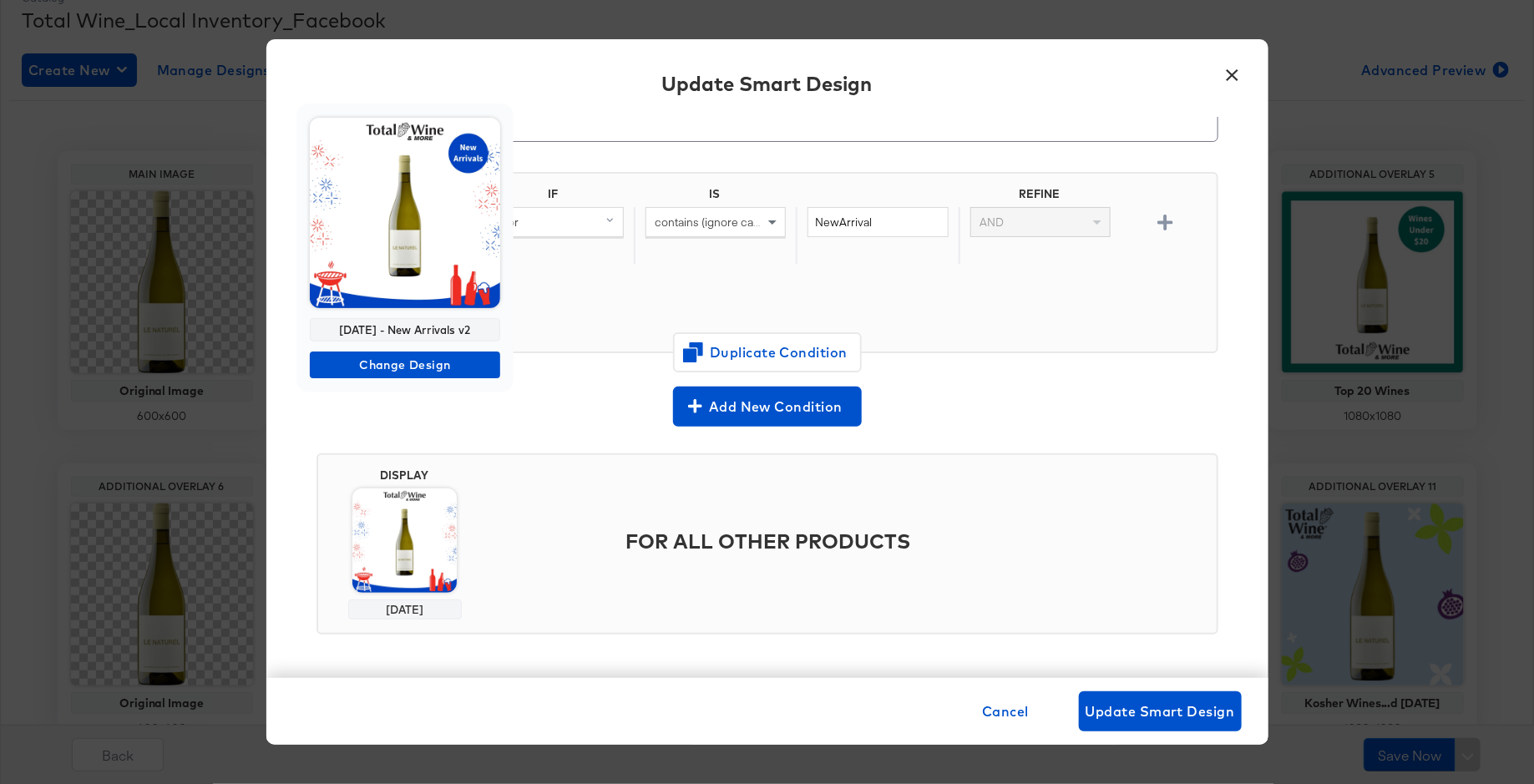 click on "[DATE] - New Arrivals v2 Change Design" at bounding box center (405, 248) 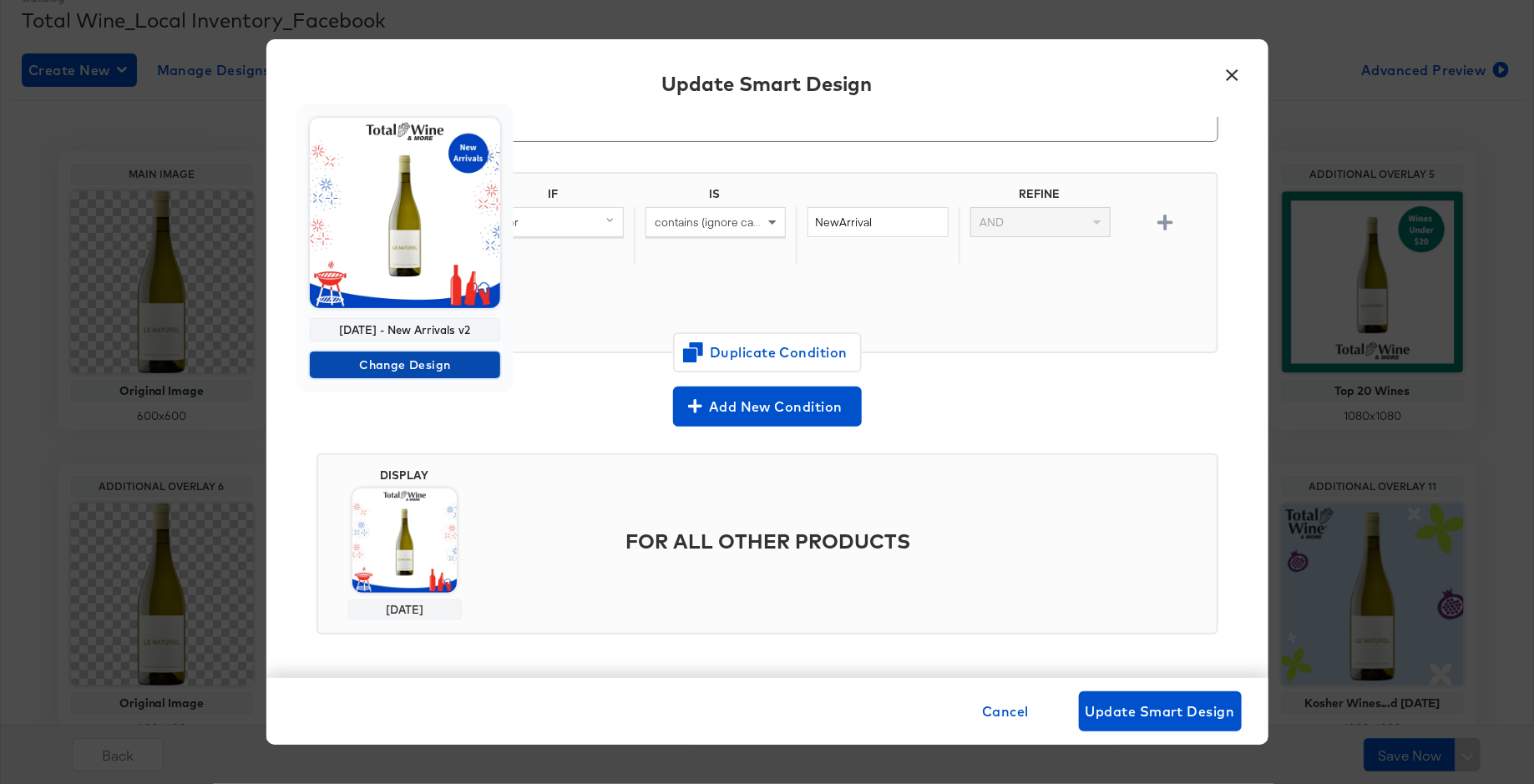 click on "Change Design" at bounding box center (405, 365) 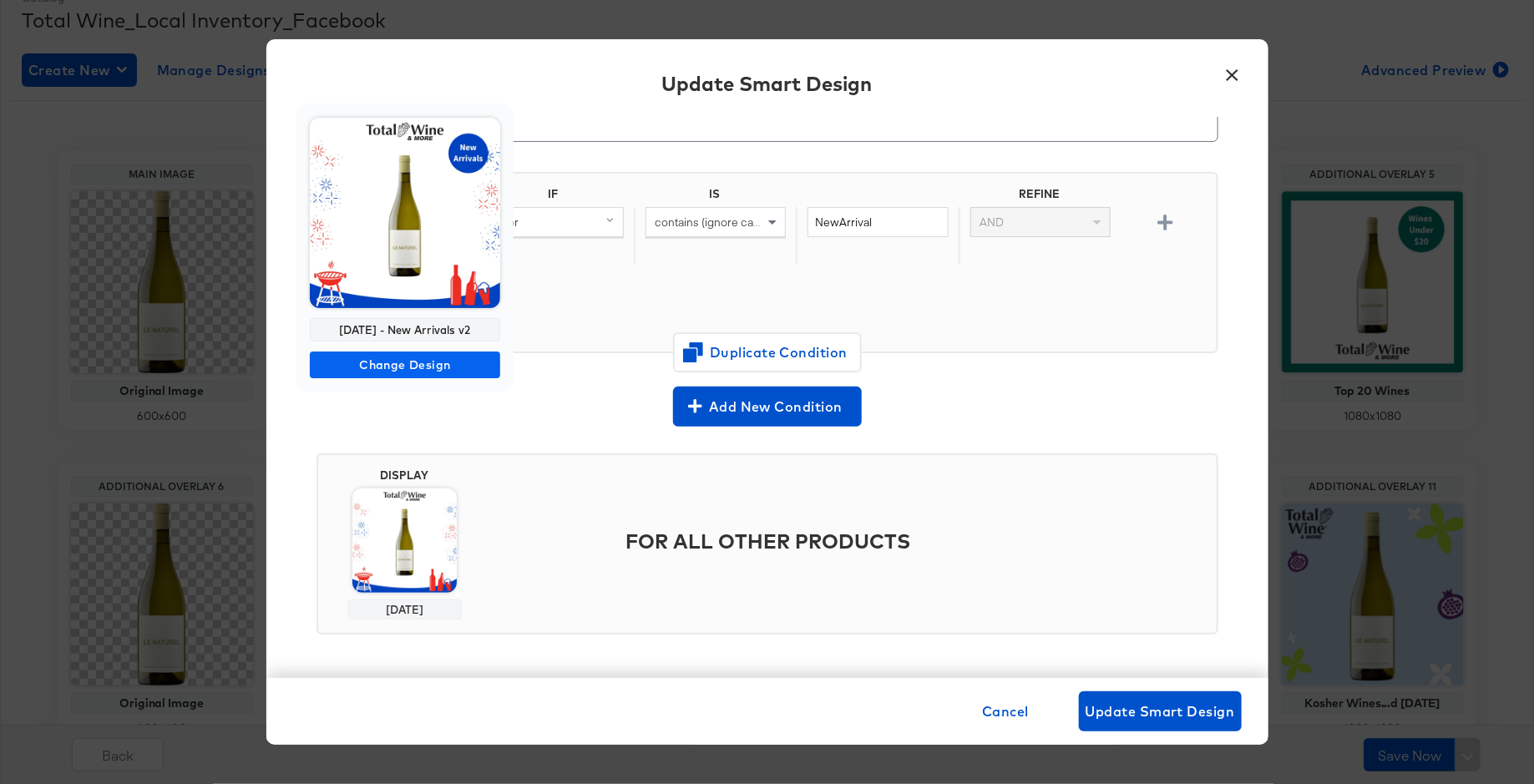scroll, scrollTop: 0, scrollLeft: 0, axis: both 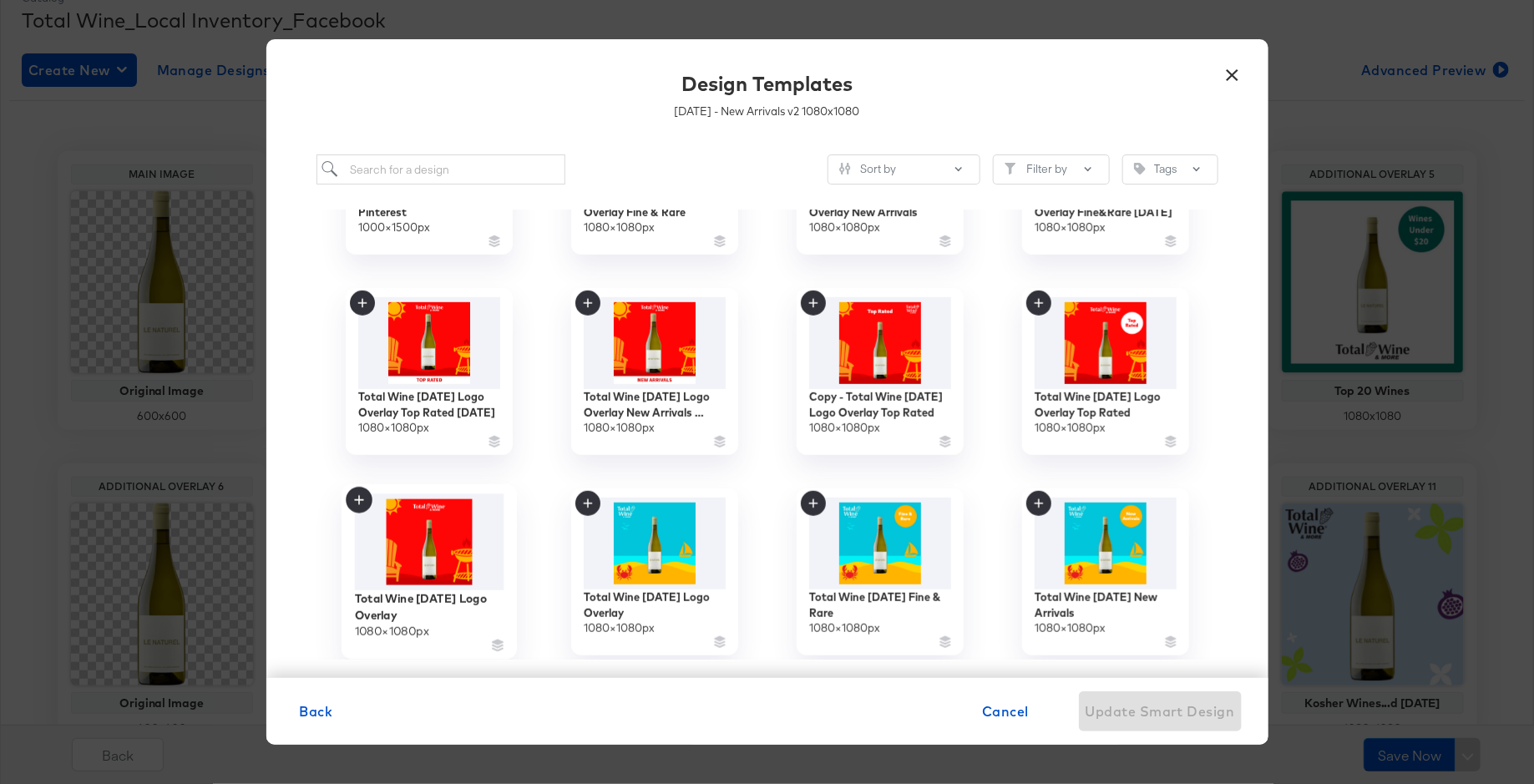 click at bounding box center (428, 543) 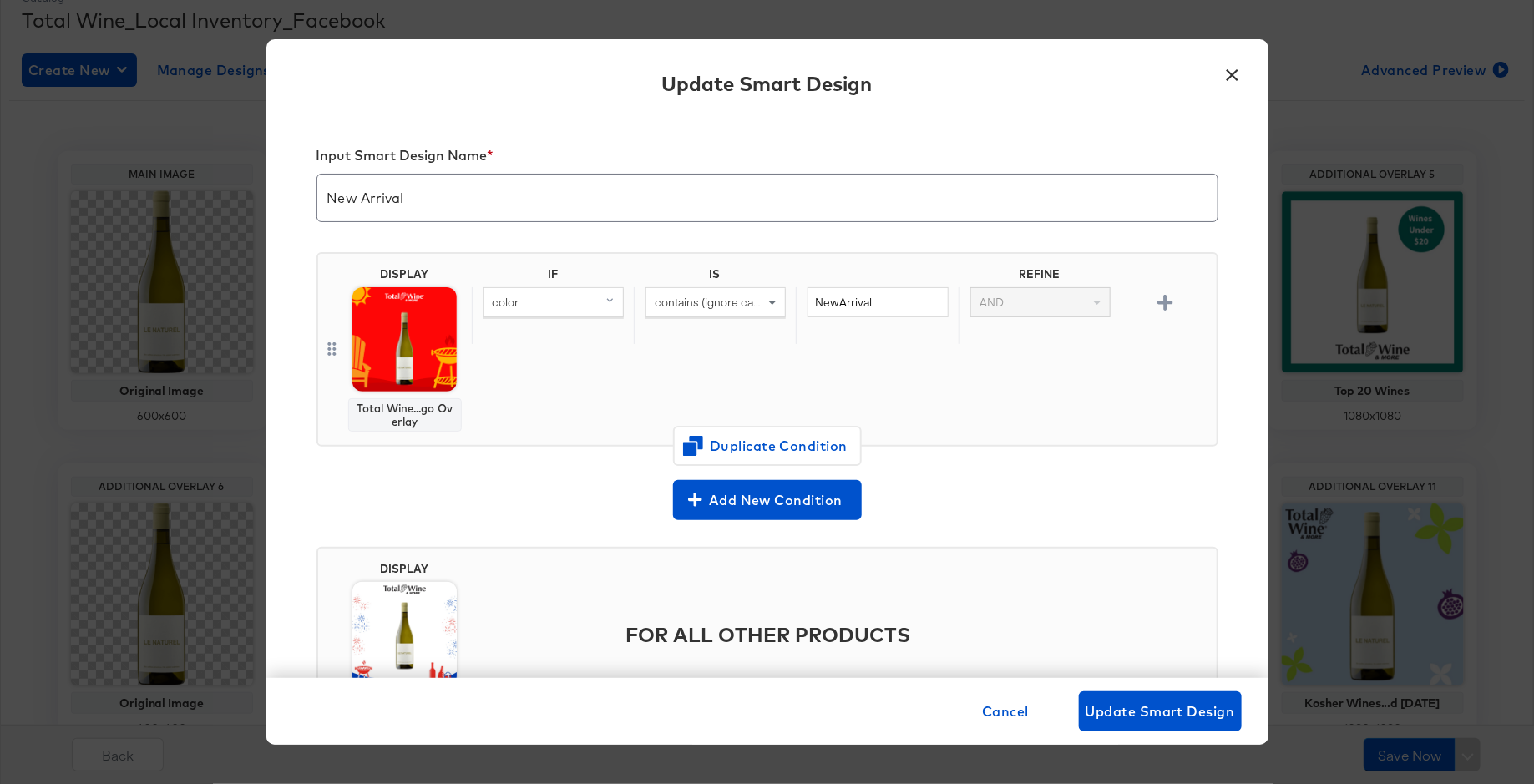 scroll, scrollTop: 90, scrollLeft: 0, axis: vertical 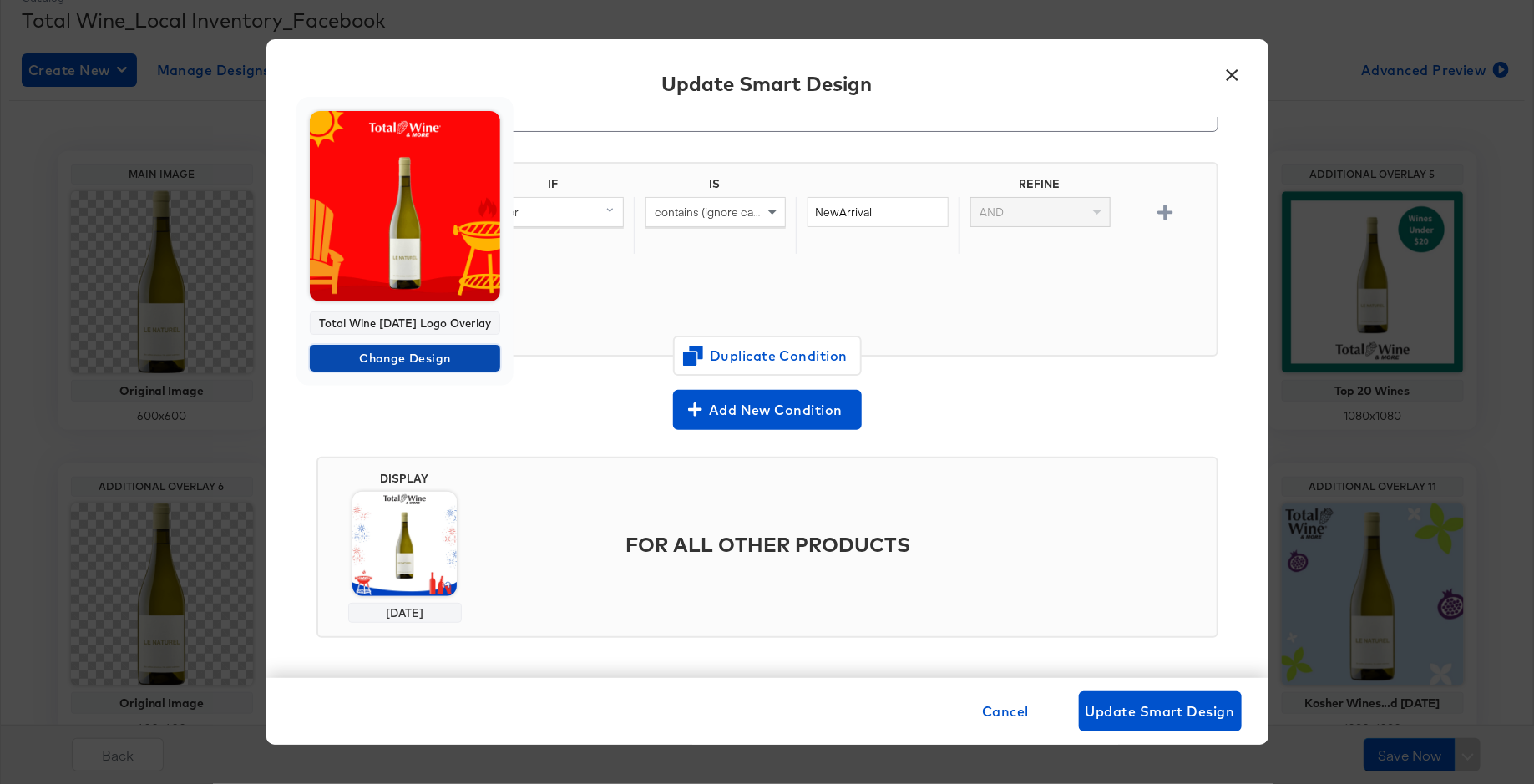 click on "Change Design" at bounding box center (405, 358) 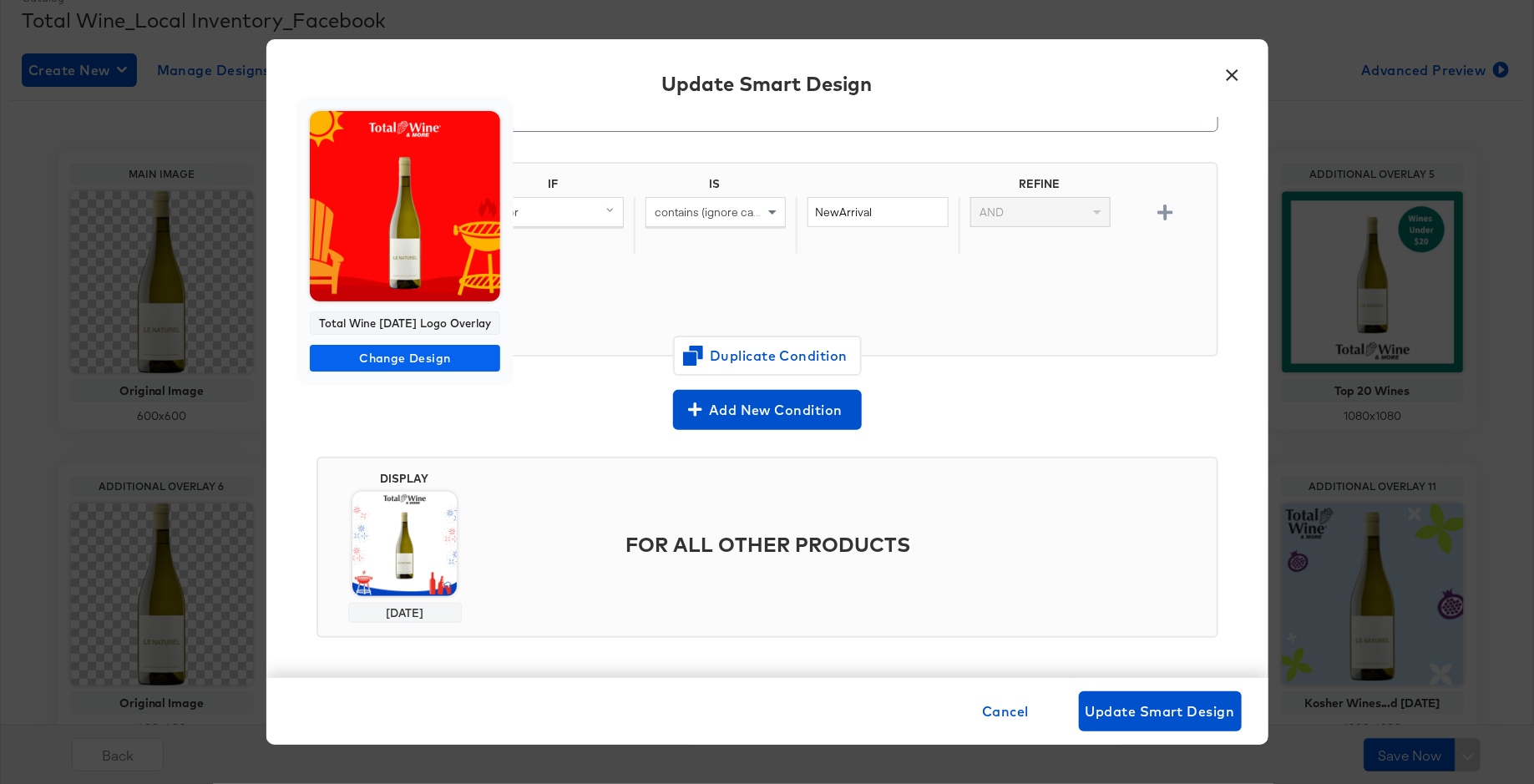 scroll, scrollTop: 0, scrollLeft: 0, axis: both 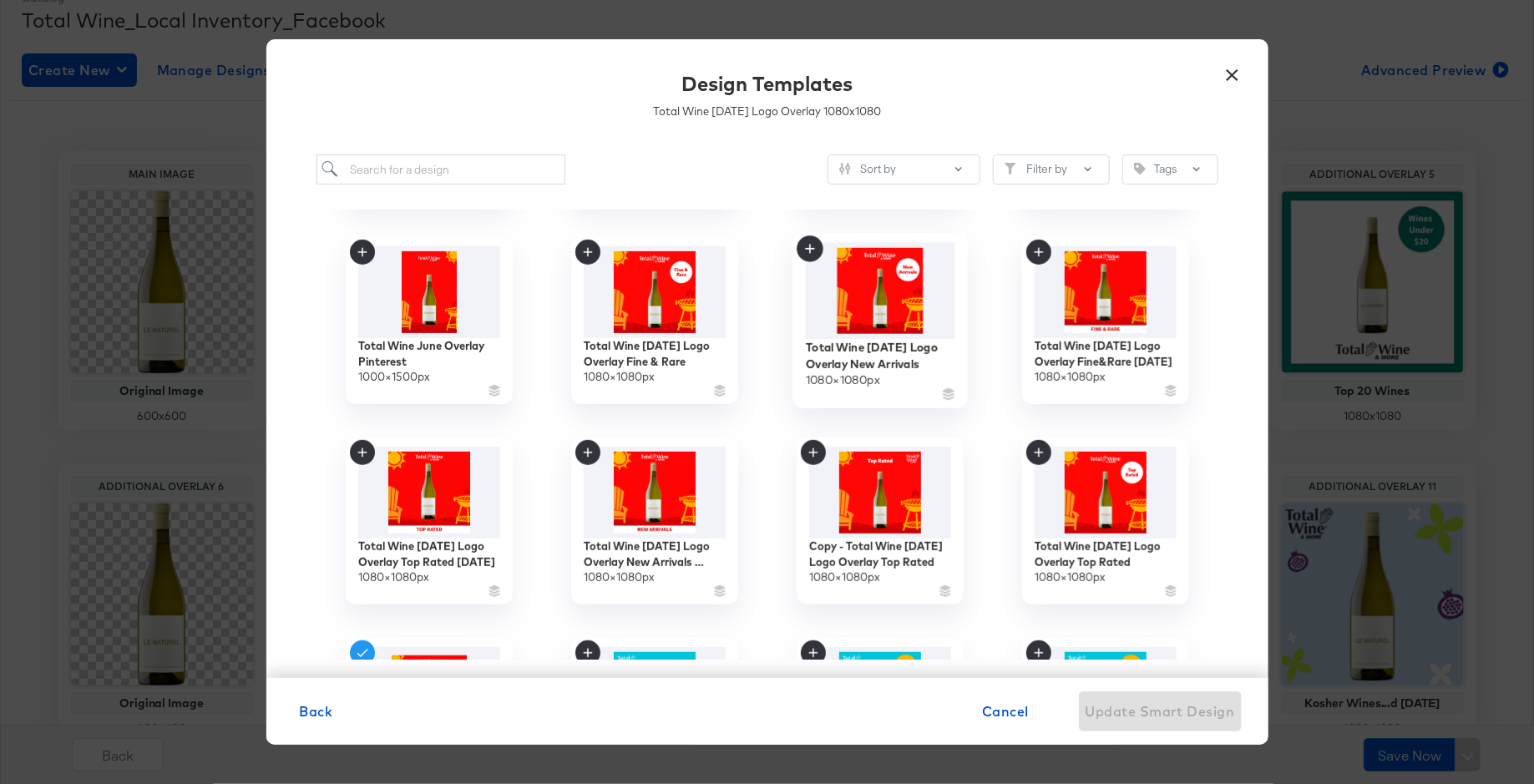 click at bounding box center [879, 291] 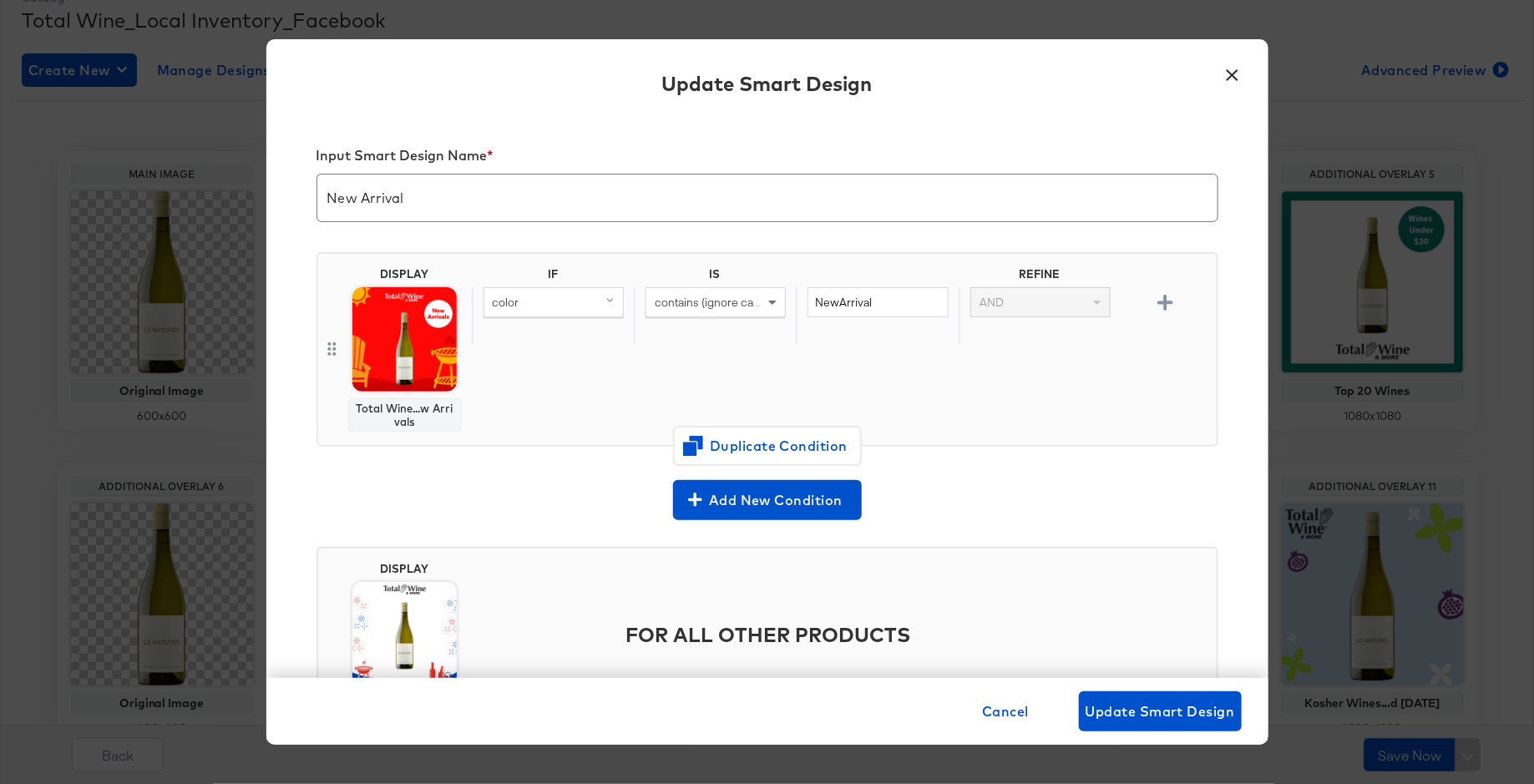 scroll, scrollTop: 90, scrollLeft: 0, axis: vertical 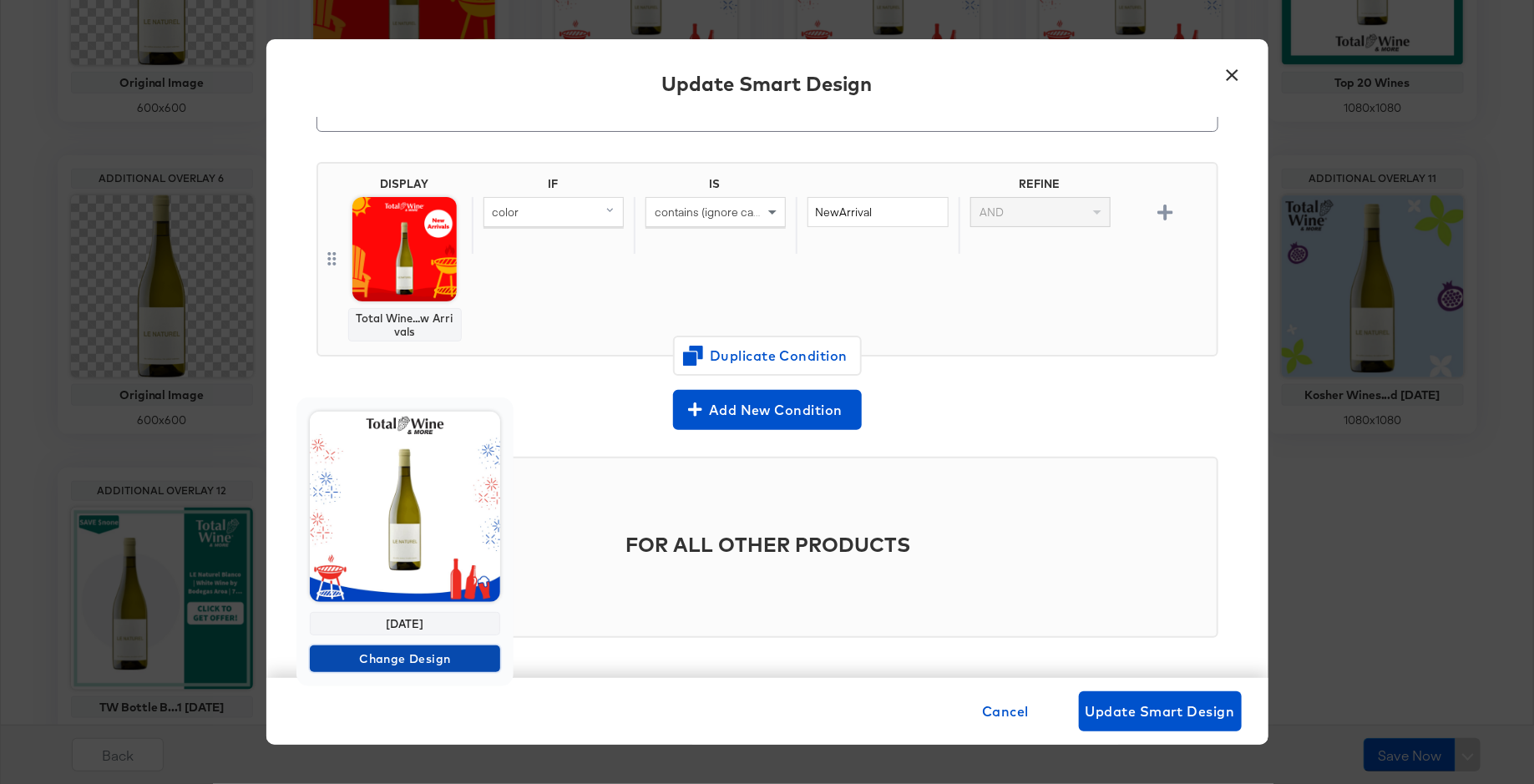 click on "Change Design" at bounding box center [405, 659] 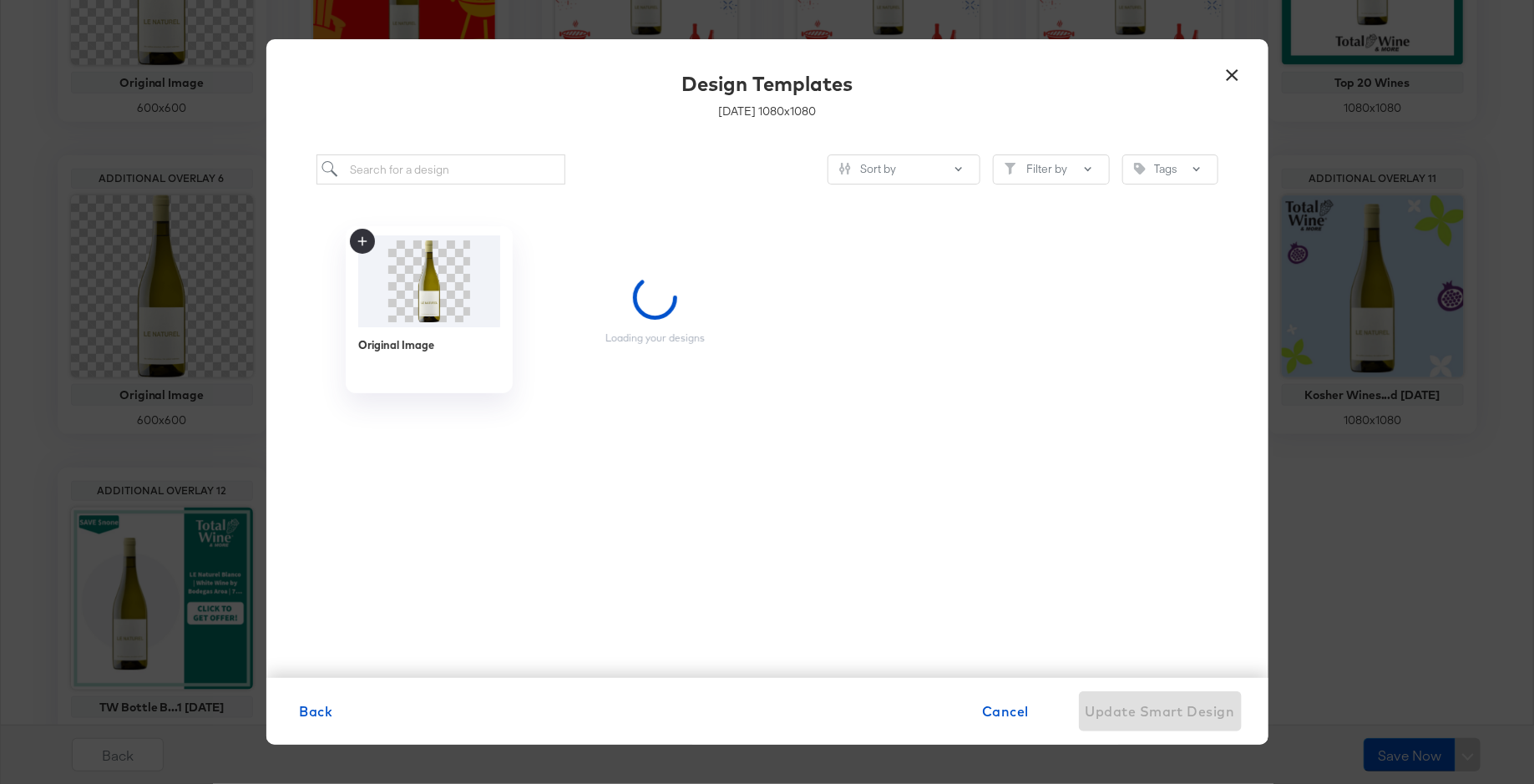 scroll, scrollTop: 0, scrollLeft: 0, axis: both 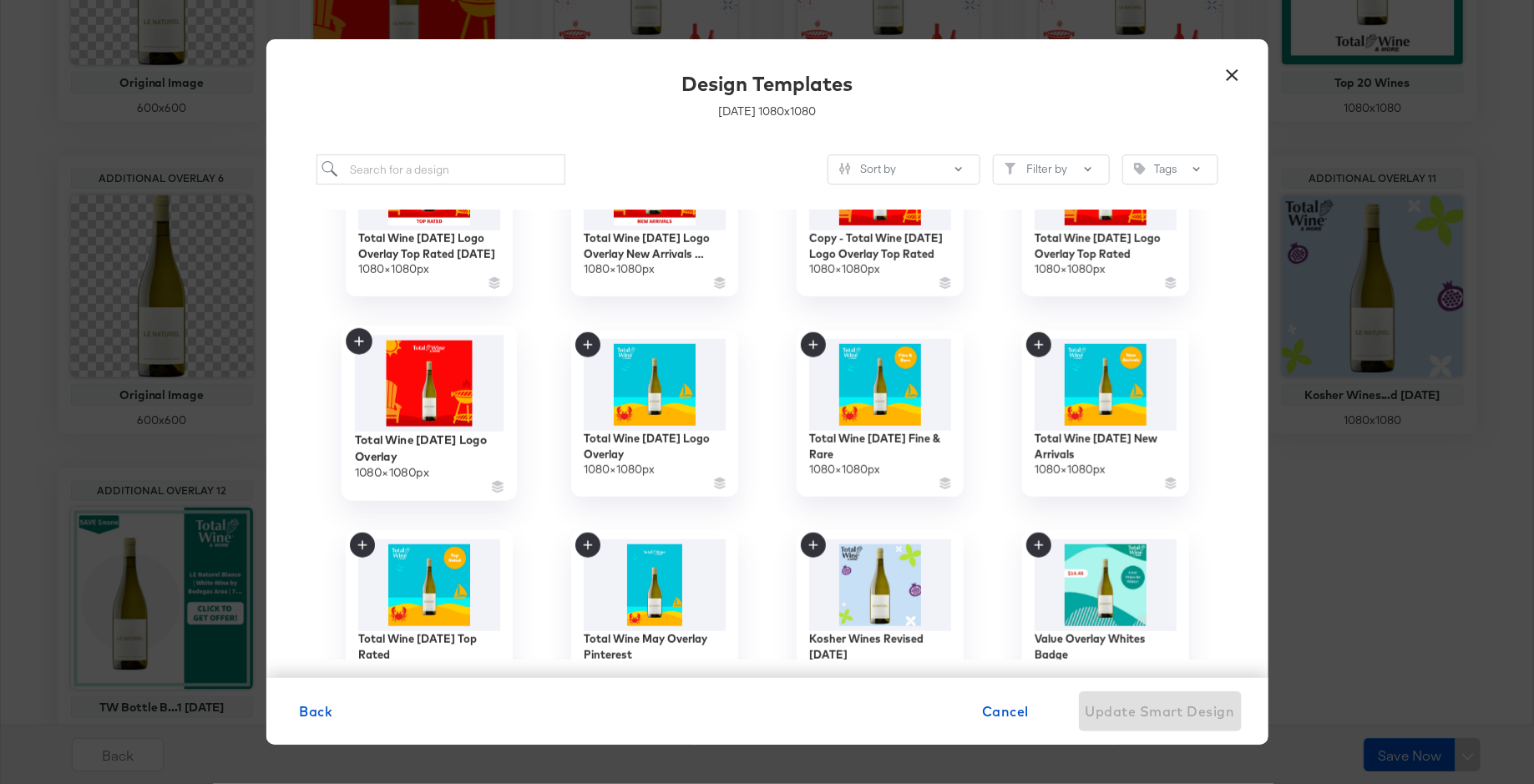 click at bounding box center (428, 383) 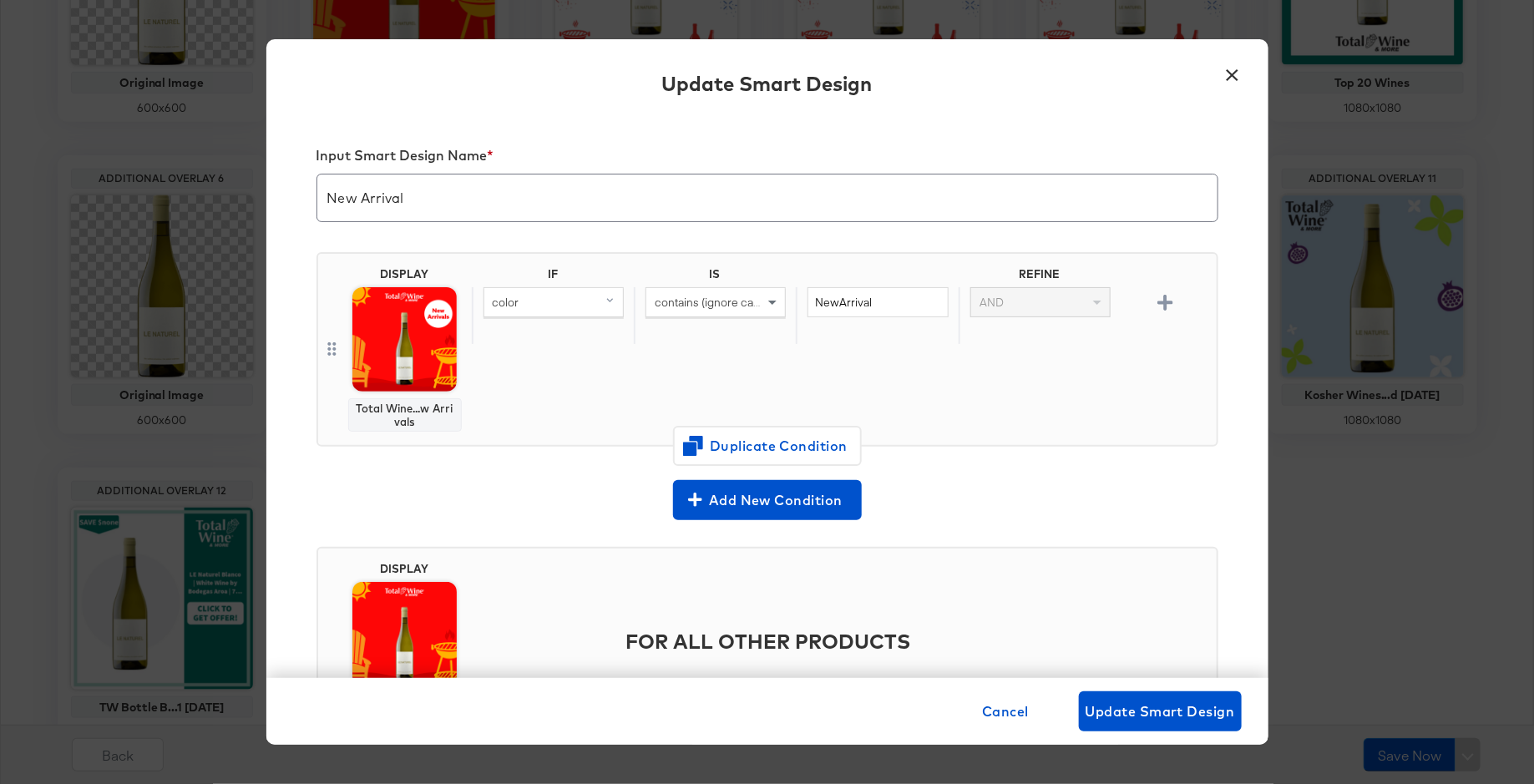 scroll, scrollTop: 104, scrollLeft: 0, axis: vertical 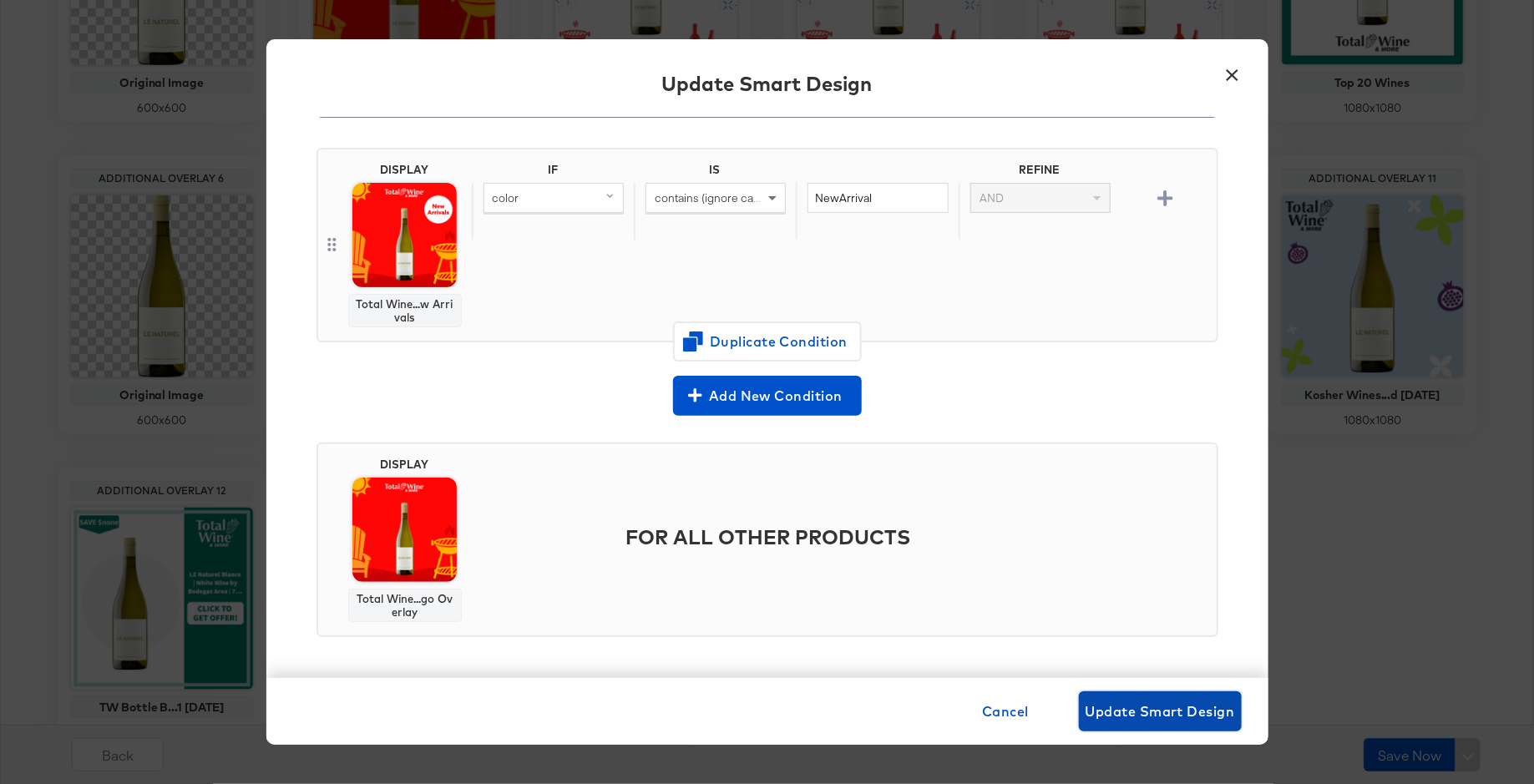 click on "Update Smart Design" at bounding box center (1160, 711) 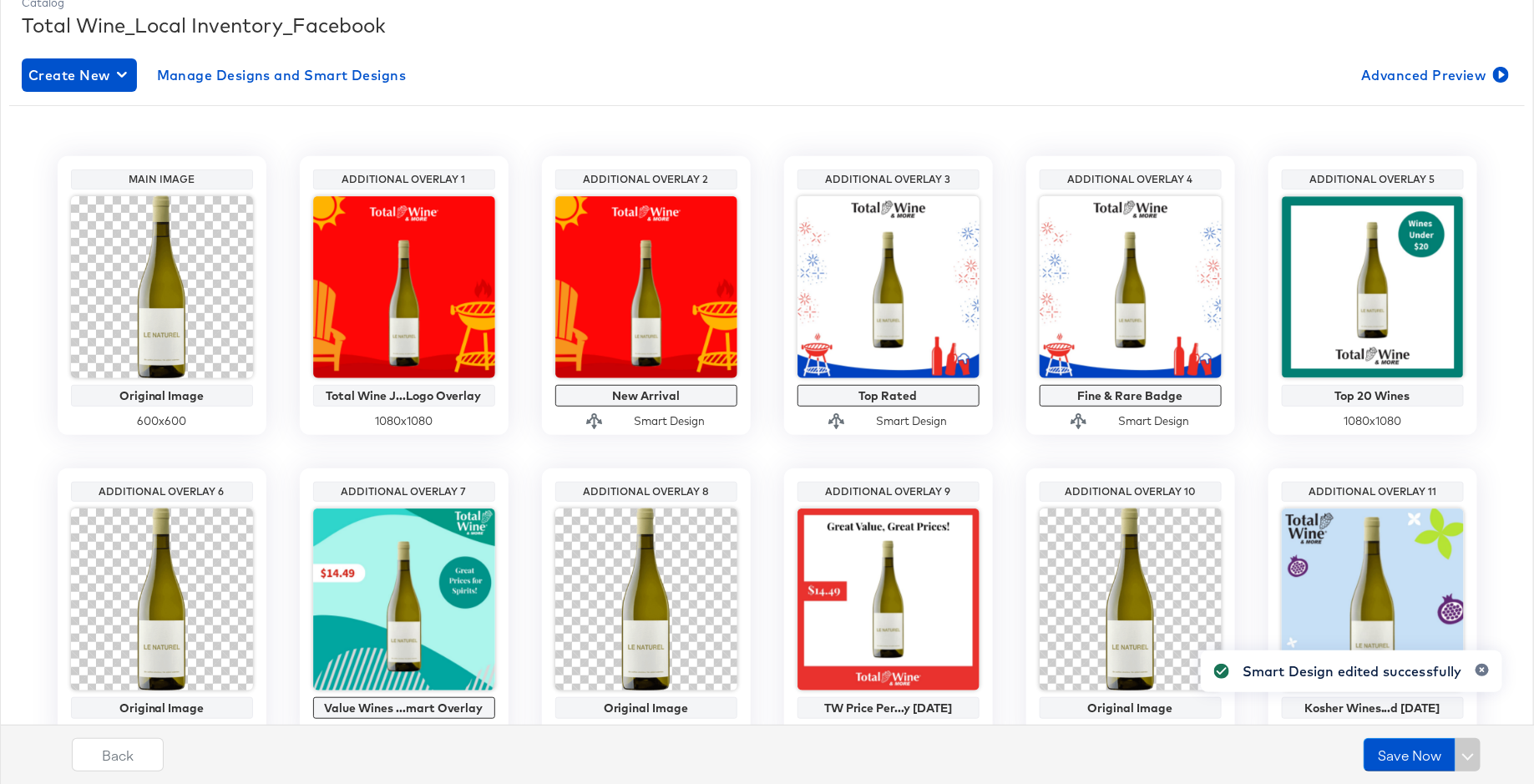 scroll, scrollTop: 203, scrollLeft: 0, axis: vertical 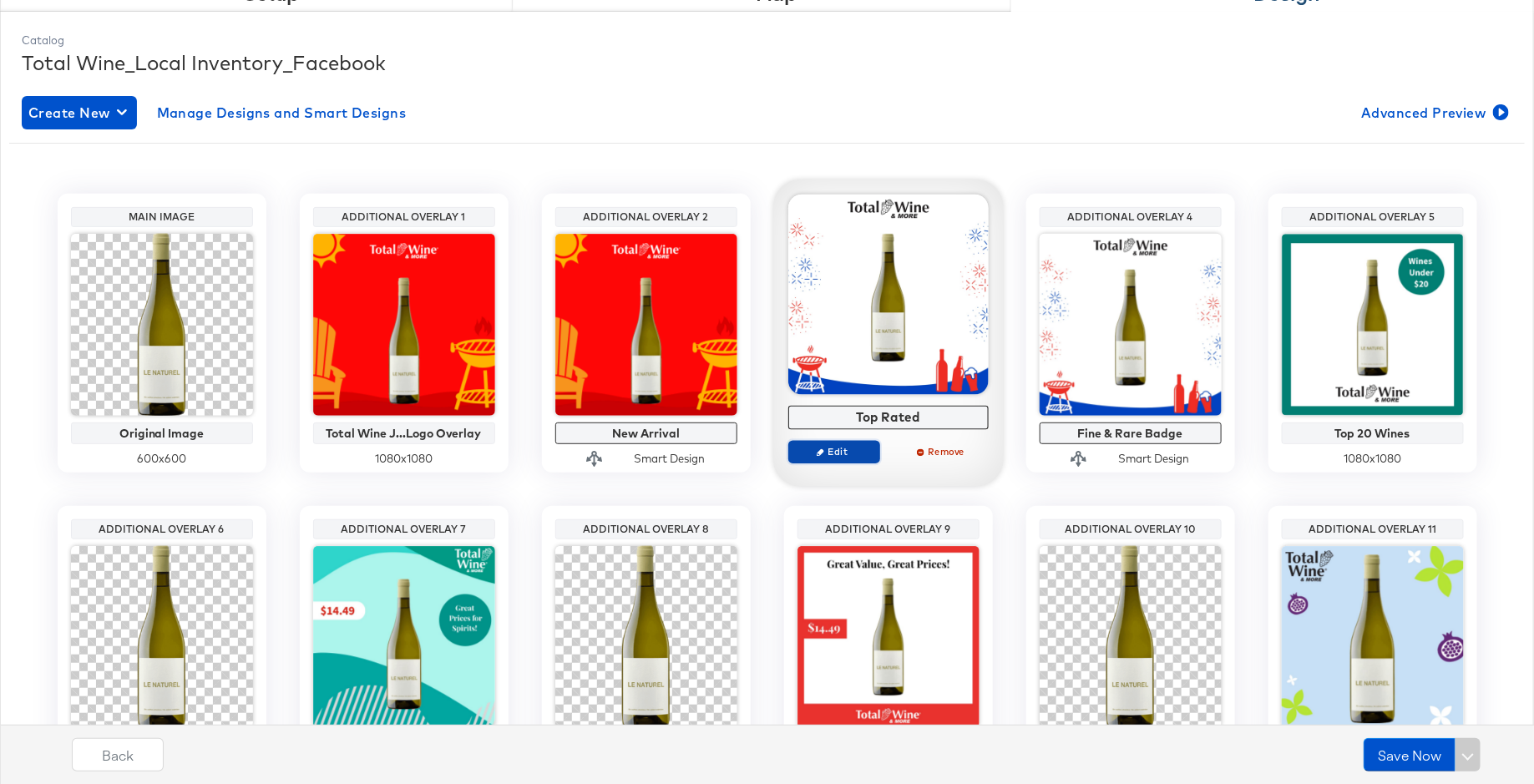 click 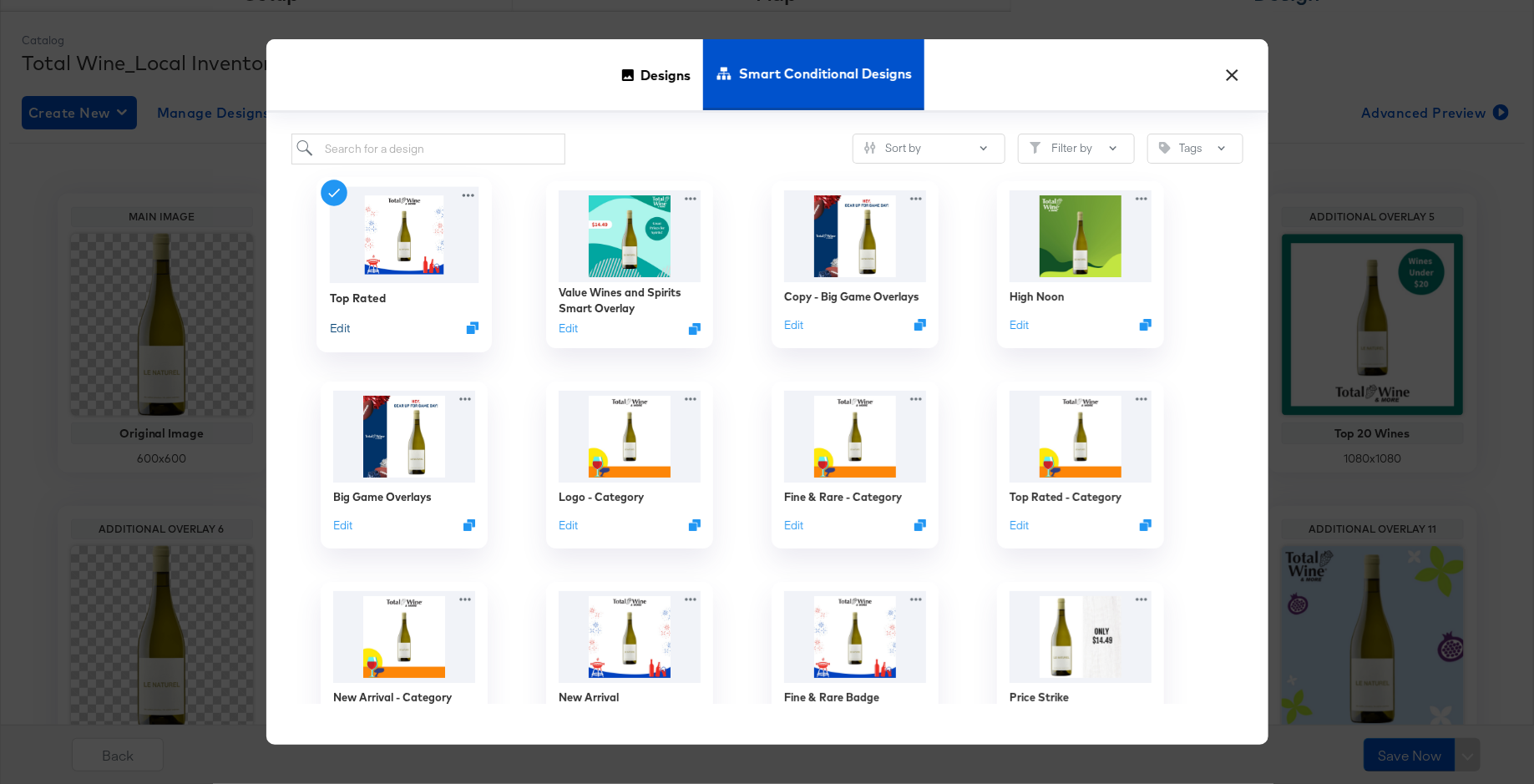 click on "Edit" at bounding box center (339, 326) 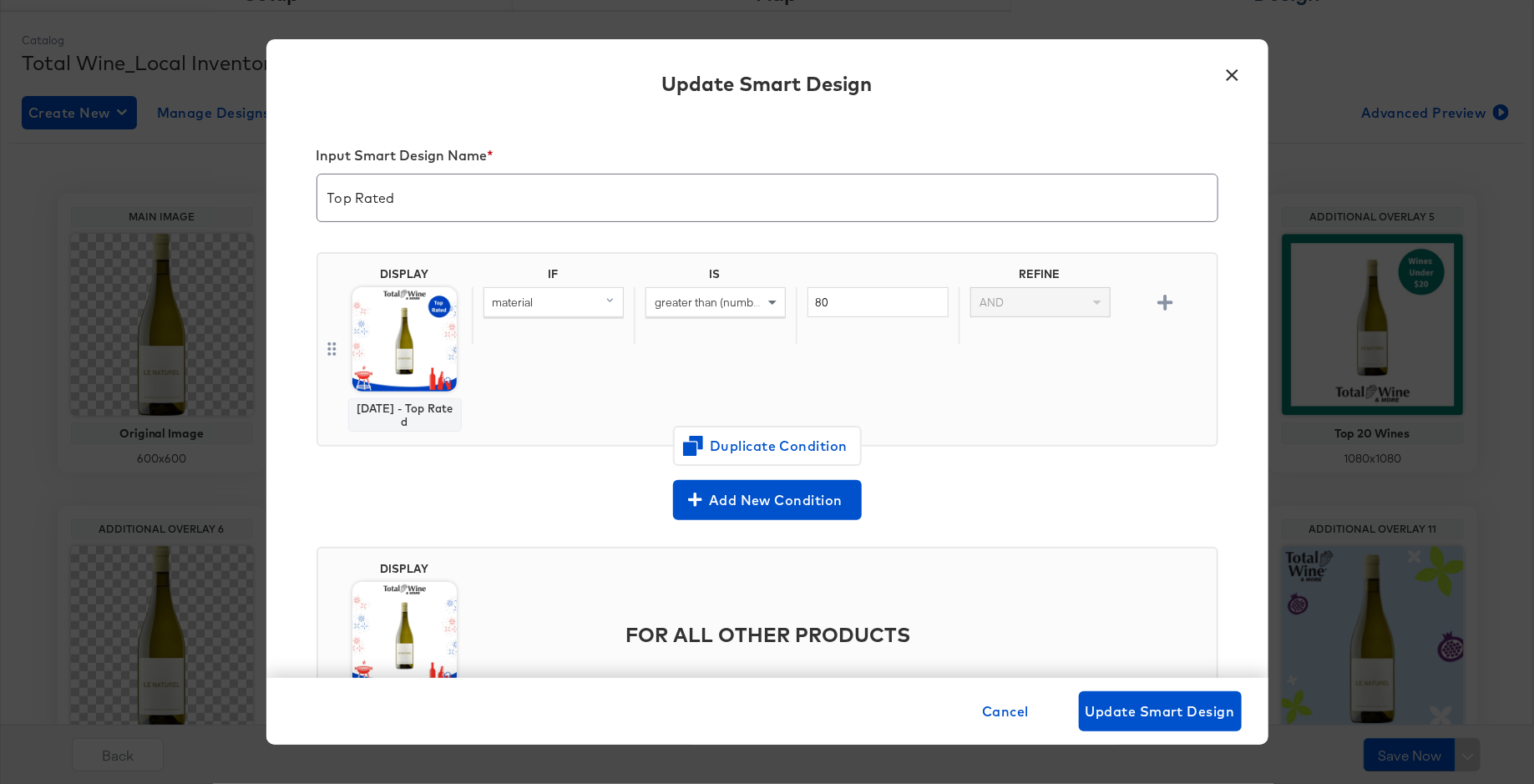 scroll, scrollTop: 90, scrollLeft: 0, axis: vertical 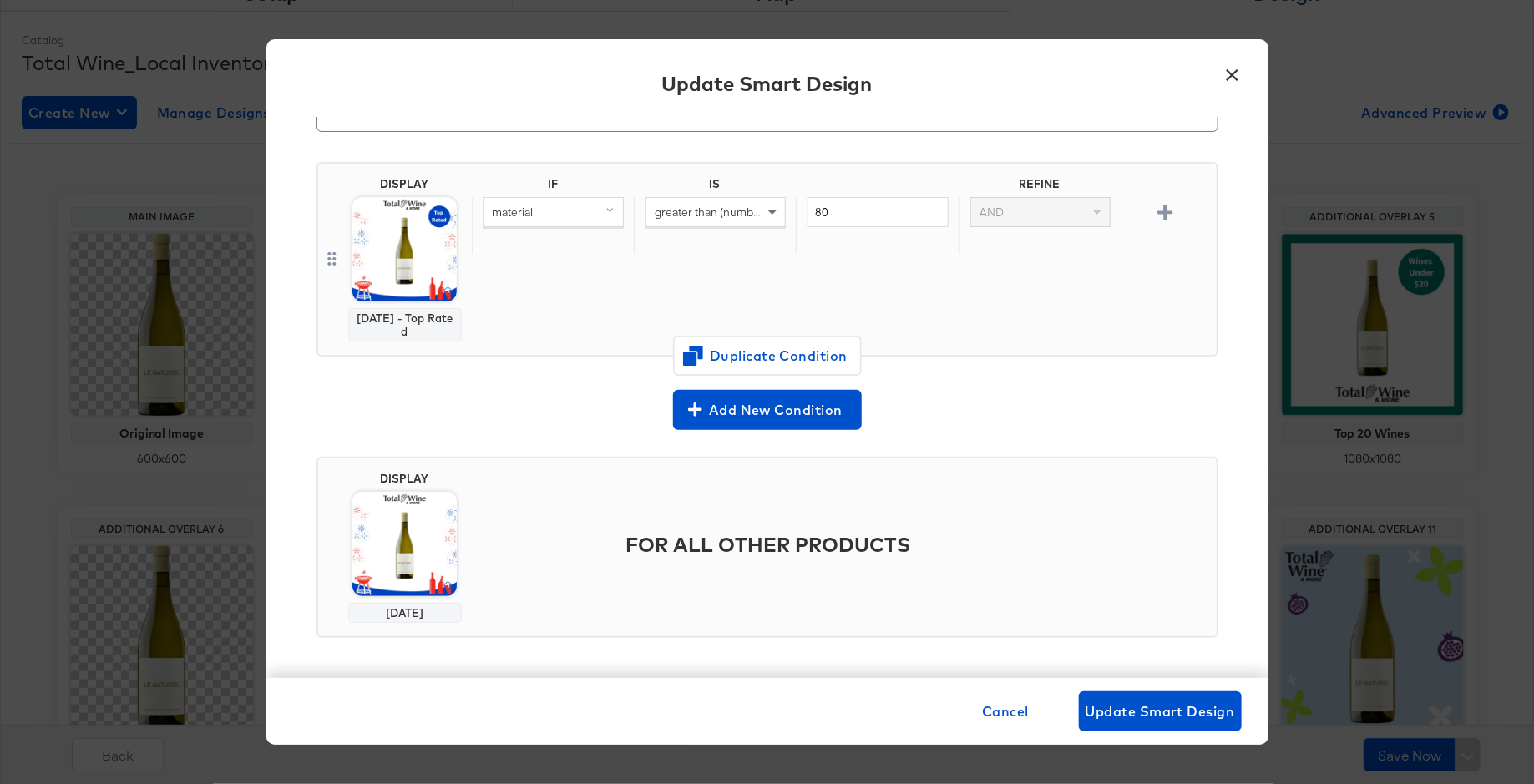 click on "×" at bounding box center [1233, 71] 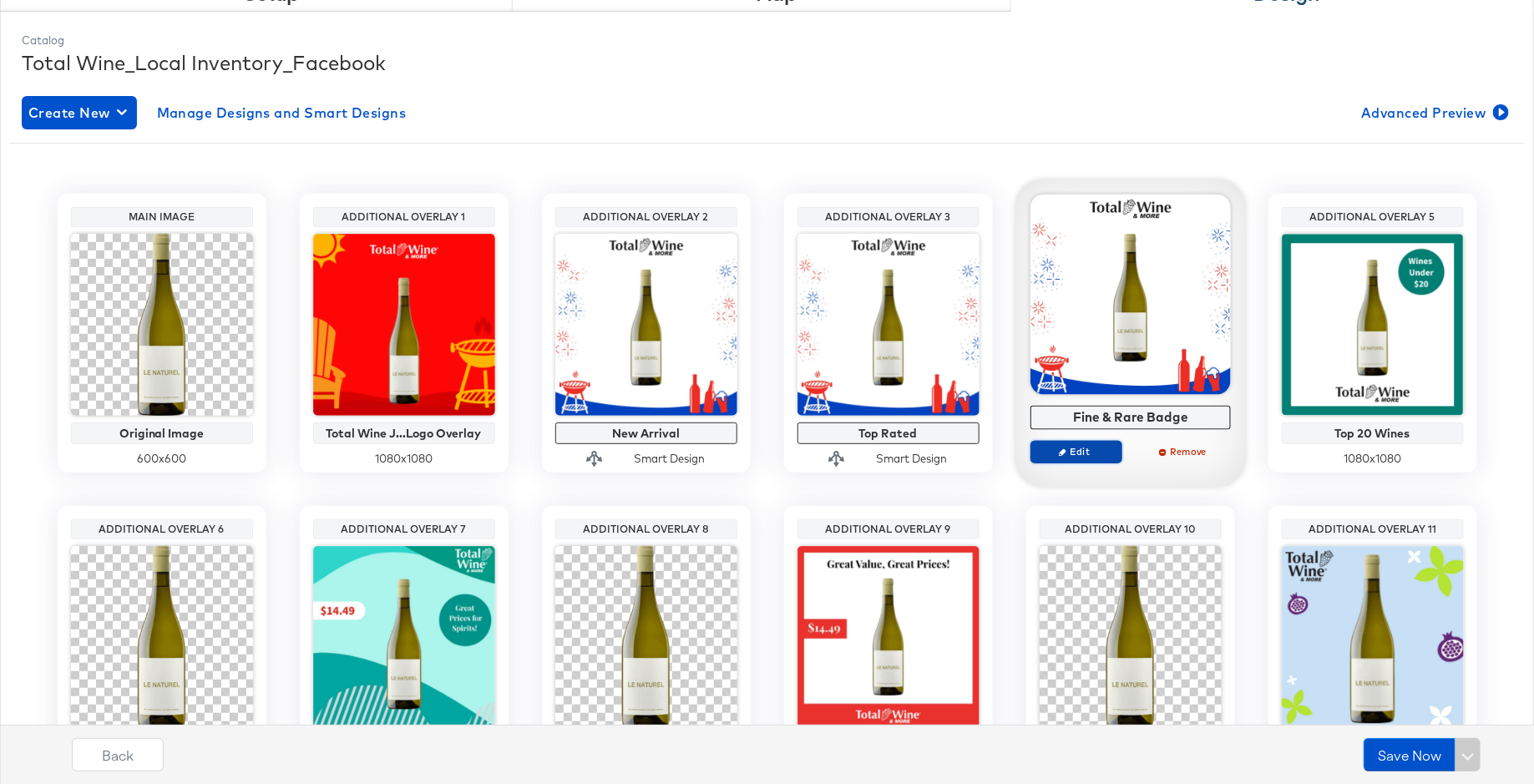 click on "Edit" at bounding box center [1076, 451] 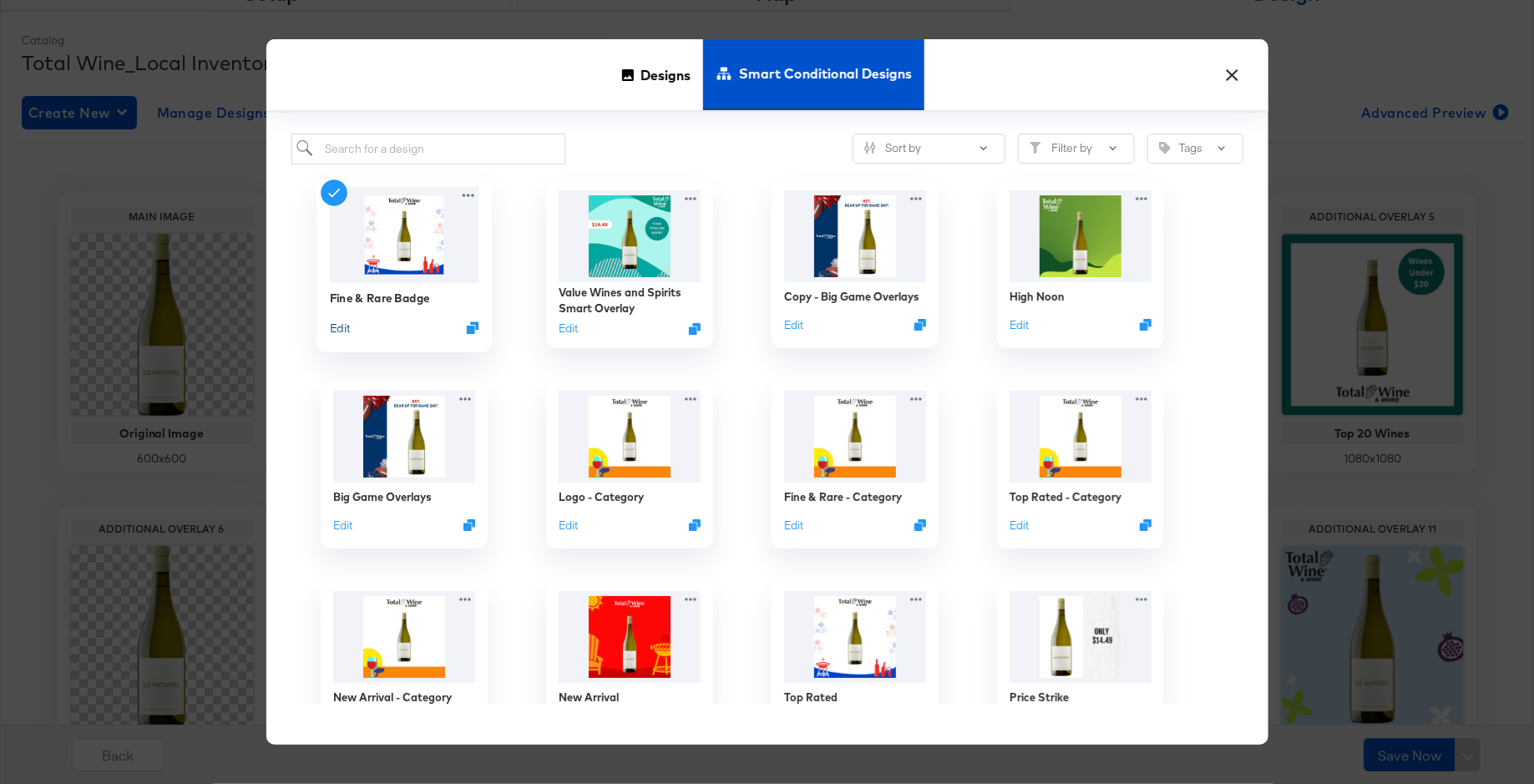 click on "Edit" at bounding box center [339, 326] 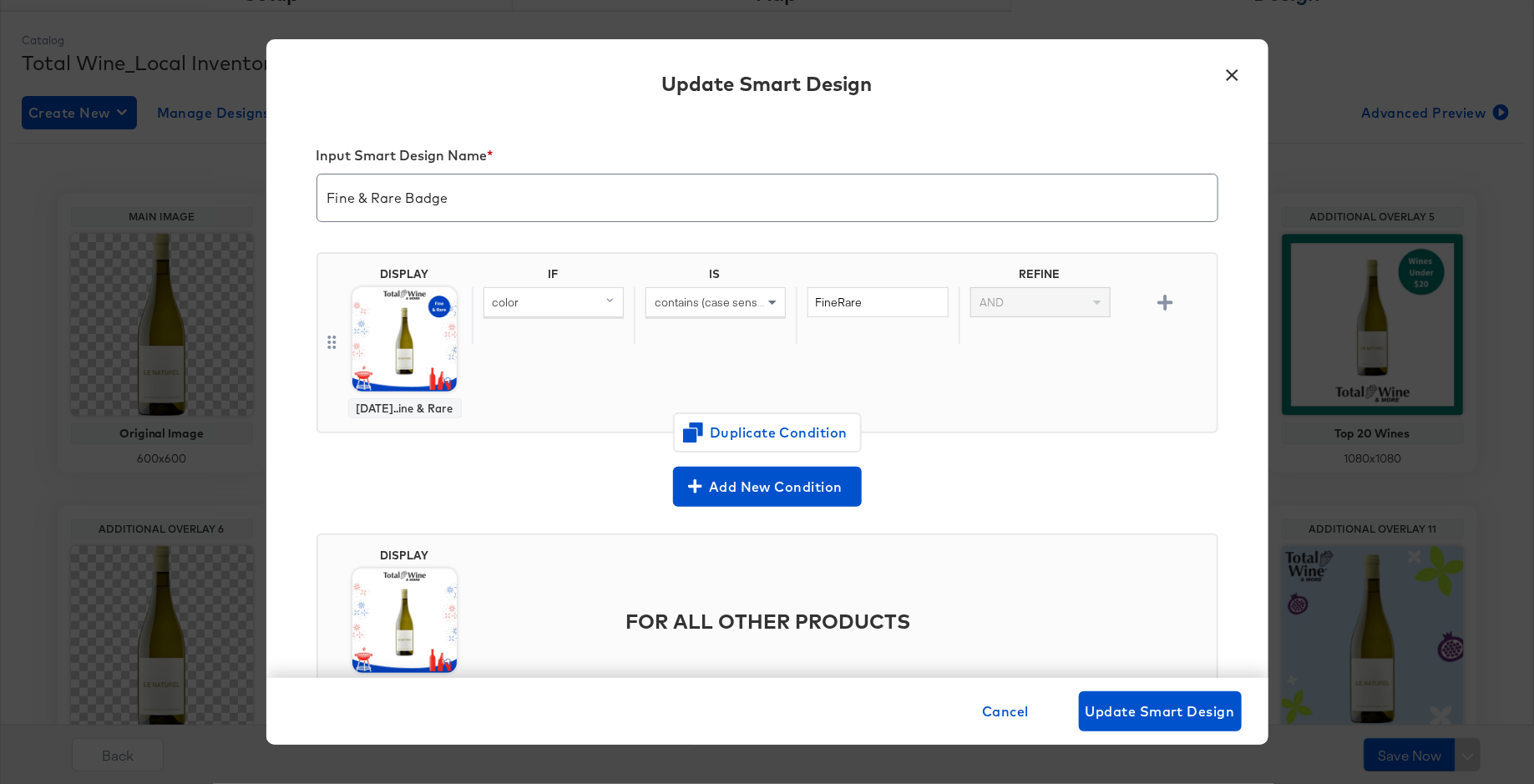 click on "×" at bounding box center [1233, 71] 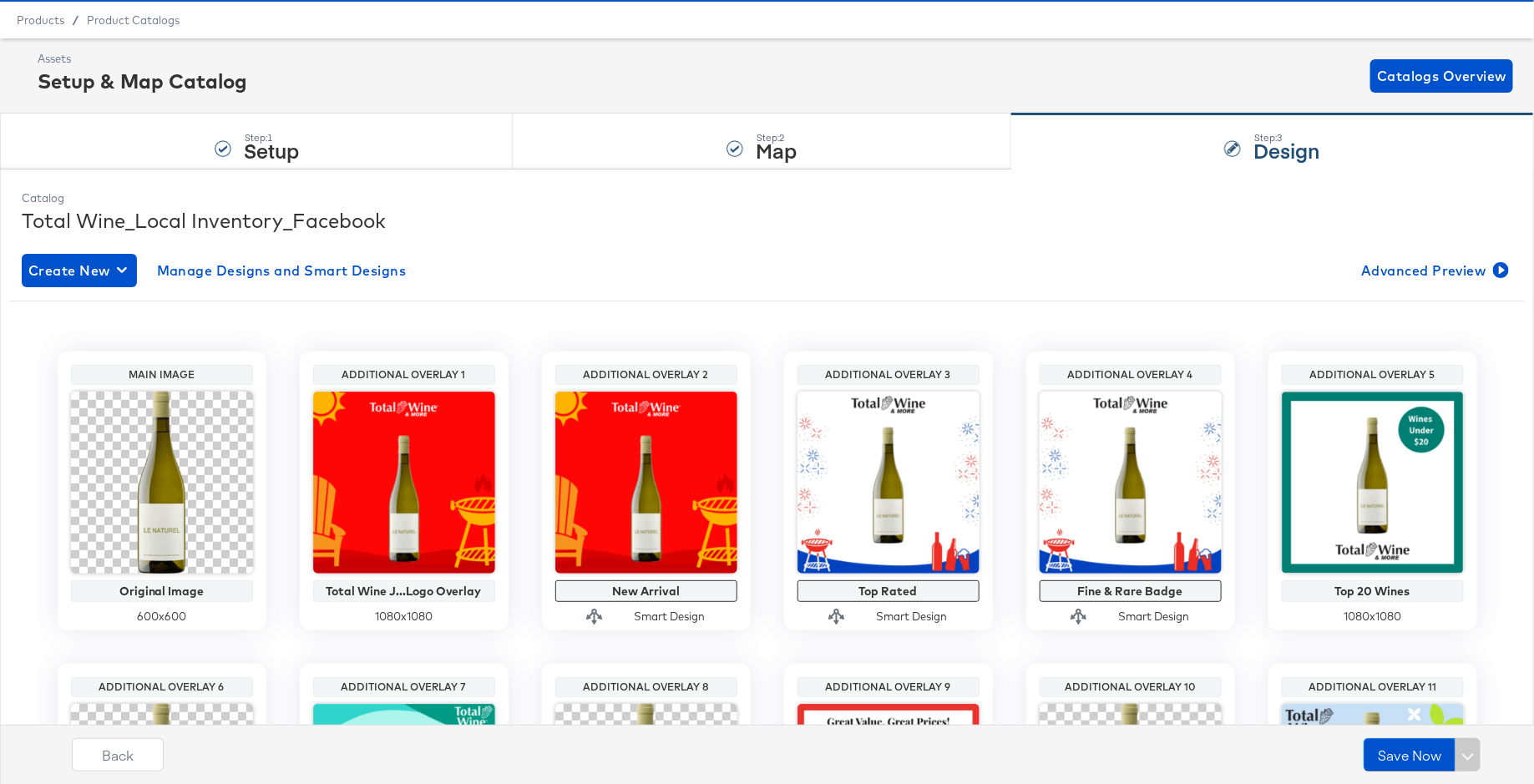 scroll, scrollTop: 0, scrollLeft: 0, axis: both 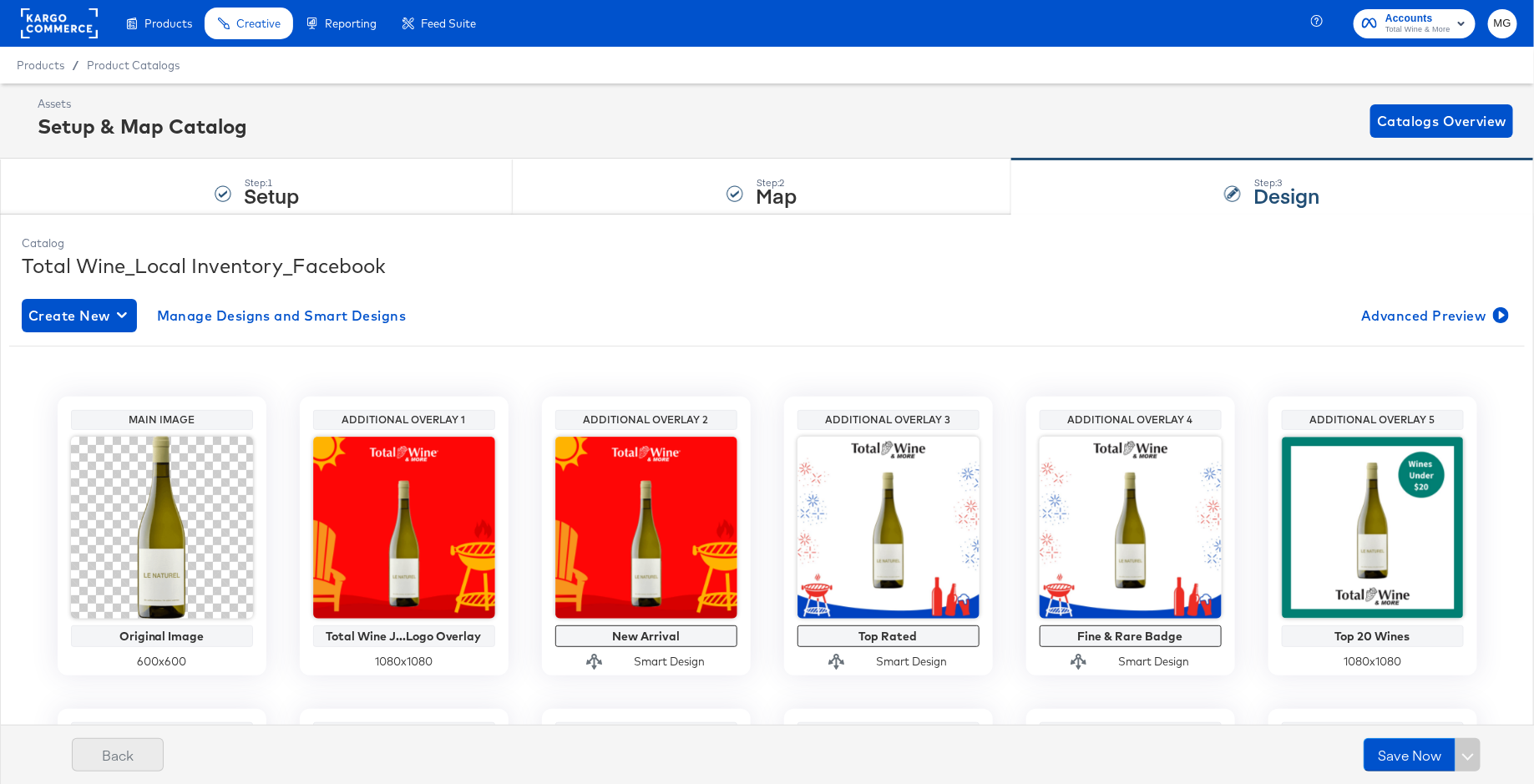 click on "Back" at bounding box center (118, 755) 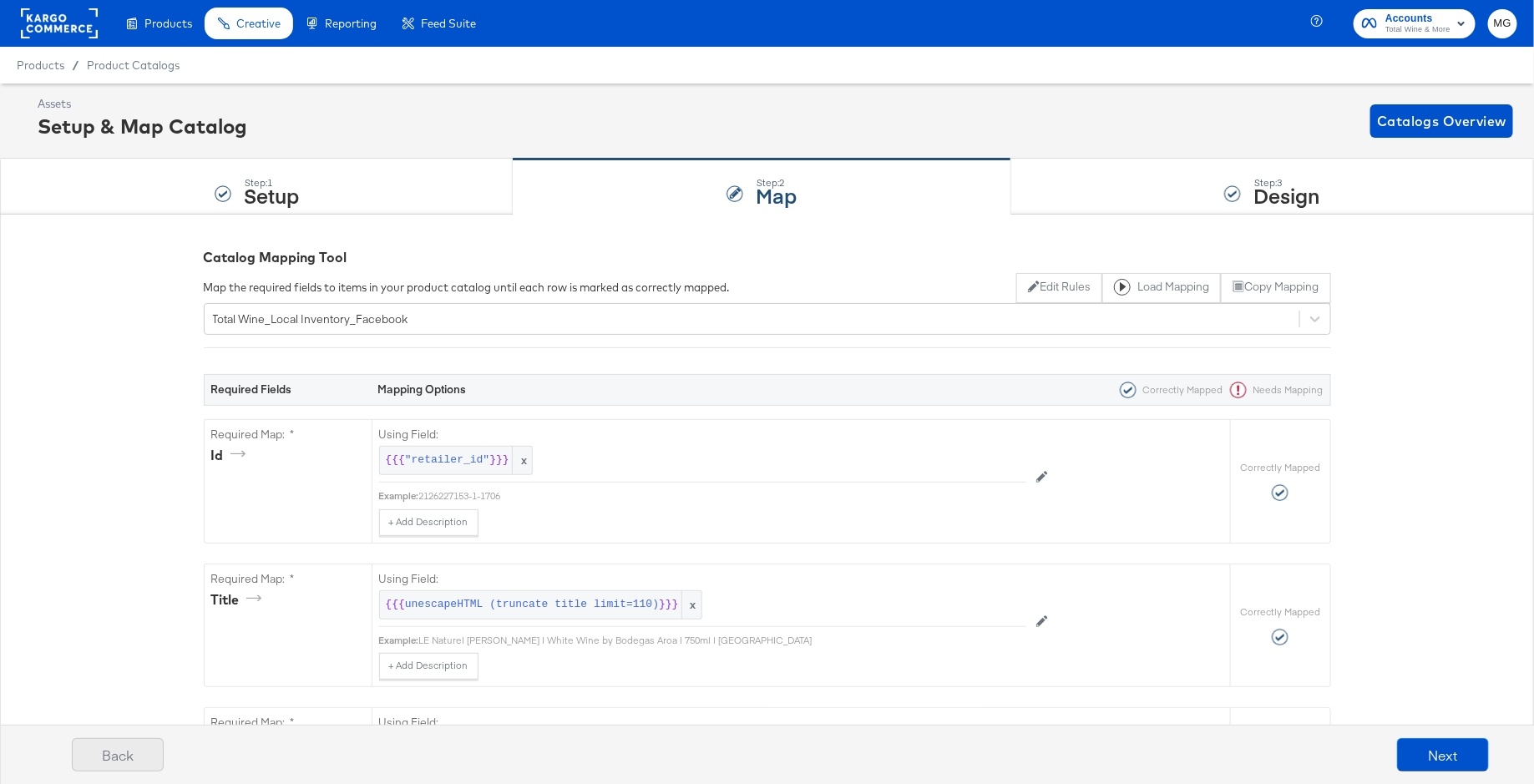 click on "Back" at bounding box center (118, 755) 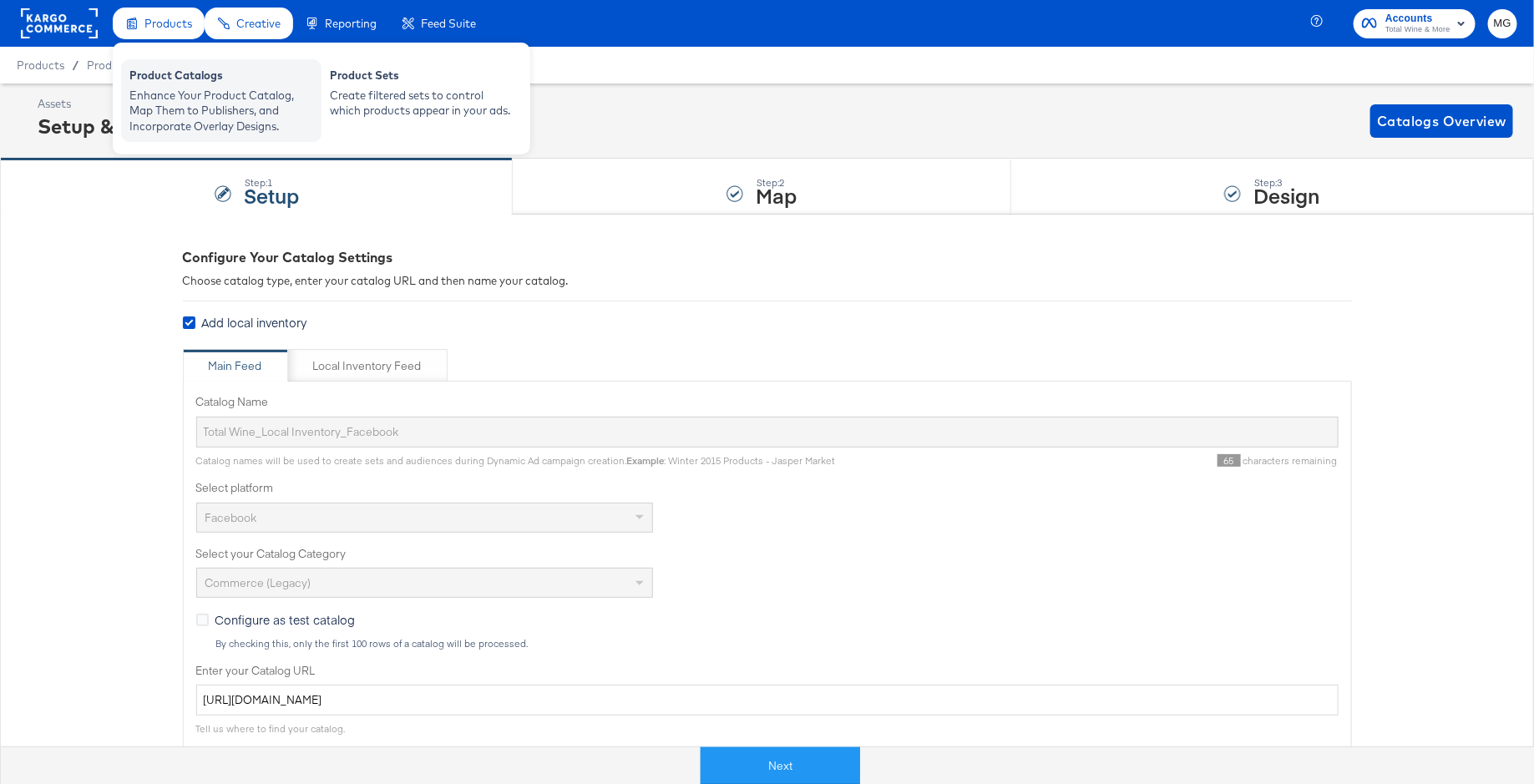 click on "Enhance Your Product Catalog, Map Them to Publishers, and Incorporate Overlay Designs." at bounding box center [221, 111] 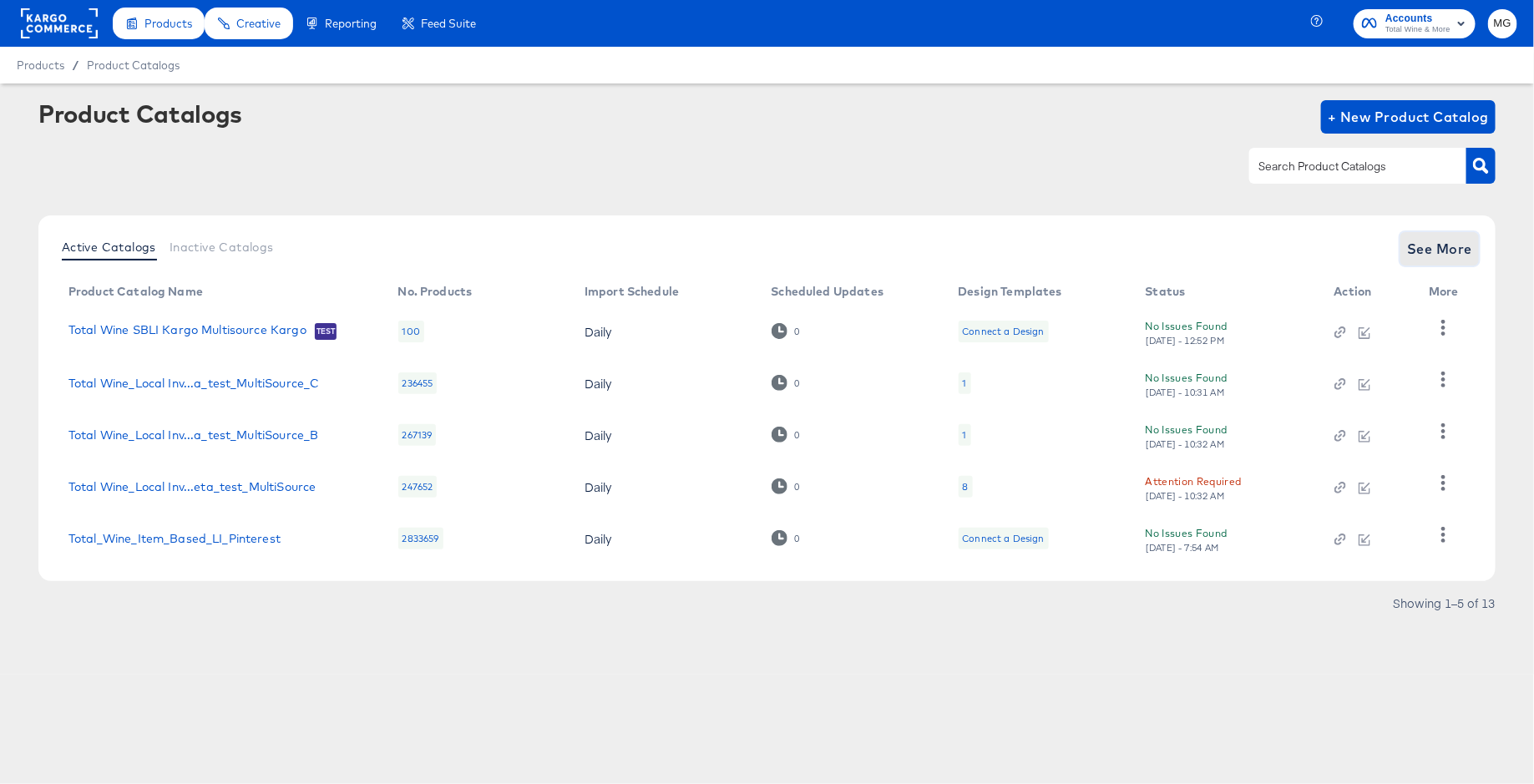 click on "See More" at bounding box center (1440, 249) 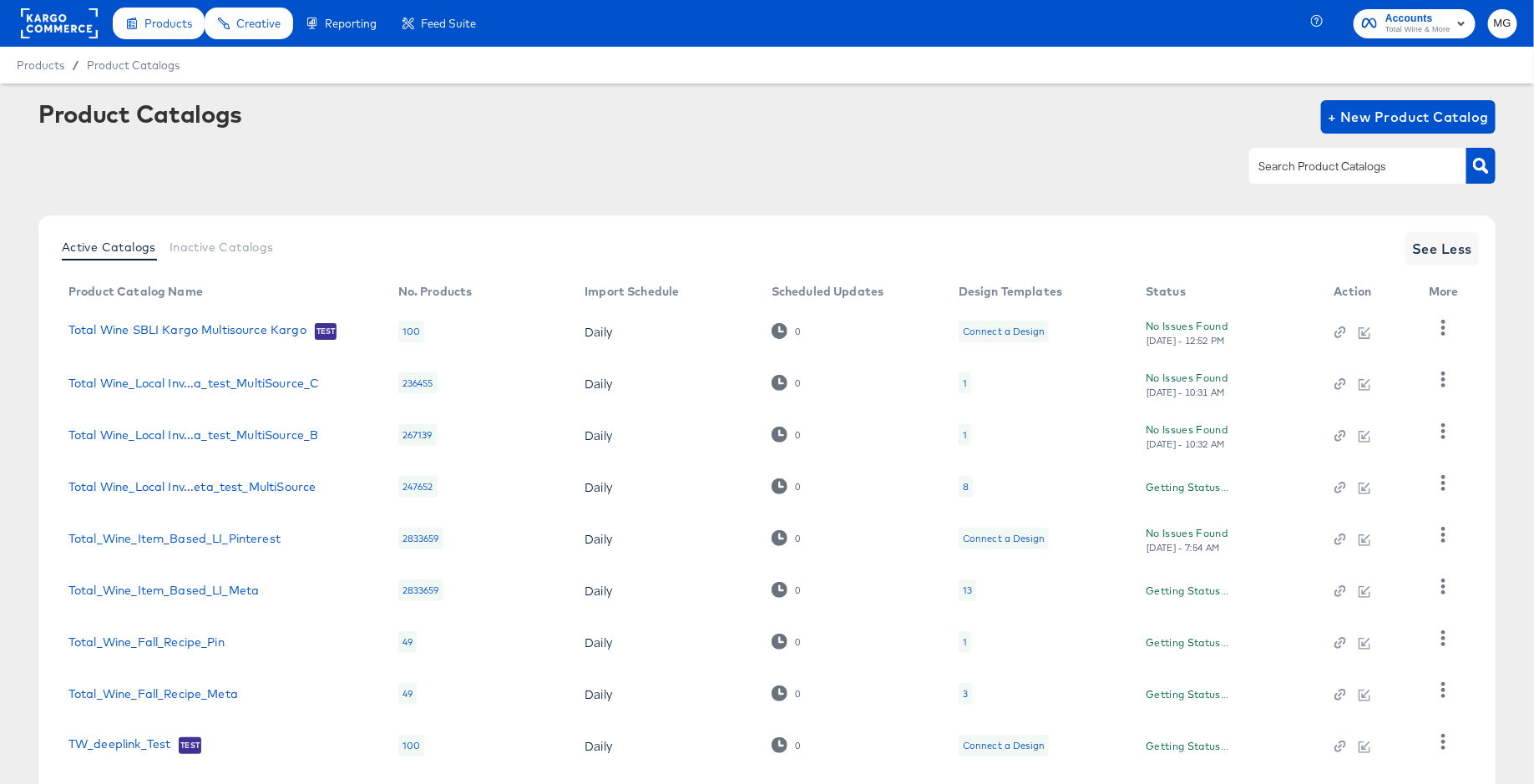 scroll, scrollTop: 149, scrollLeft: 0, axis: vertical 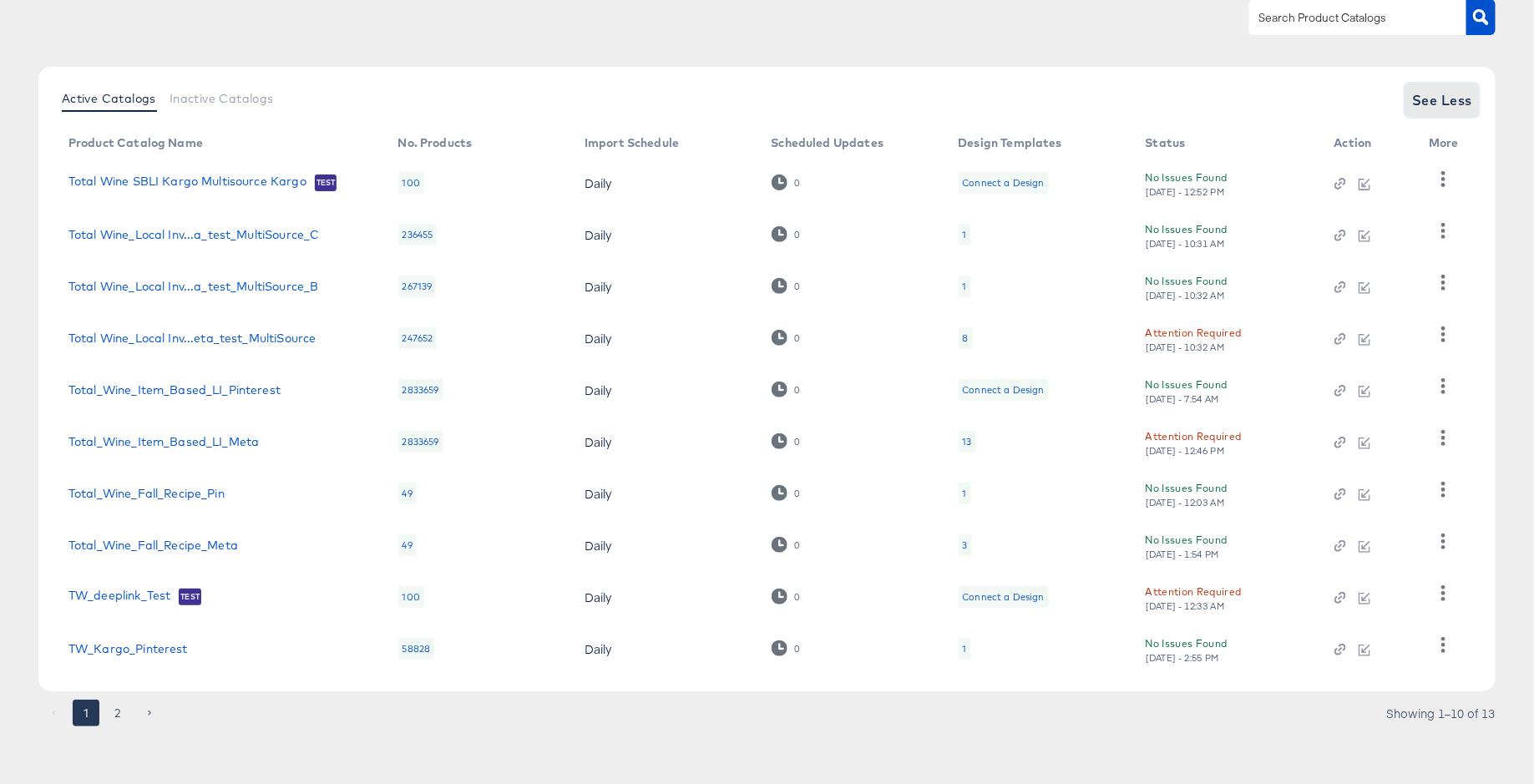 click on "See Less" at bounding box center [1442, 100] 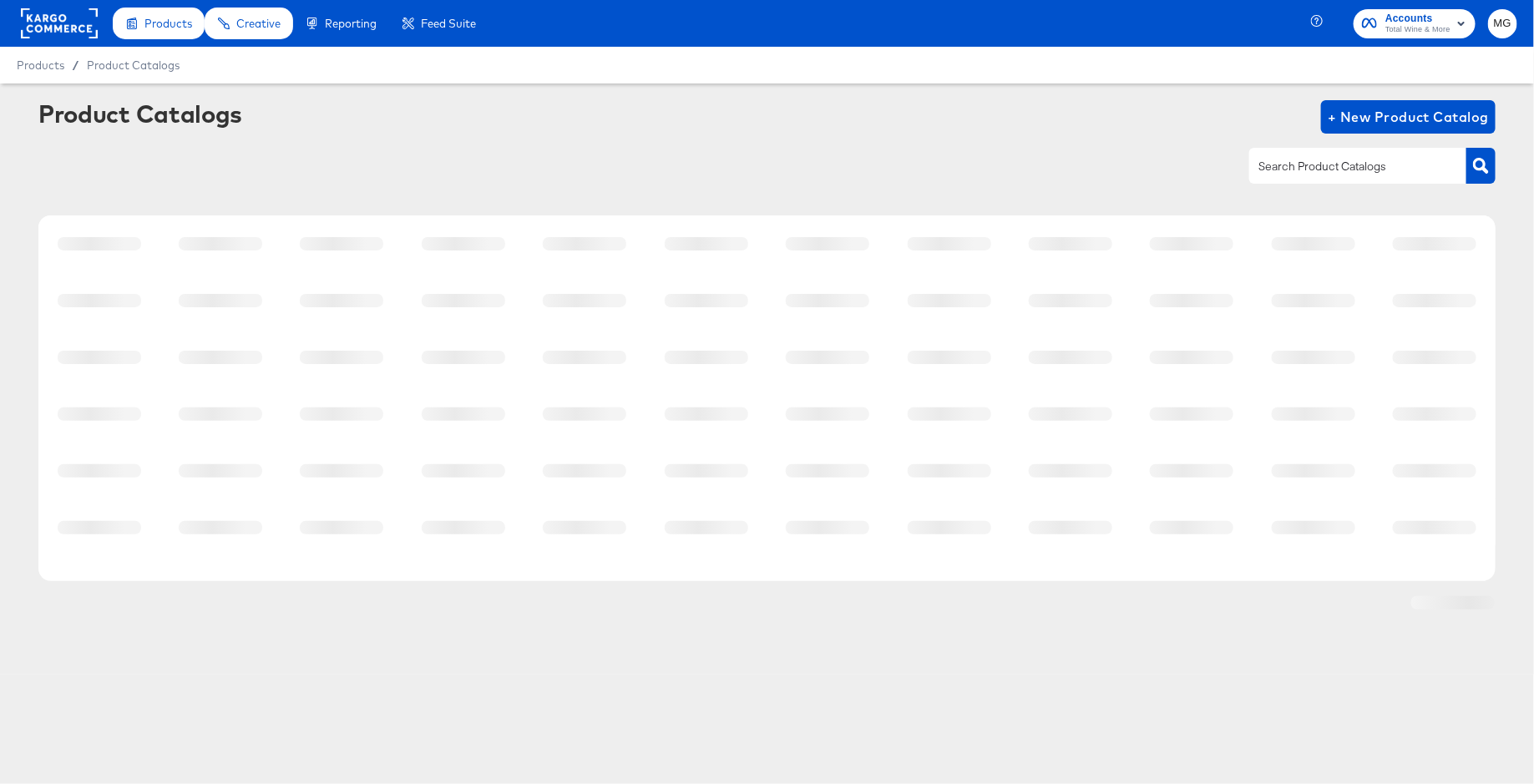 scroll, scrollTop: 0, scrollLeft: 0, axis: both 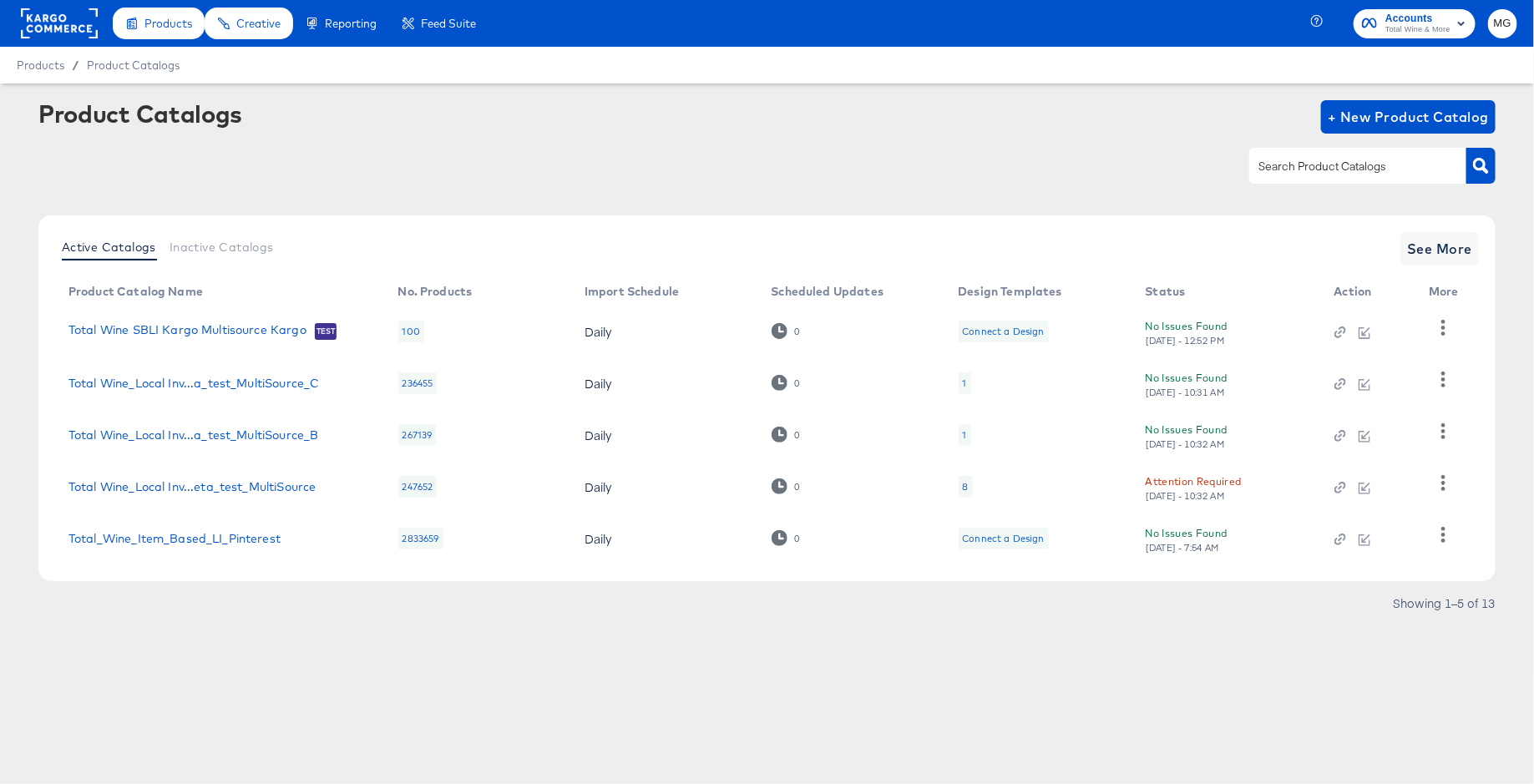 click on "Active Catalogs Inactive Catalogs See More Product Catalog Name No. Products Import Schedule Scheduled Updates Design Templates Status Action More Total Wine SBLI Kargo Multisource Kargo Test 100 Daily 0 Connect a Design No Issues Found [DATE] - 12:52 PM Total Wine_Local Inv...a_test_MultiSource_C 236455 Daily 0 1 No Issues Found [DATE] - 10:31 AM Total Wine_Local Inv...a_test_MultiSource_B 267139 Daily 0 1 No Issues Found [DATE] - 10:32 AM Total Wine_Local Inv...eta_test_MultiSource 247652 Daily 0 8 Attention Required [DATE] - 10:32 AM Total_Wine_Item_Based_LI_Pinterest 2833659 Daily 0 Connect a Design No Issues Found [DATE] - 7:54 AM" at bounding box center (767, 398) 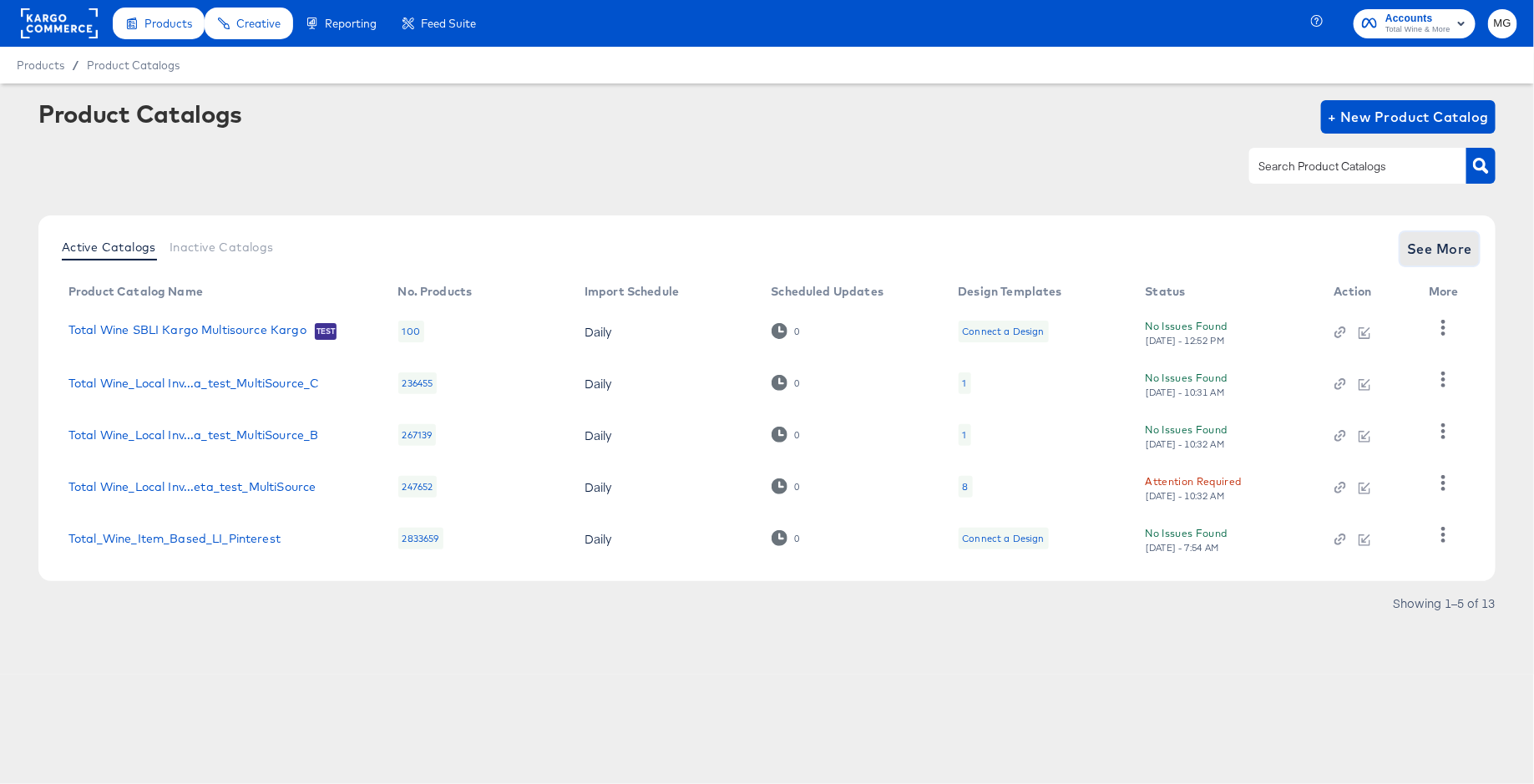 click on "See More" at bounding box center (1440, 249) 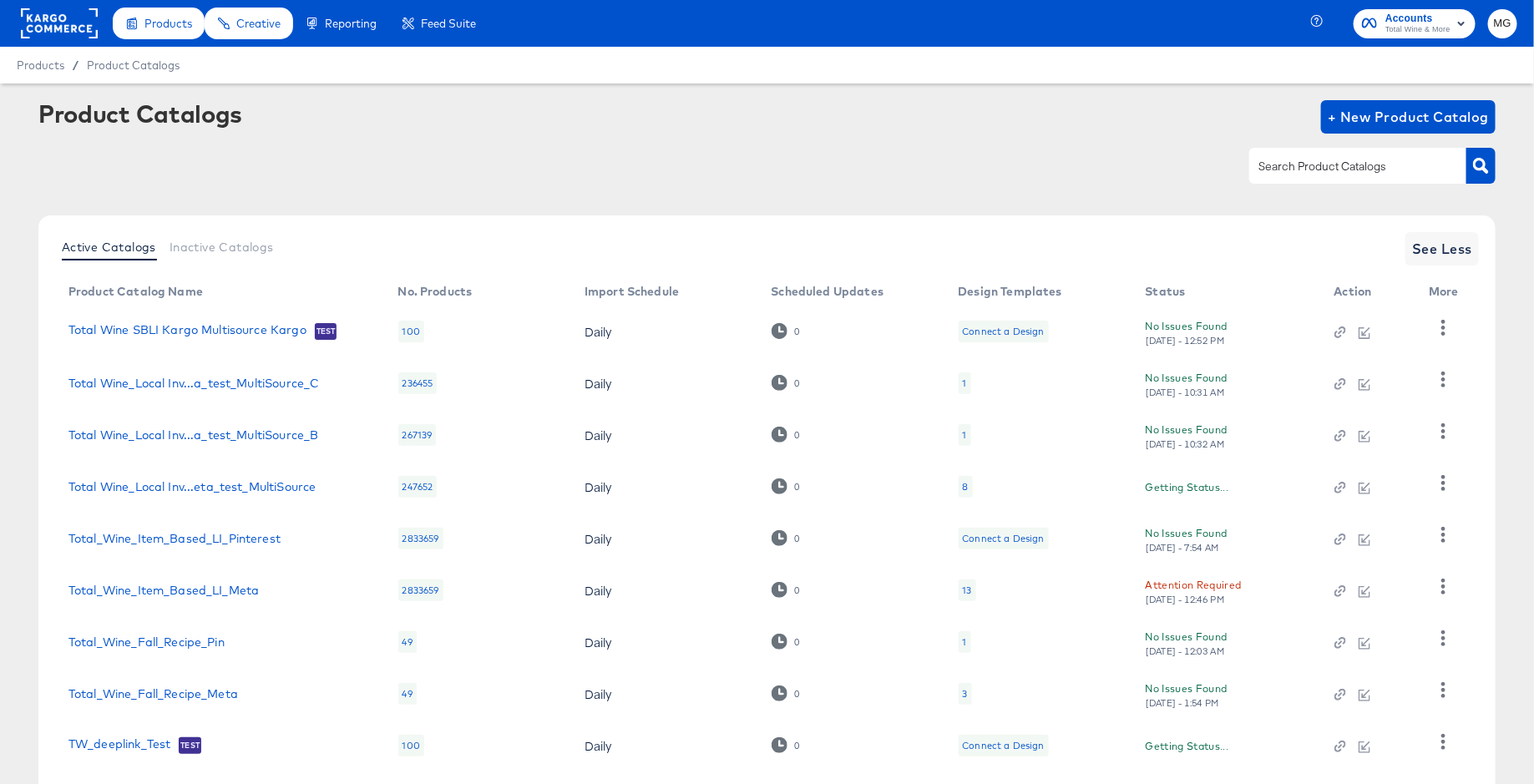 scroll, scrollTop: 149, scrollLeft: 0, axis: vertical 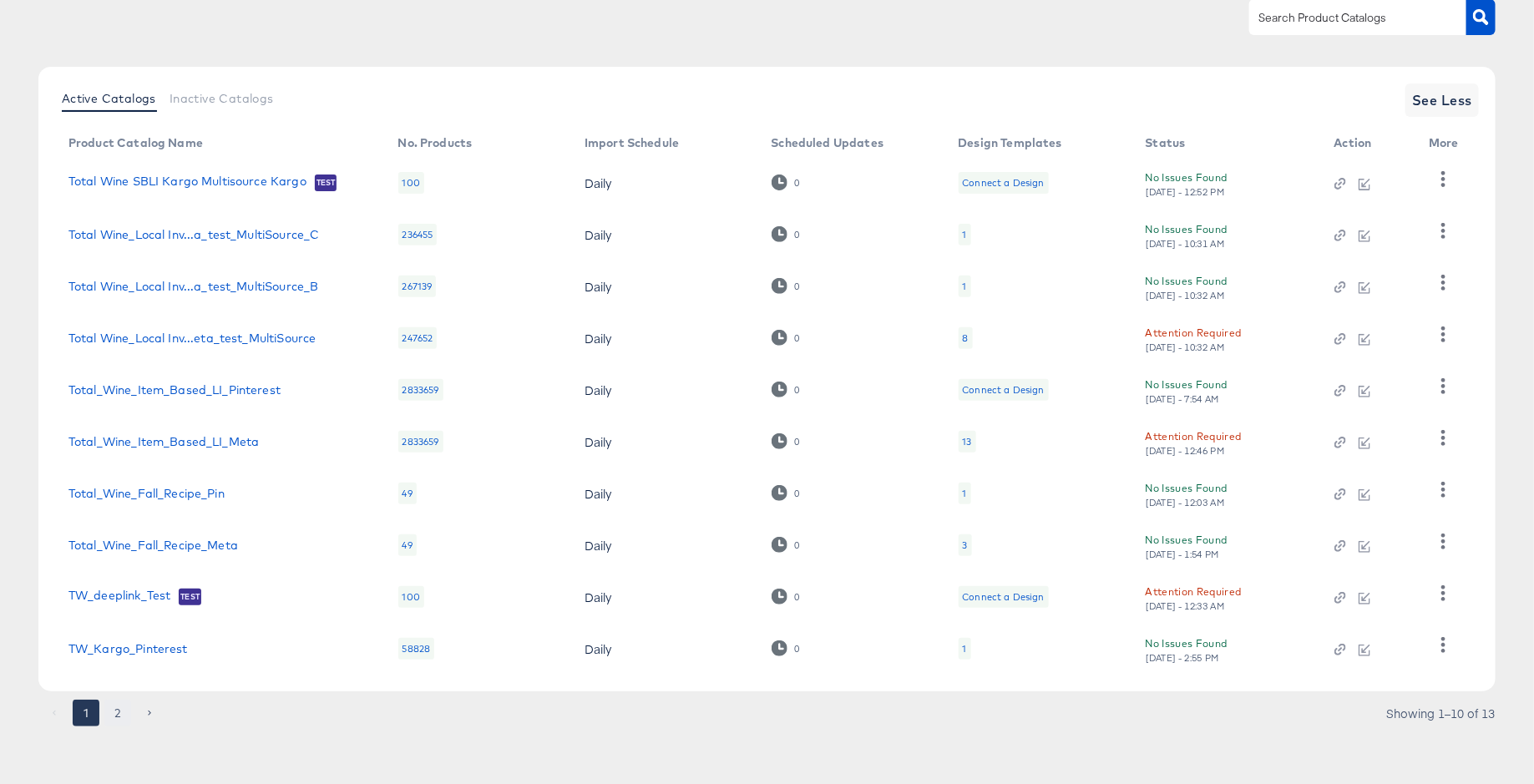 click on "2" at bounding box center (118, 713) 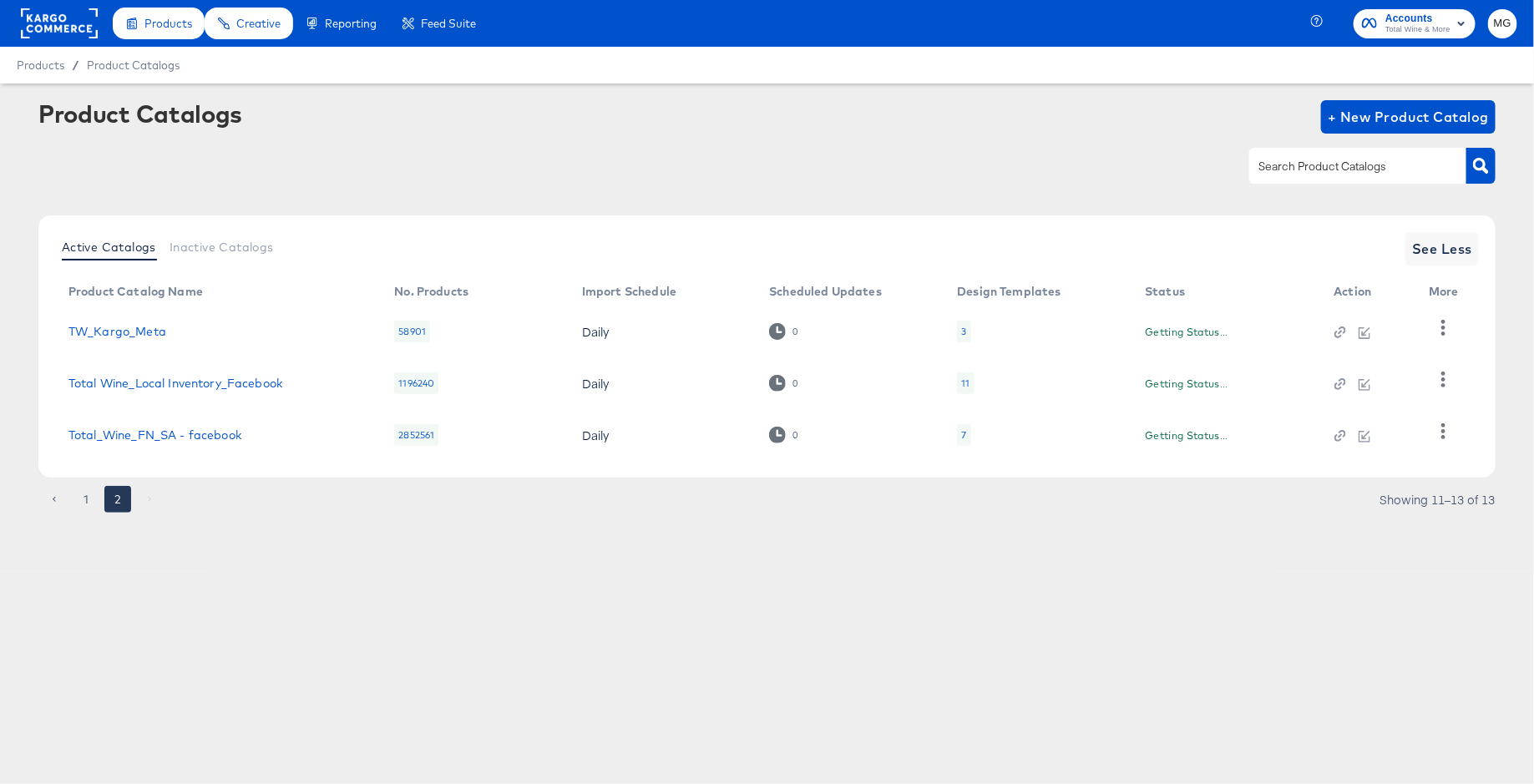 scroll, scrollTop: 0, scrollLeft: 0, axis: both 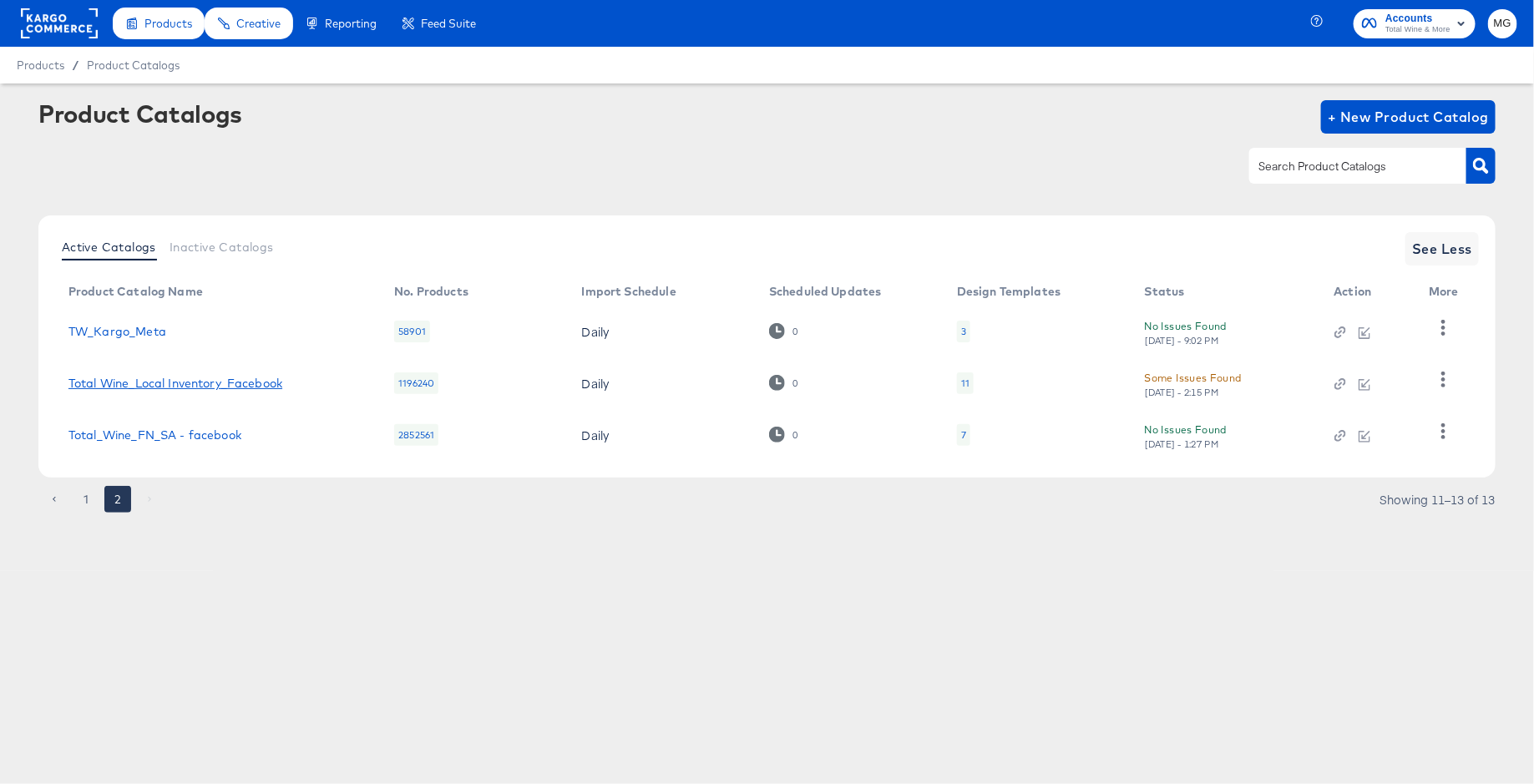 click on "Total Wine_Local Inventory_Facebook" at bounding box center (175, 383) 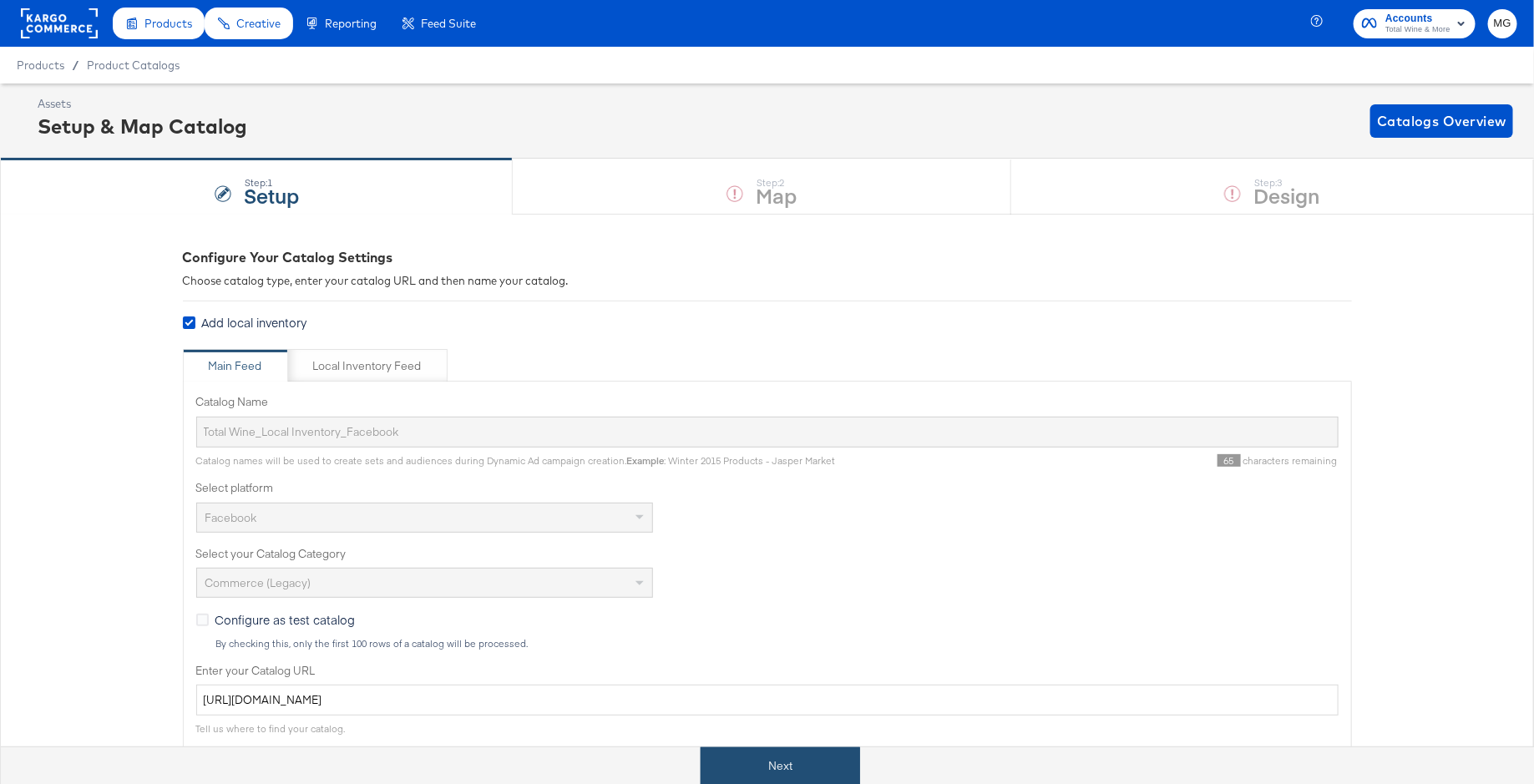 click on "Next" at bounding box center [780, 766] 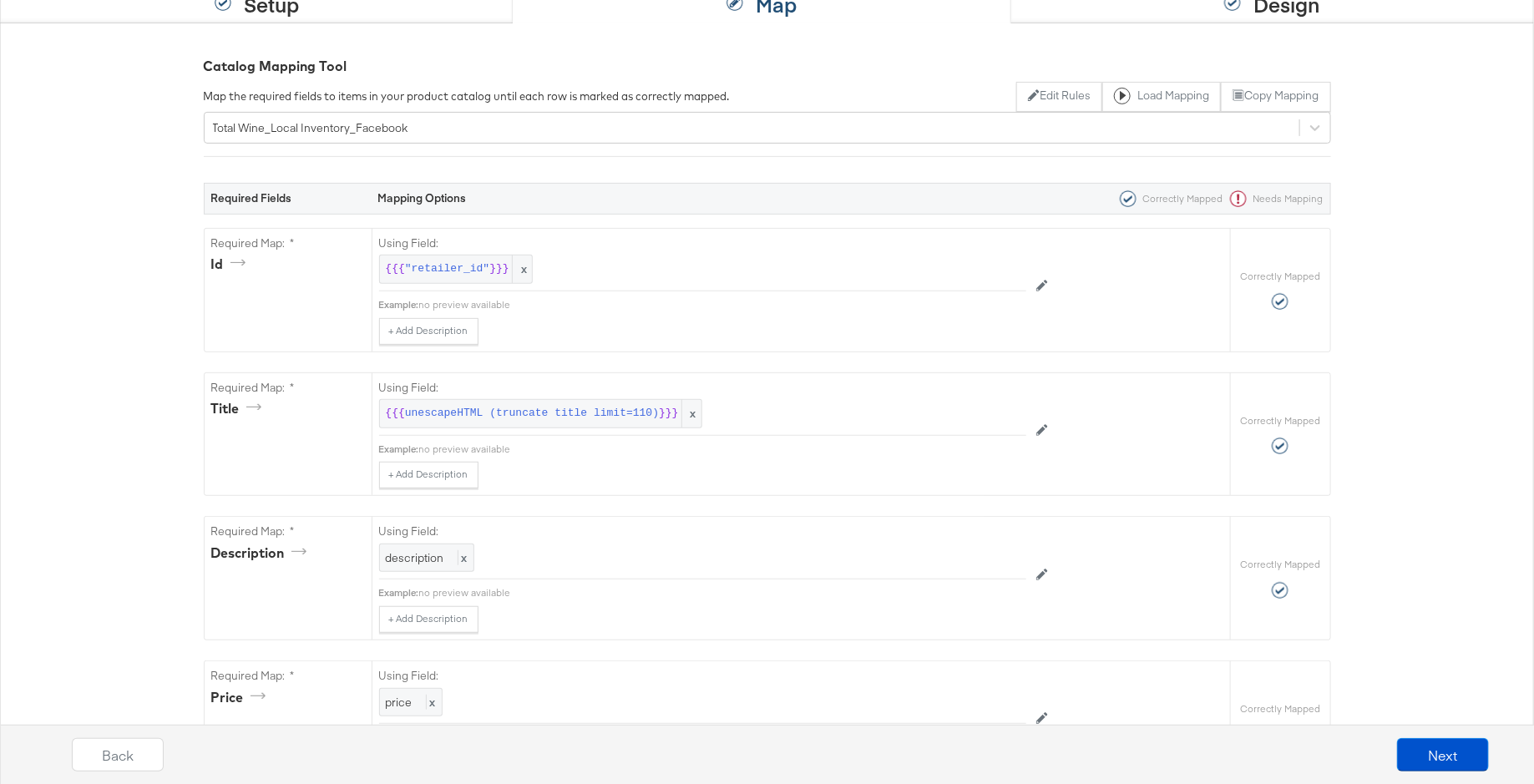 scroll, scrollTop: 211, scrollLeft: 0, axis: vertical 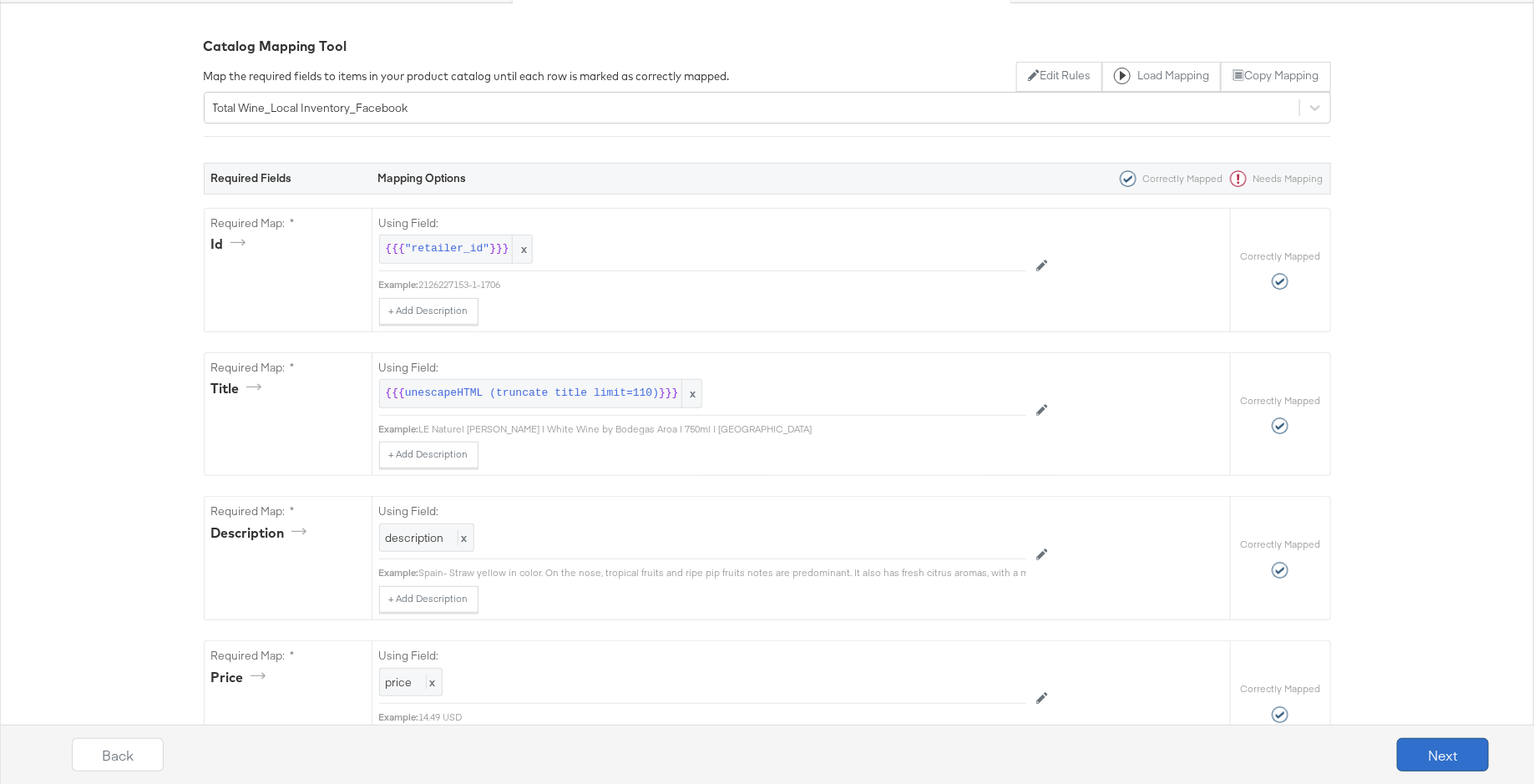 click on "Next" at bounding box center (1443, 755) 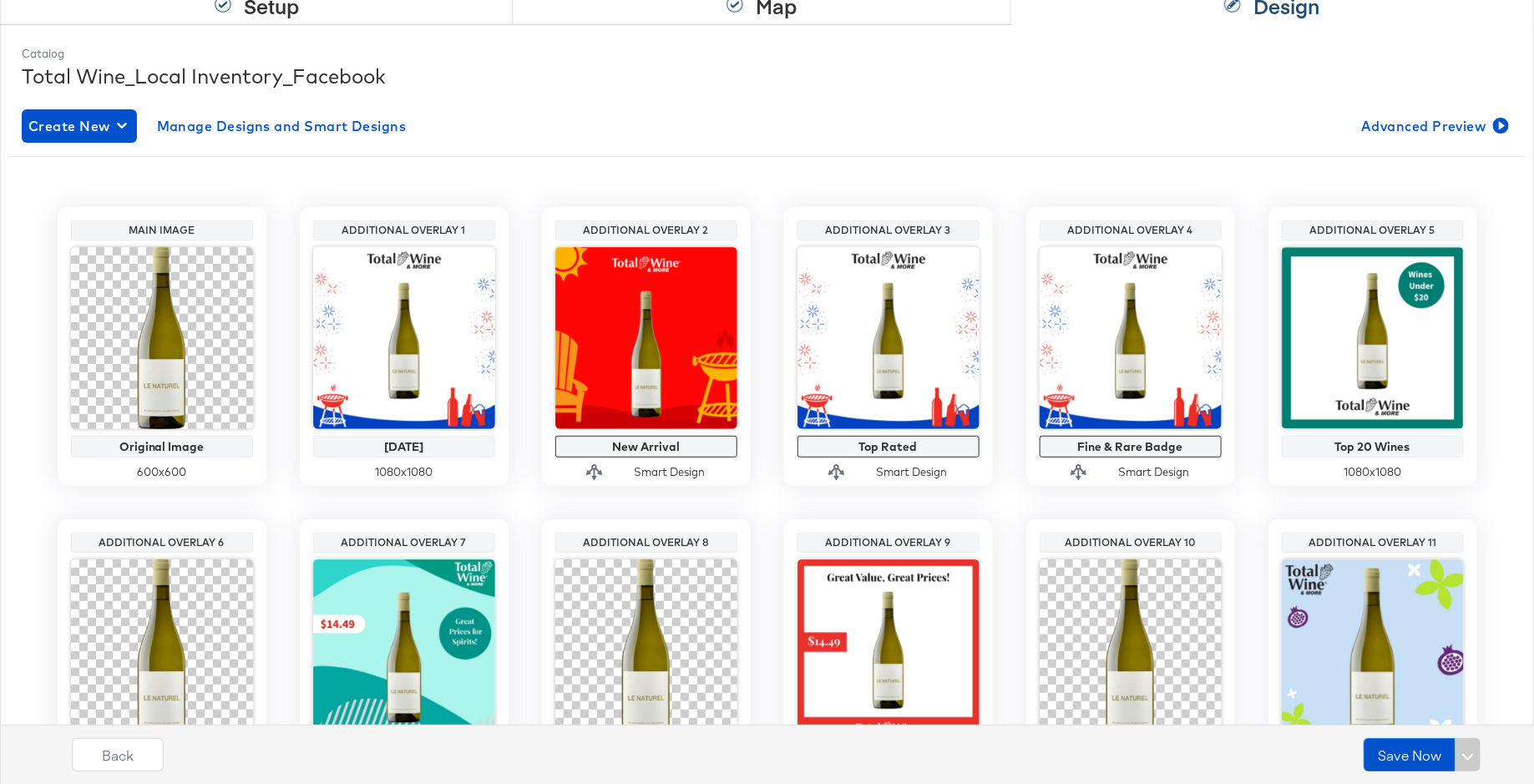 scroll, scrollTop: 203, scrollLeft: 0, axis: vertical 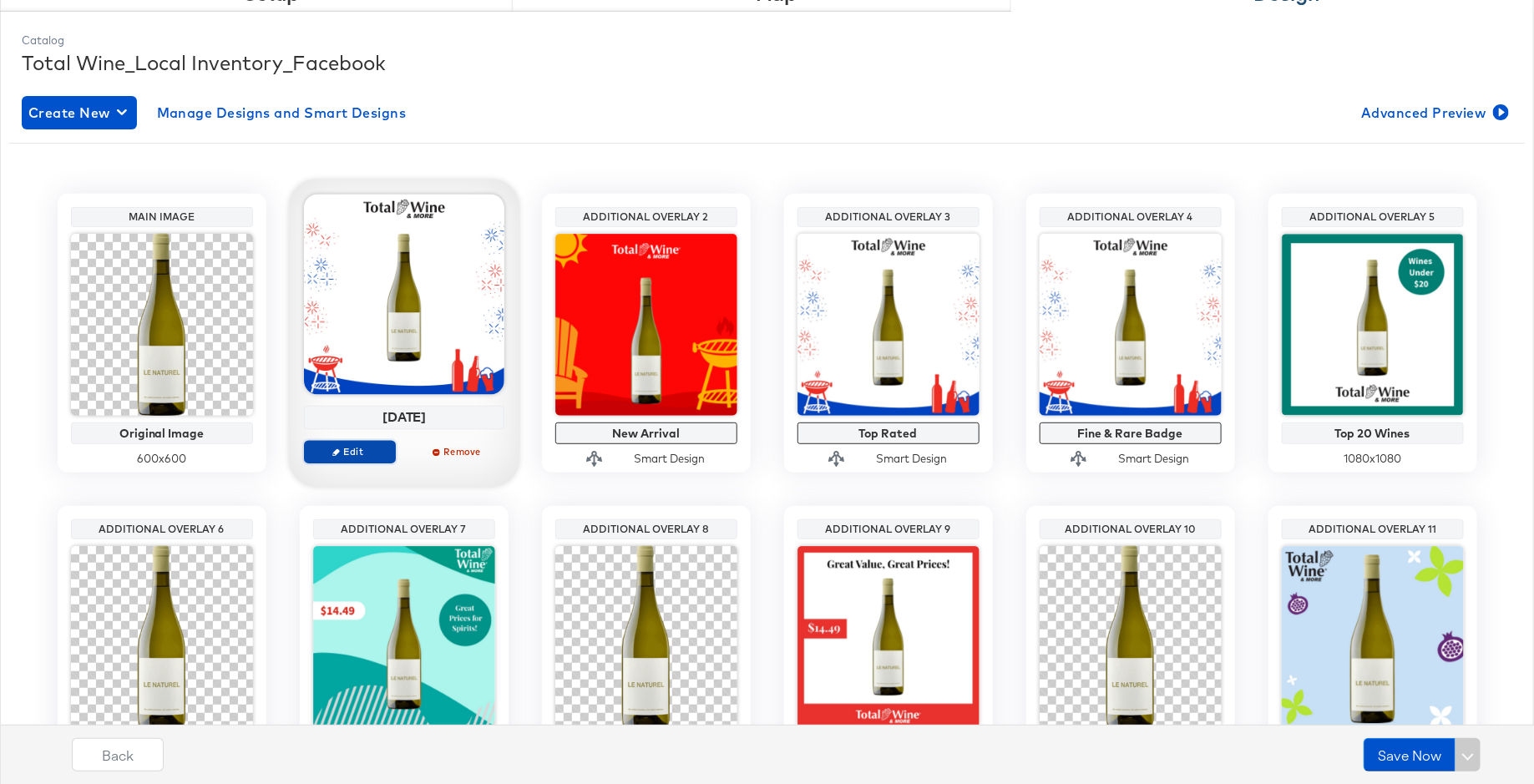 click on "Edit" at bounding box center (349, 451) 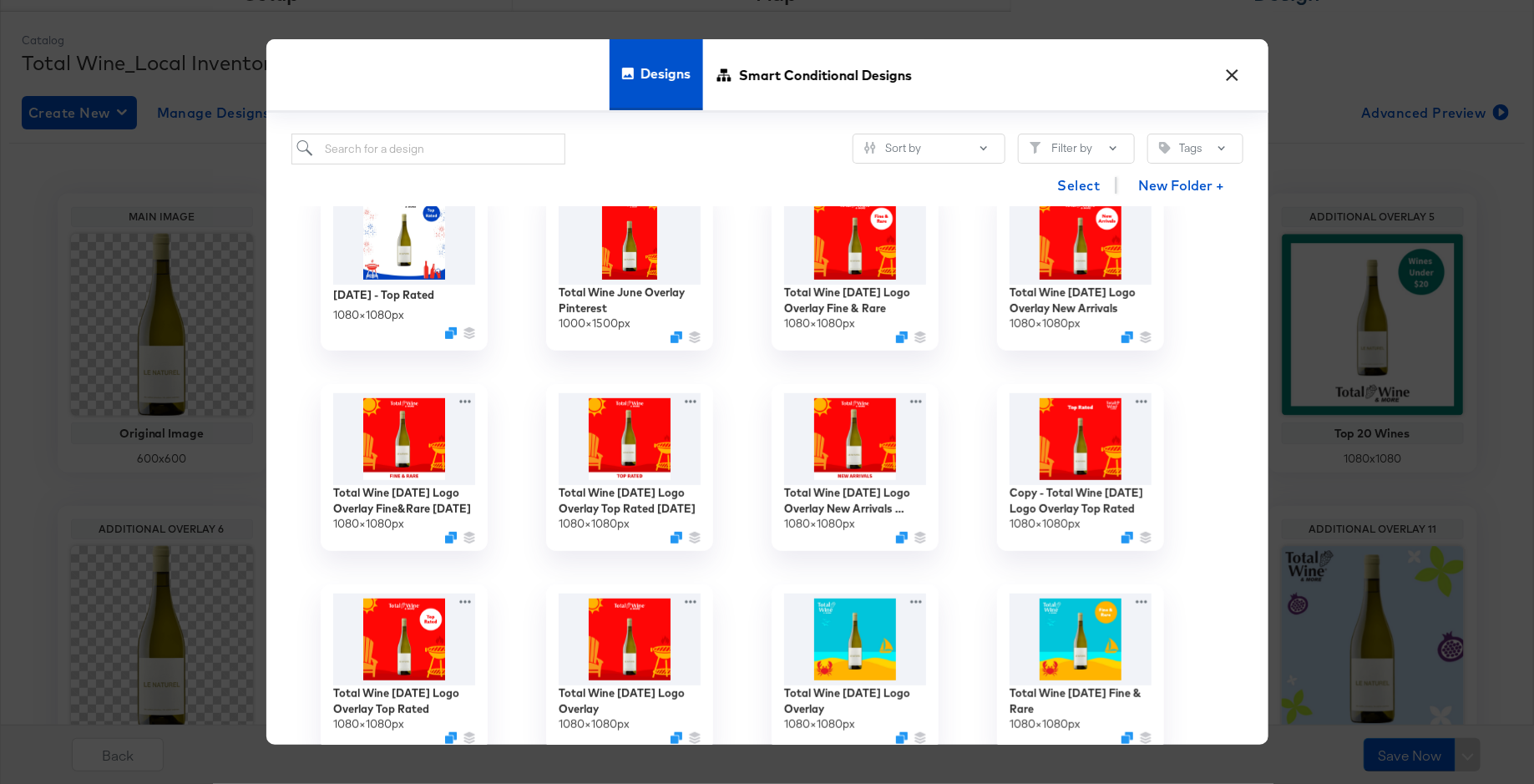 scroll, scrollTop: 468, scrollLeft: 0, axis: vertical 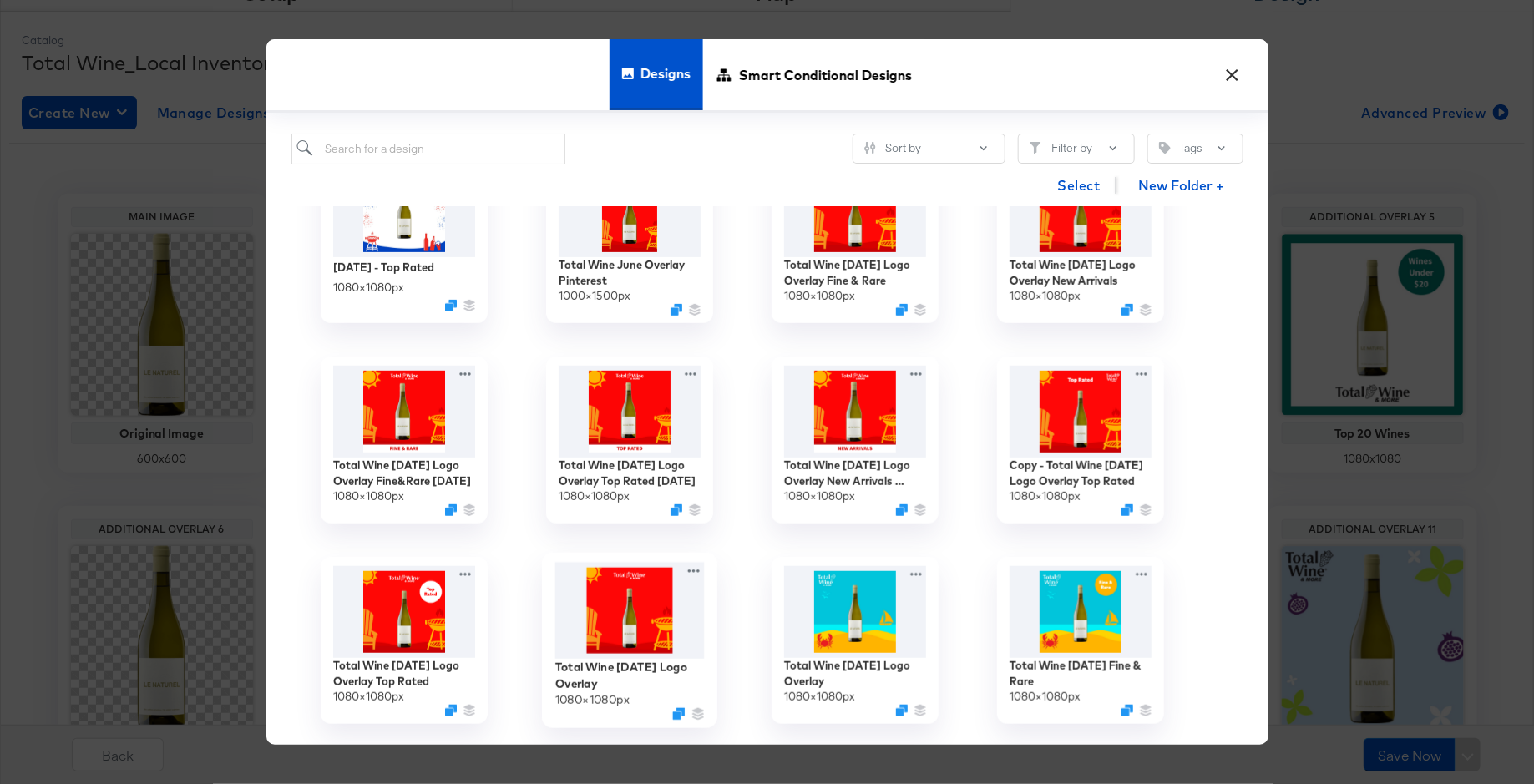click at bounding box center [629, 611] 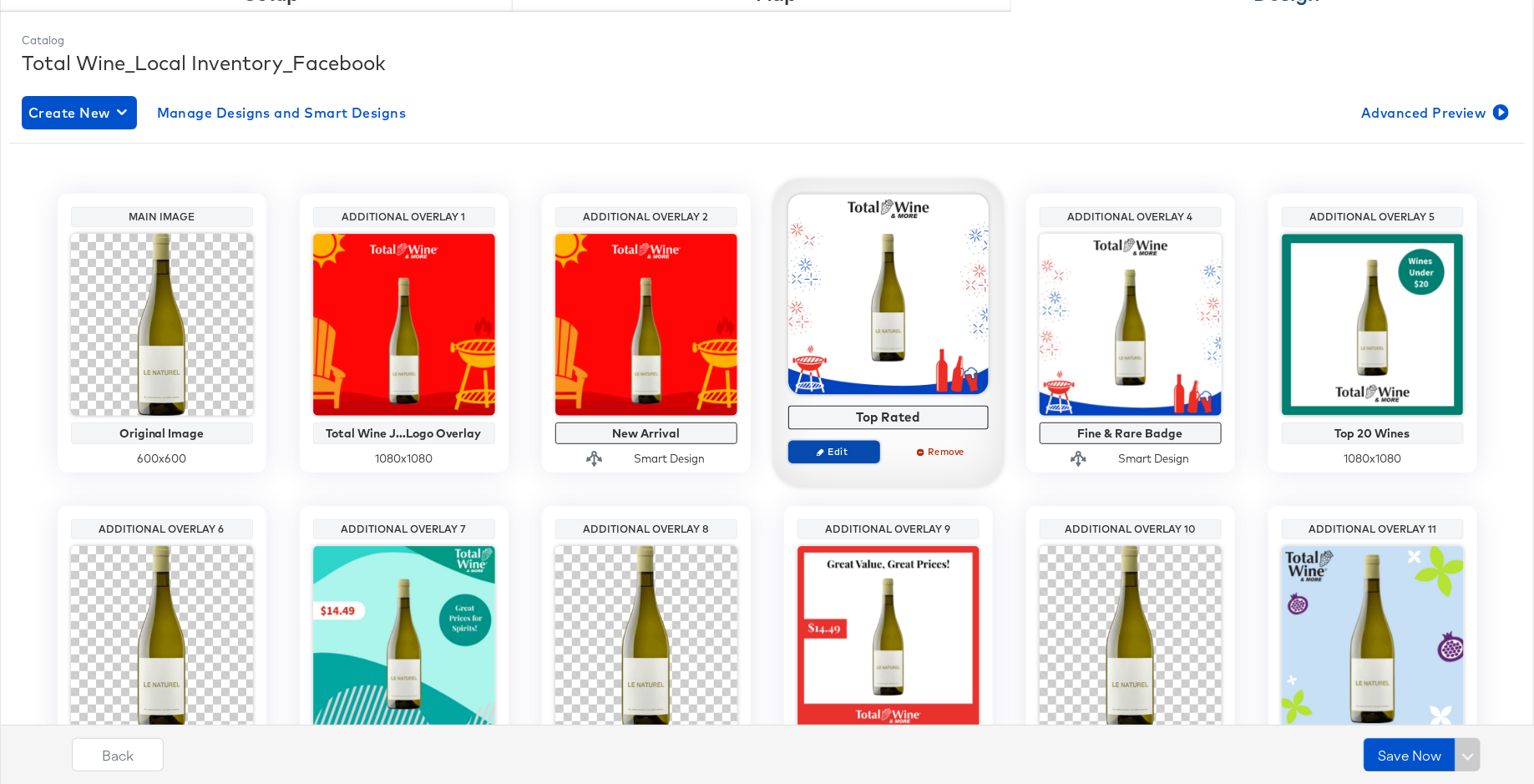 click on "Edit" at bounding box center [833, 451] 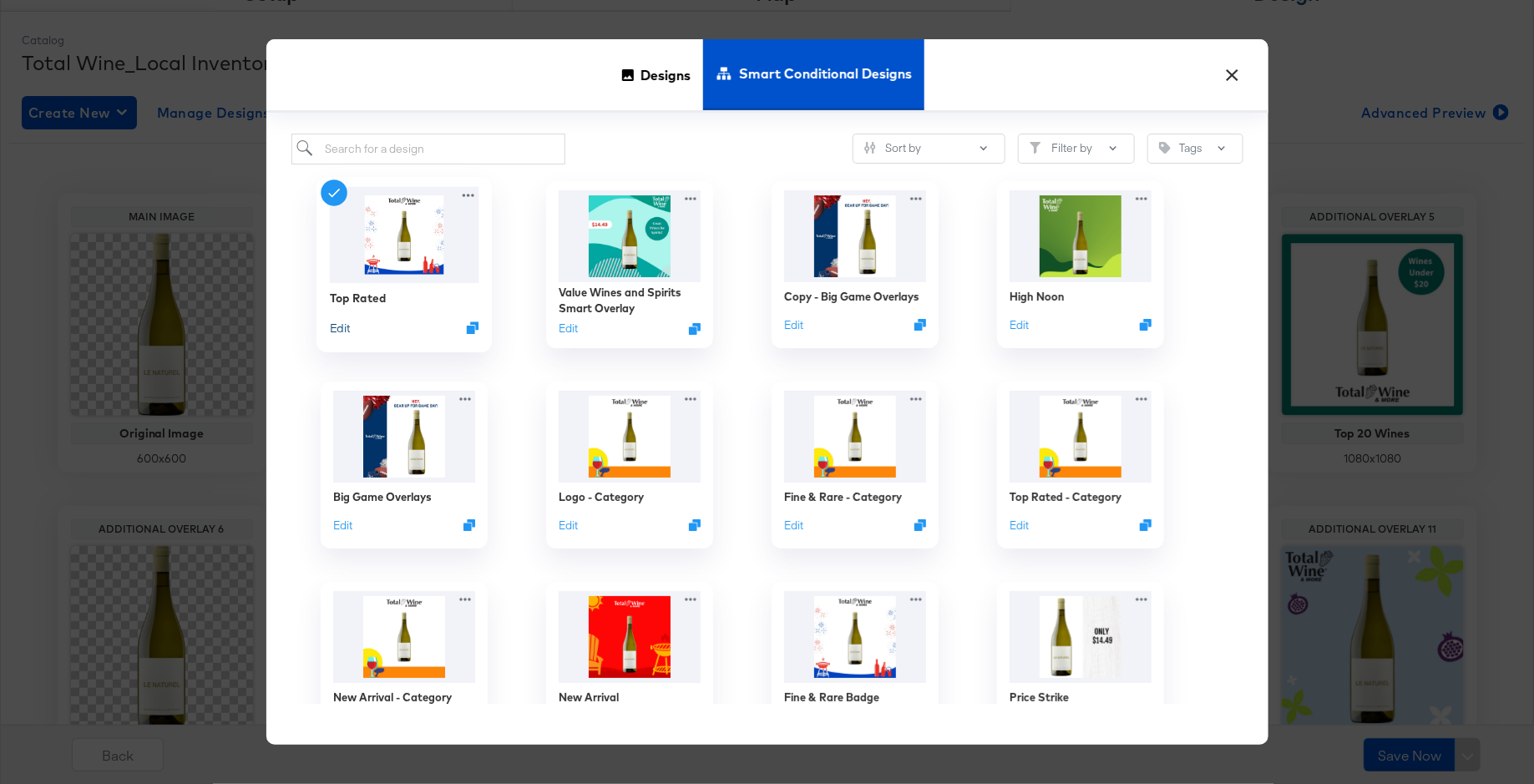 click on "Edit" at bounding box center [339, 326] 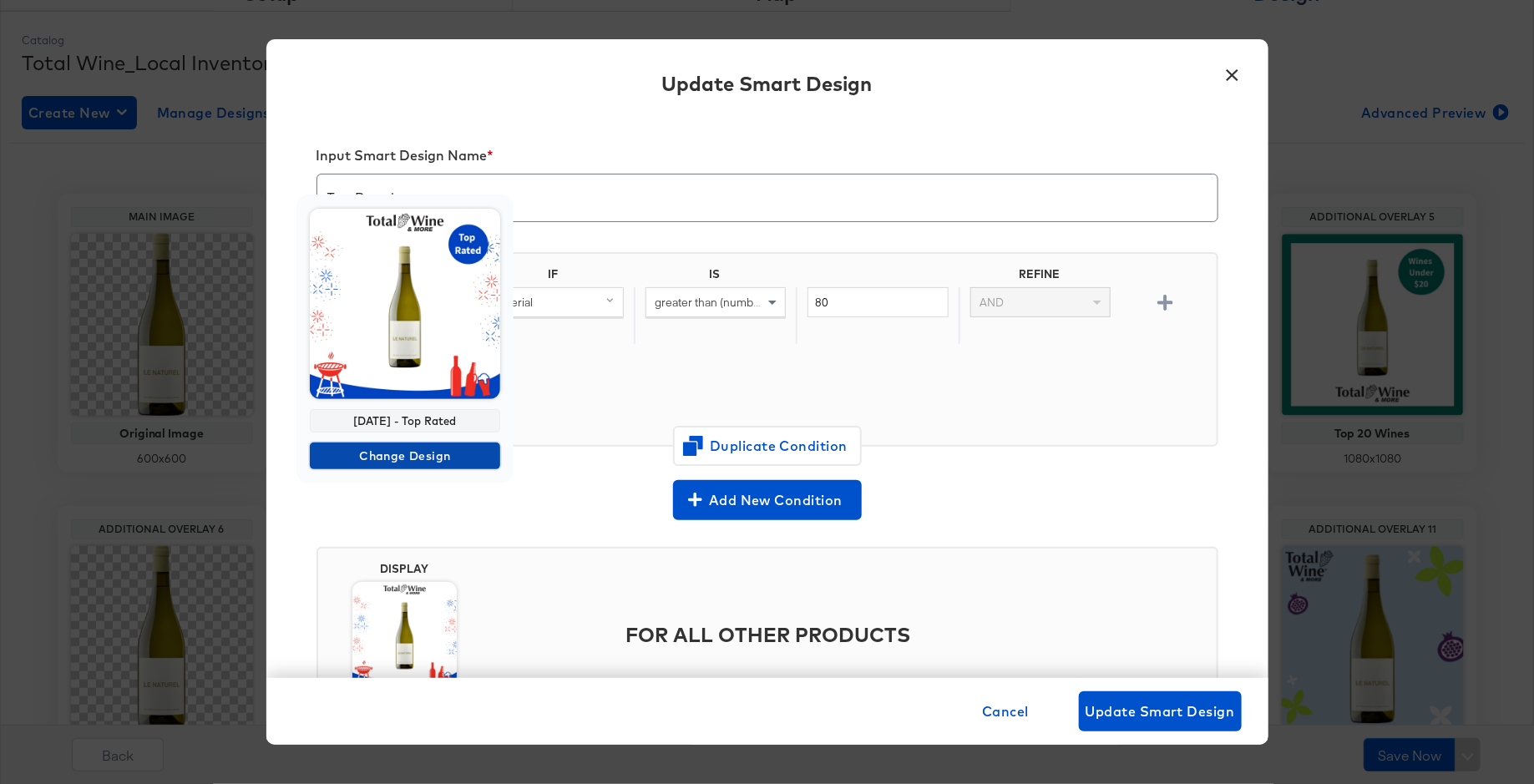 click on "Change Design" at bounding box center (405, 456) 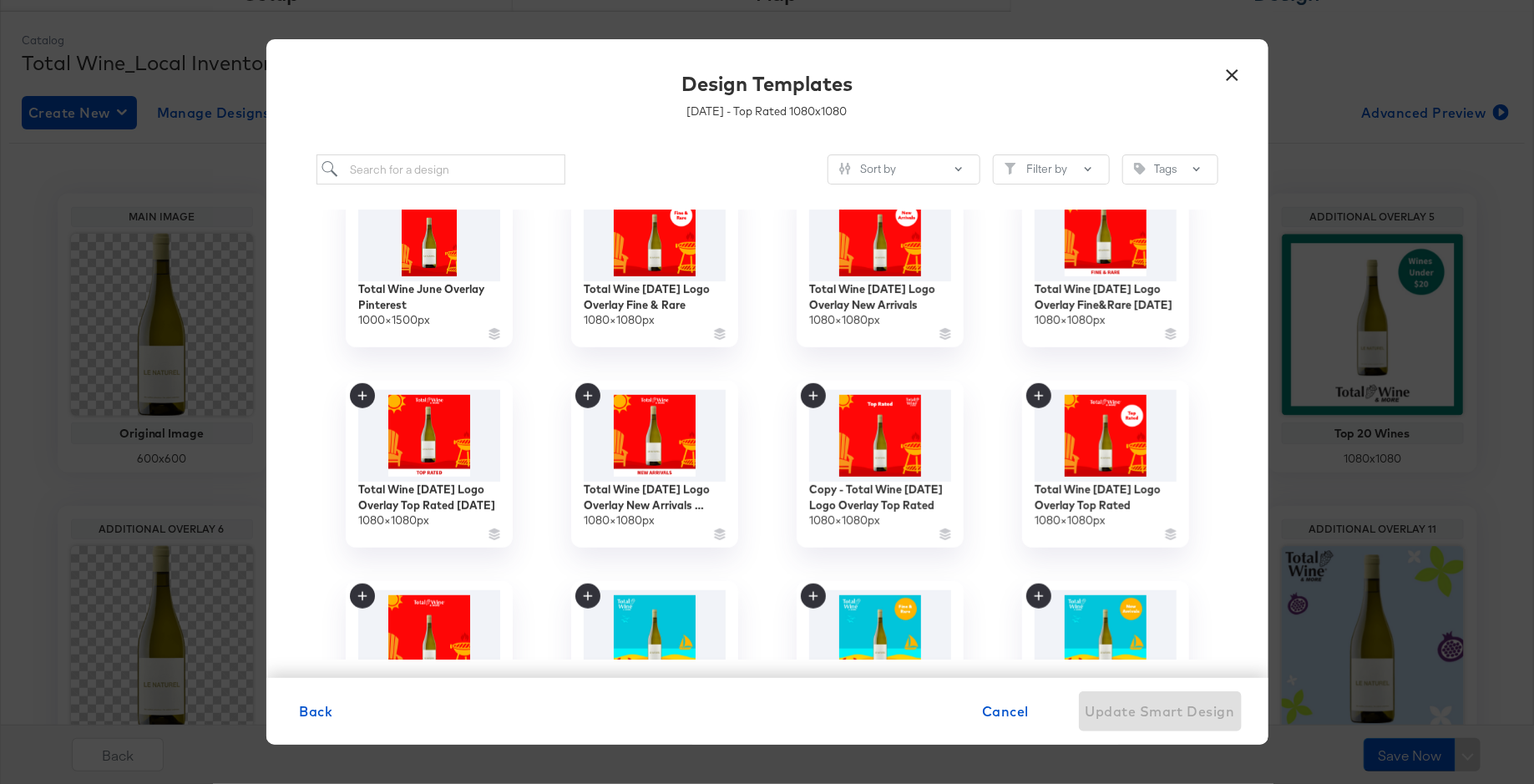 scroll, scrollTop: 448, scrollLeft: 0, axis: vertical 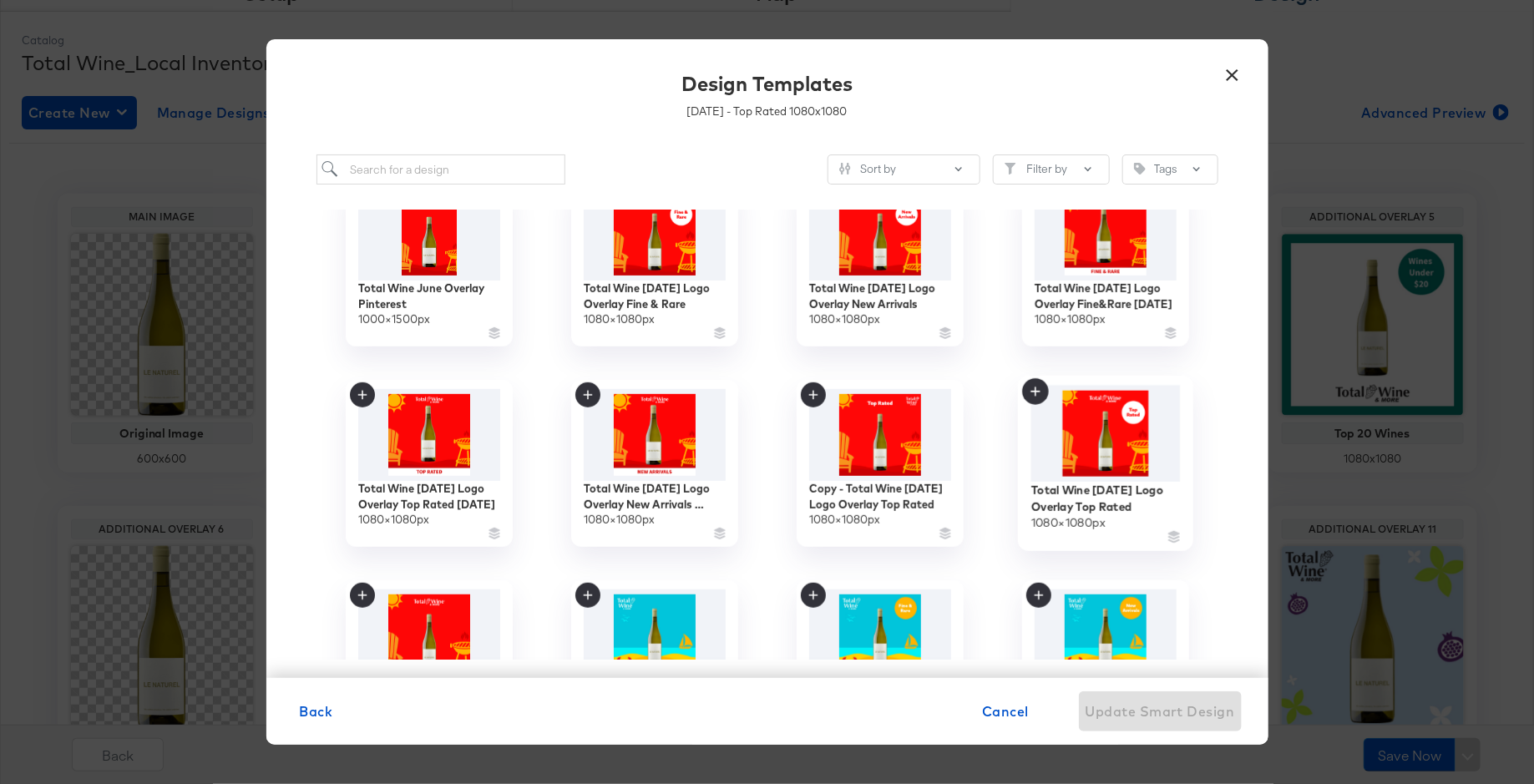 click at bounding box center [1105, 433] 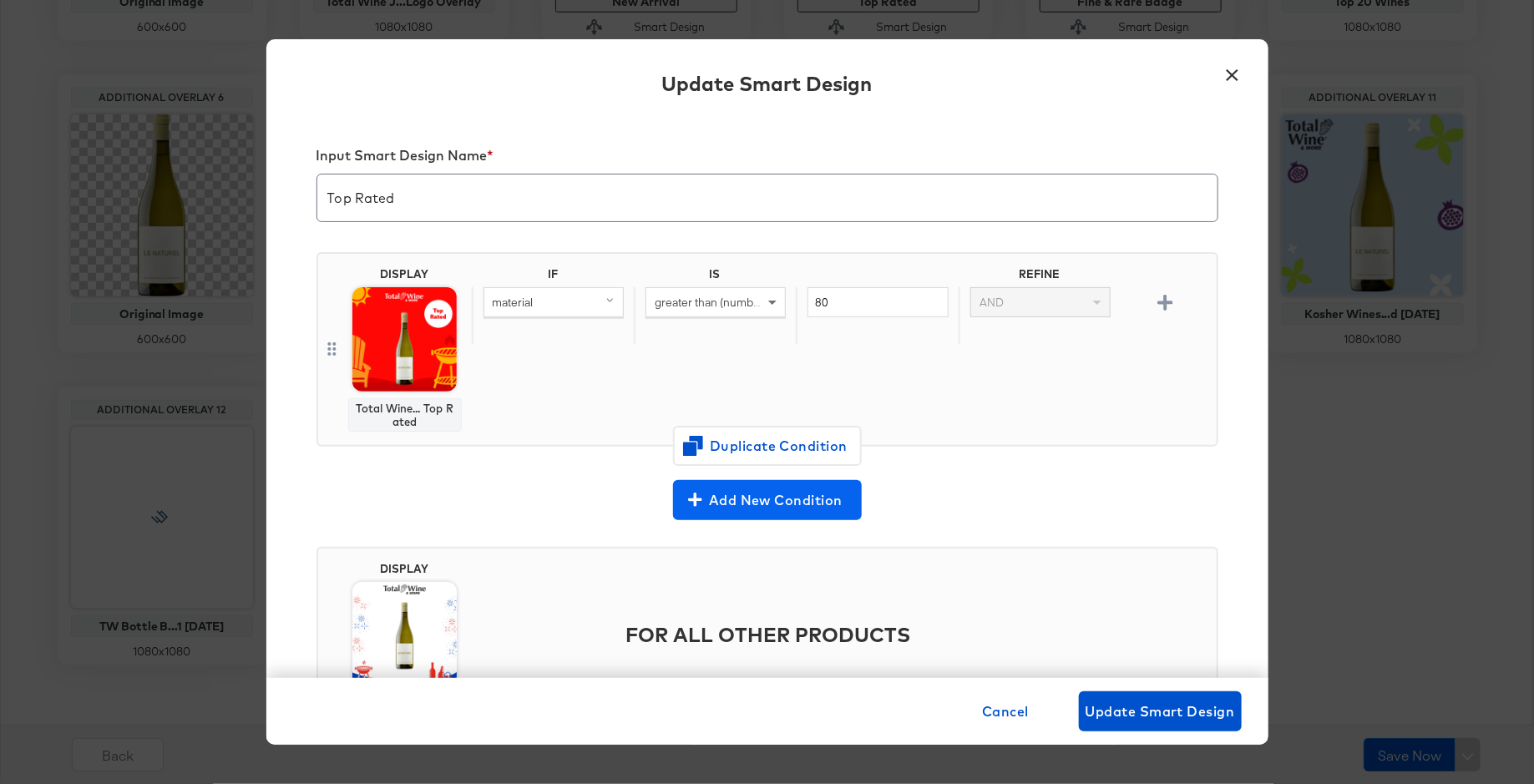scroll, scrollTop: 635, scrollLeft: 0, axis: vertical 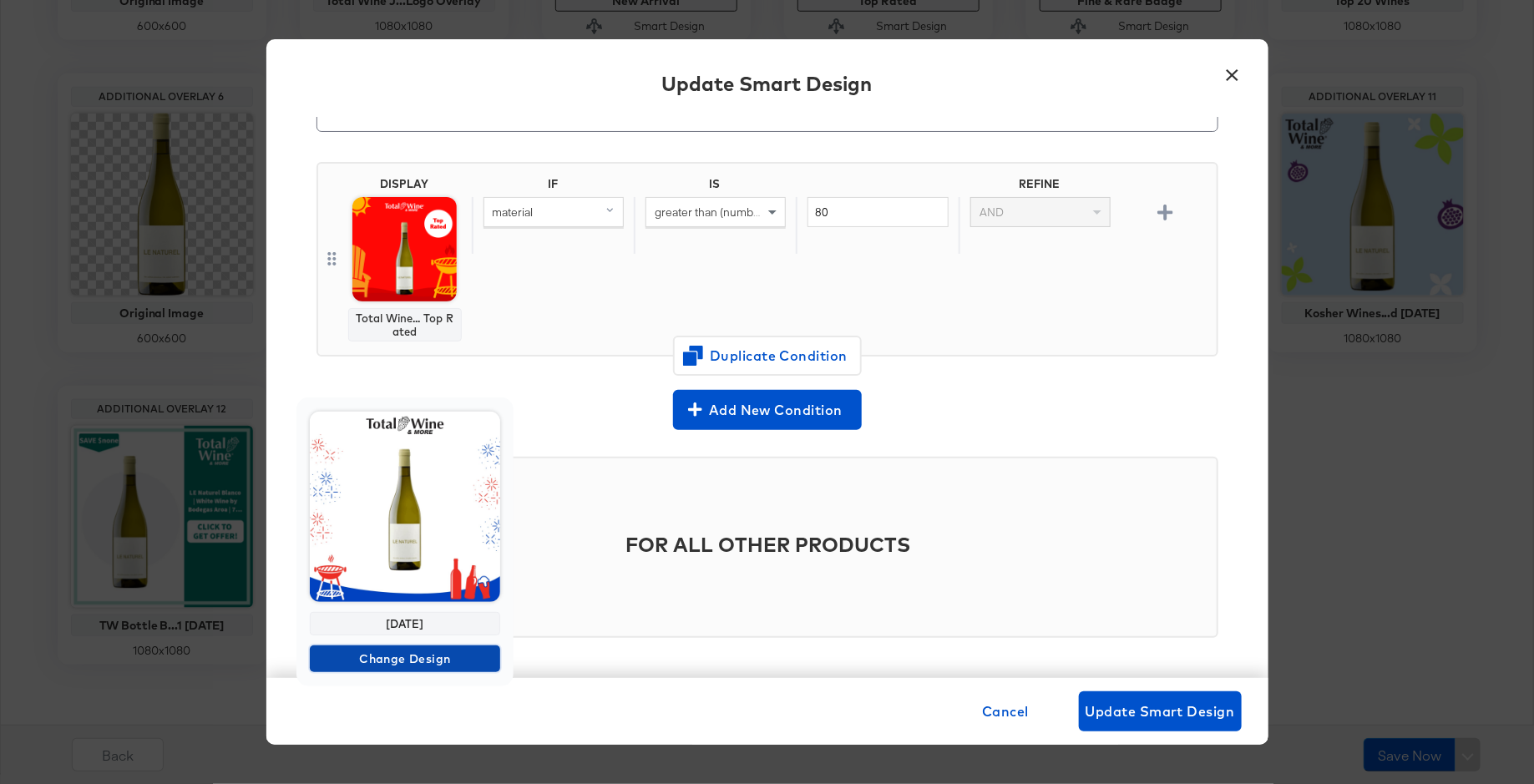 click on "Change Design" at bounding box center (405, 659) 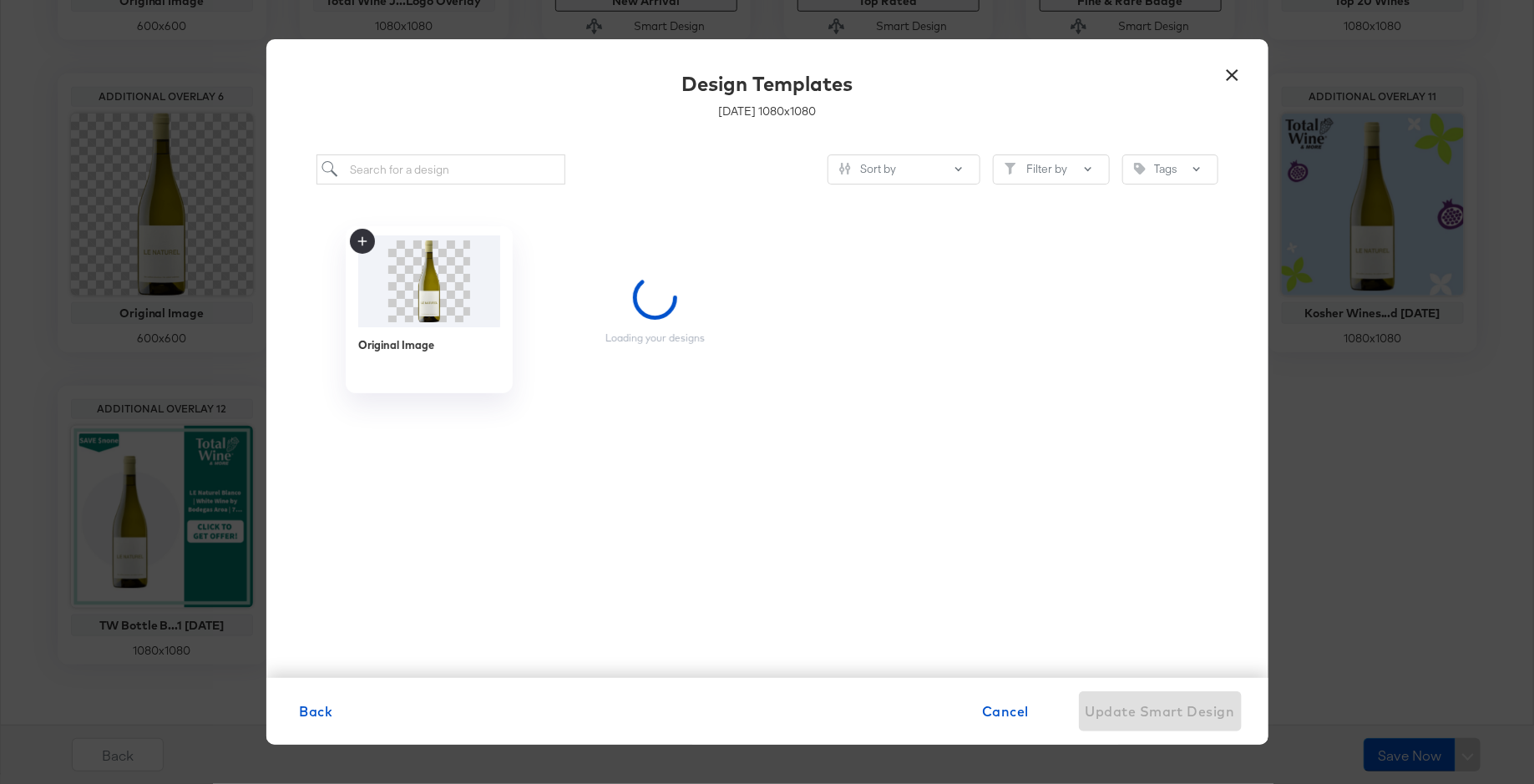 scroll, scrollTop: 0, scrollLeft: 0, axis: both 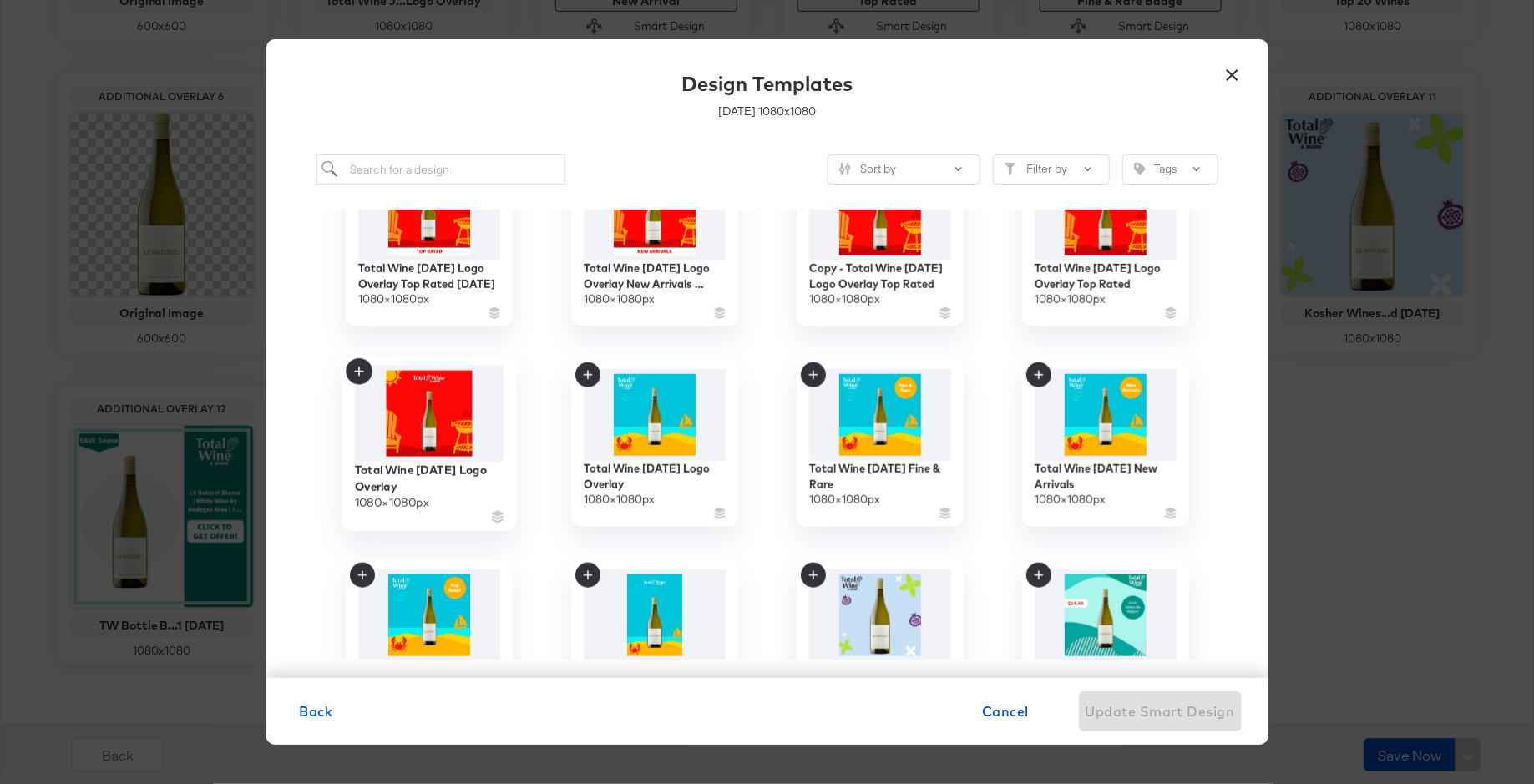 click at bounding box center [428, 413] 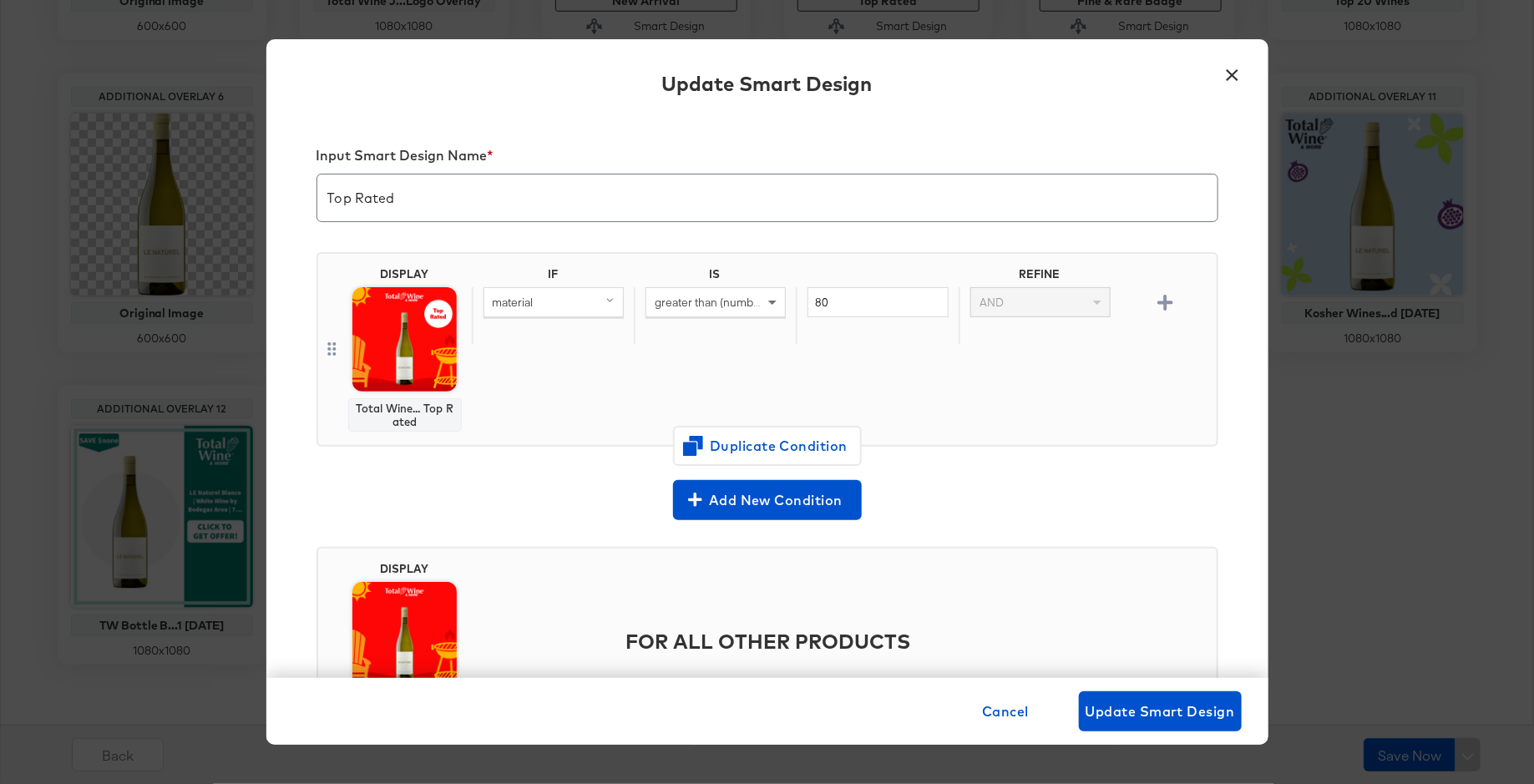 scroll, scrollTop: 90, scrollLeft: 0, axis: vertical 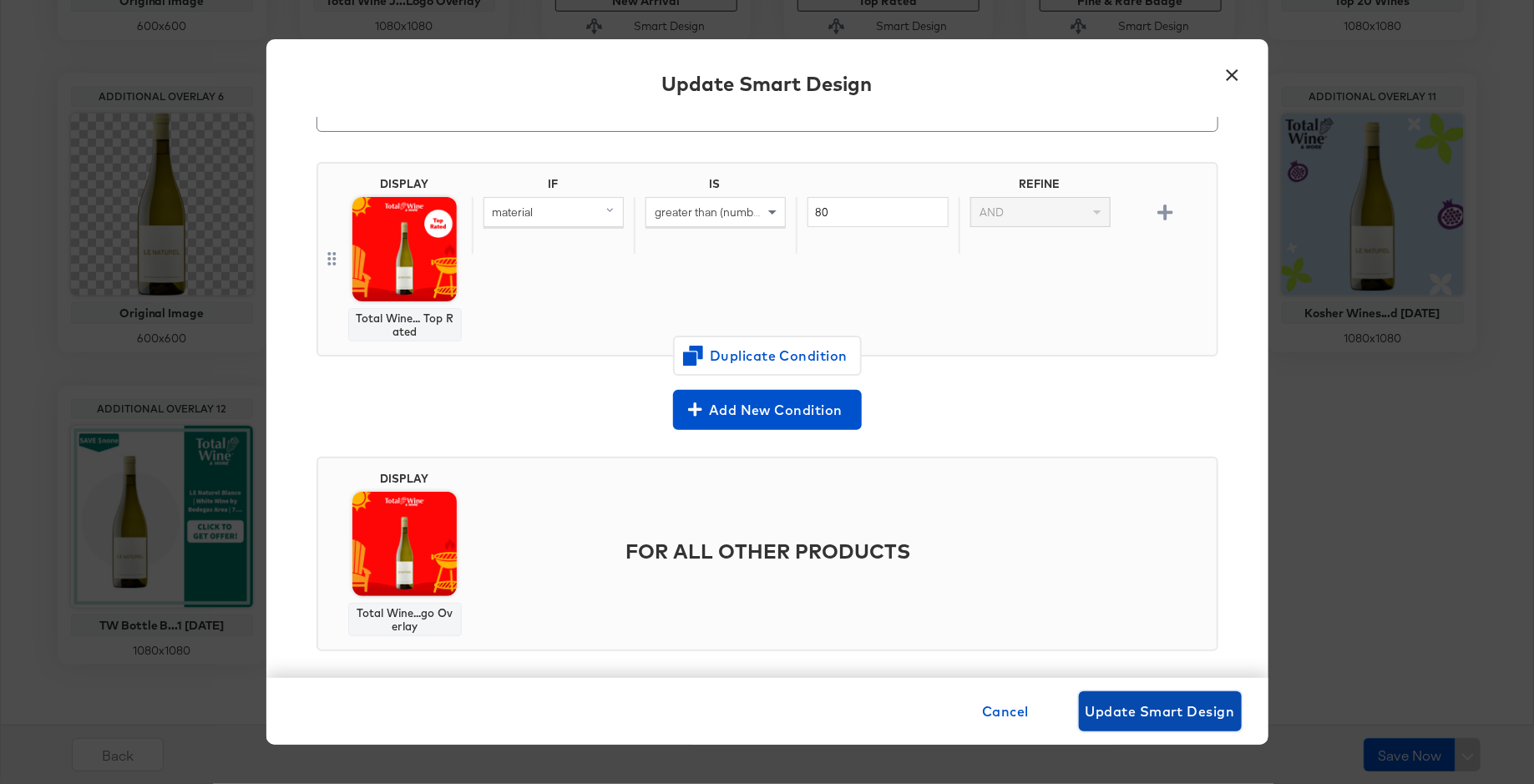 click on "Update Smart Design" at bounding box center [1160, 711] 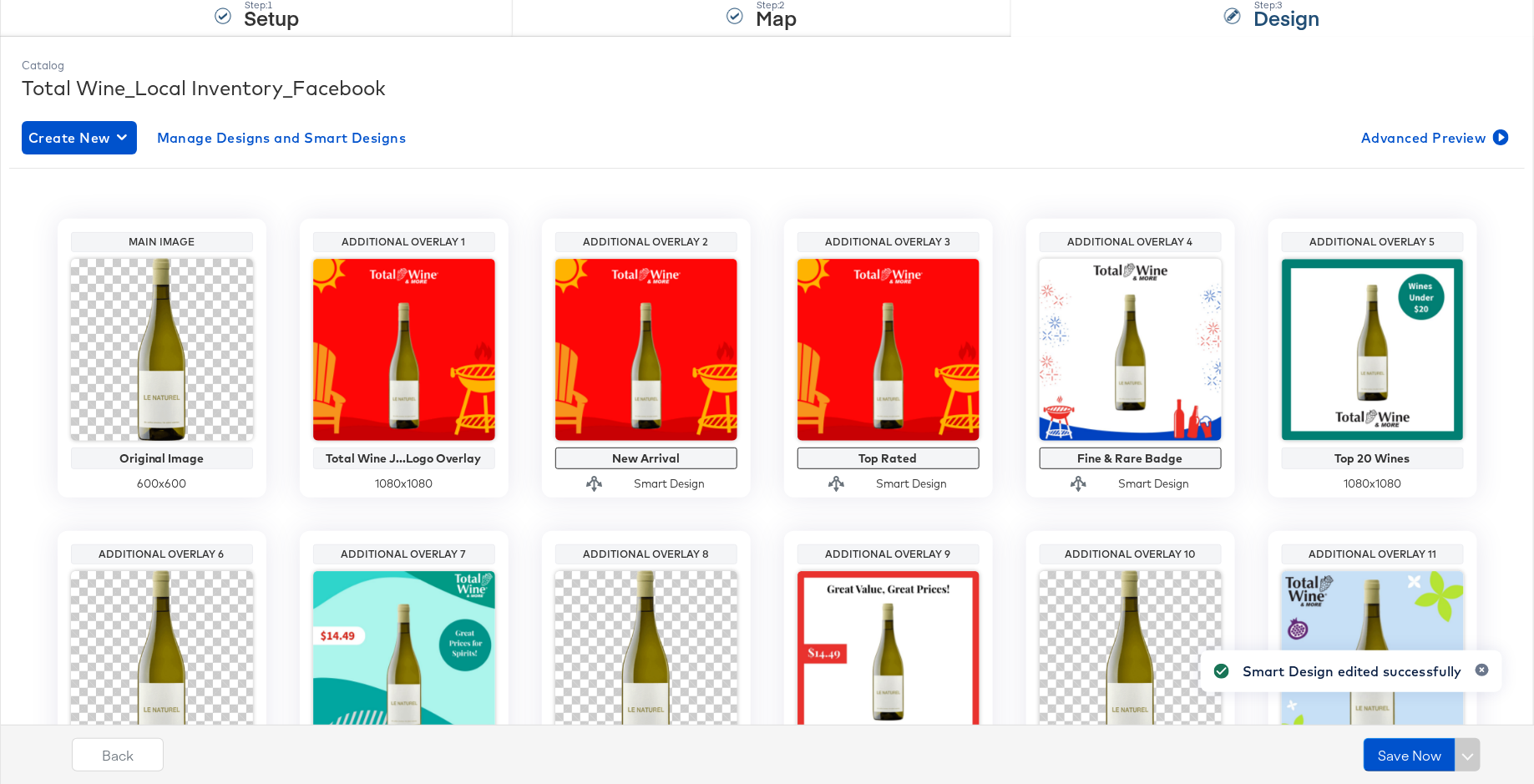 scroll, scrollTop: 168, scrollLeft: 0, axis: vertical 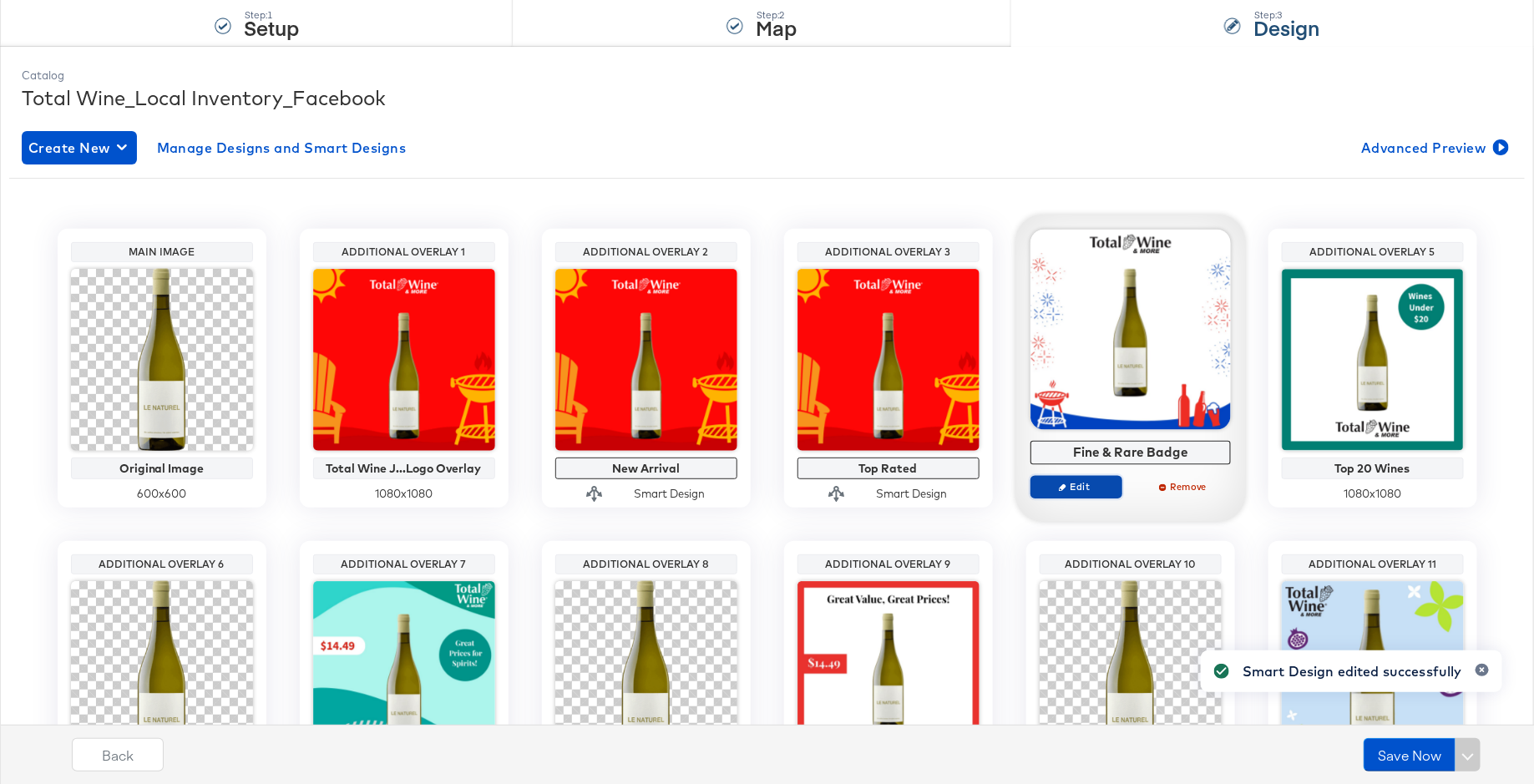 click on "Edit" at bounding box center [1076, 486] 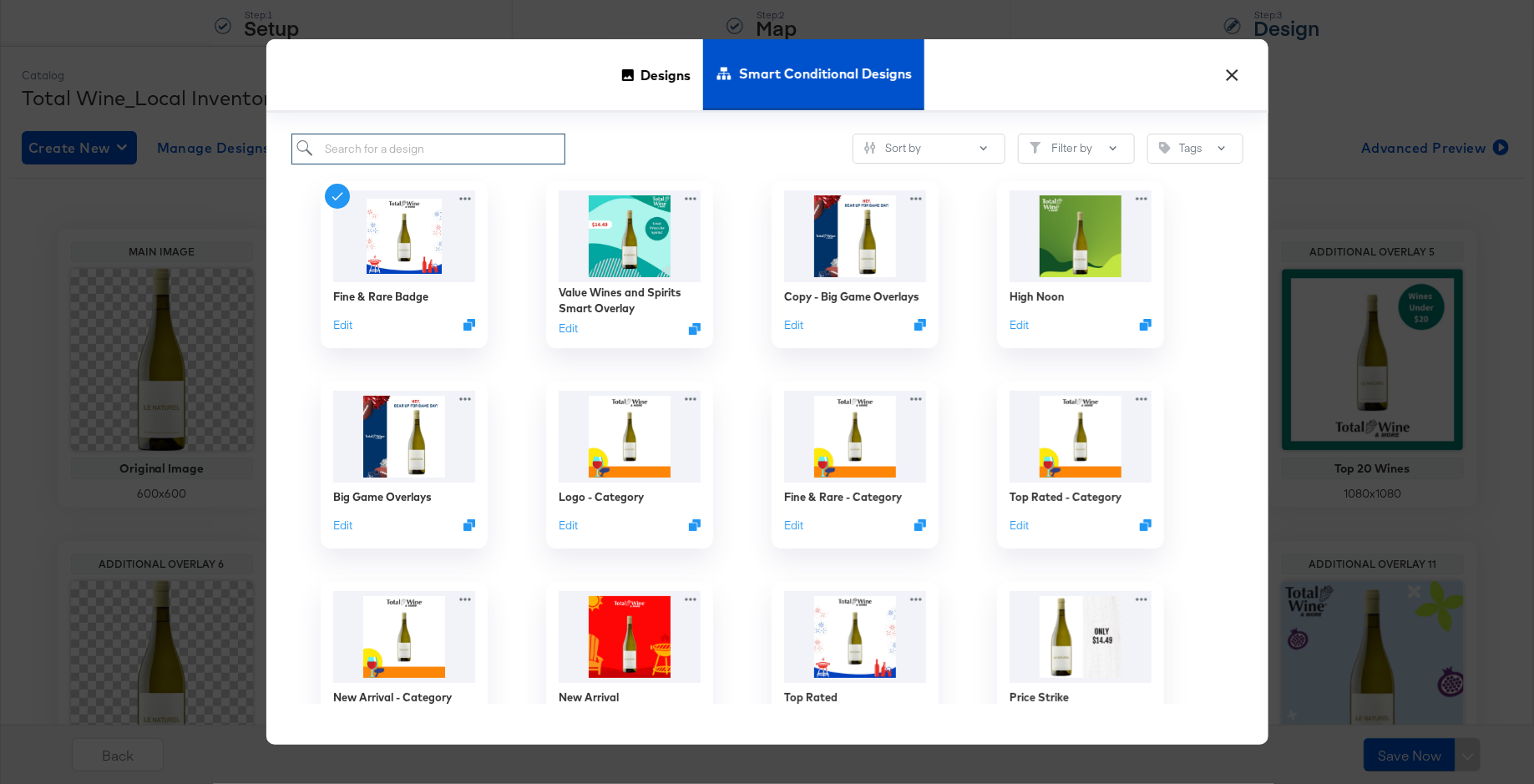 click at bounding box center (428, 149) 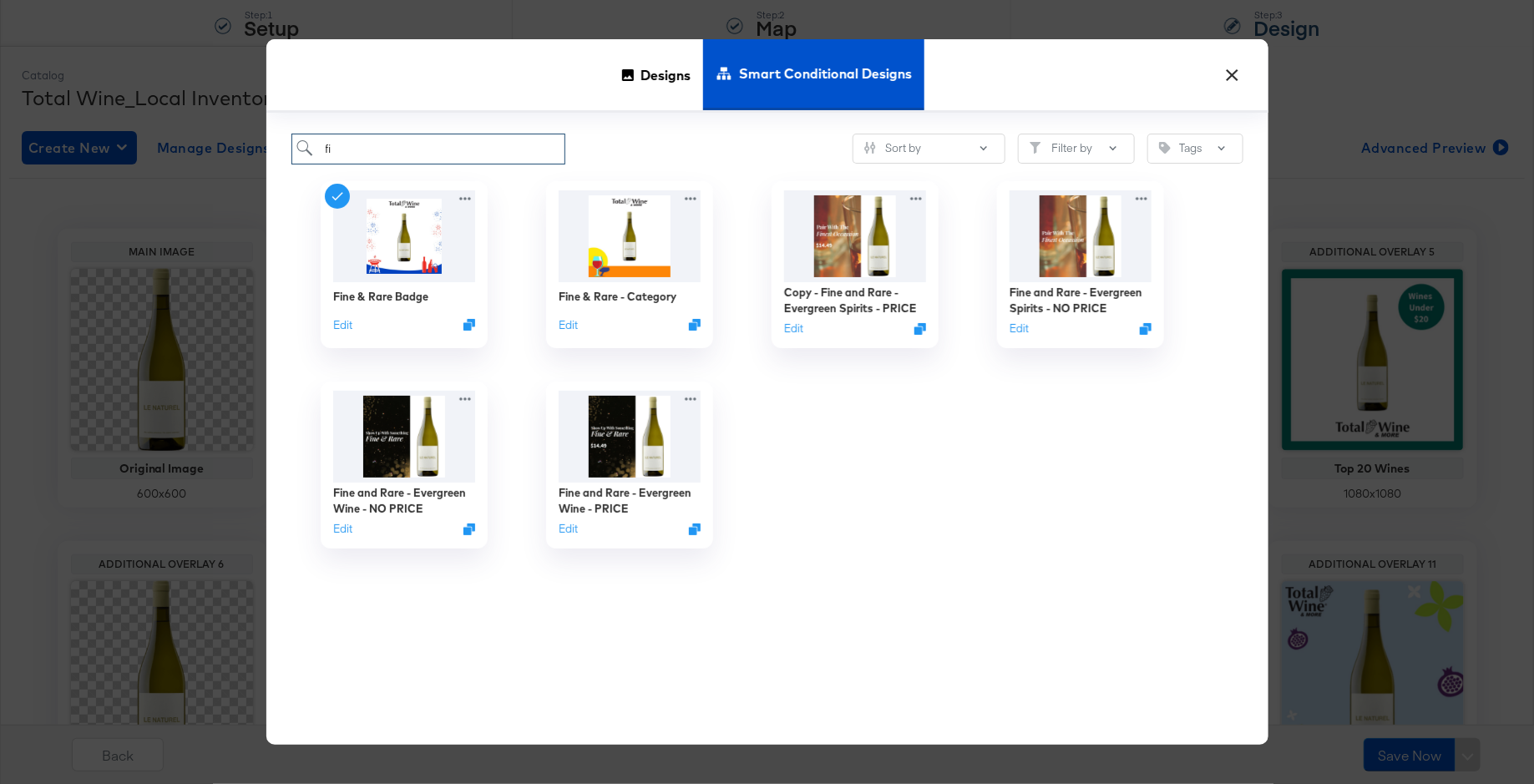 type on "f" 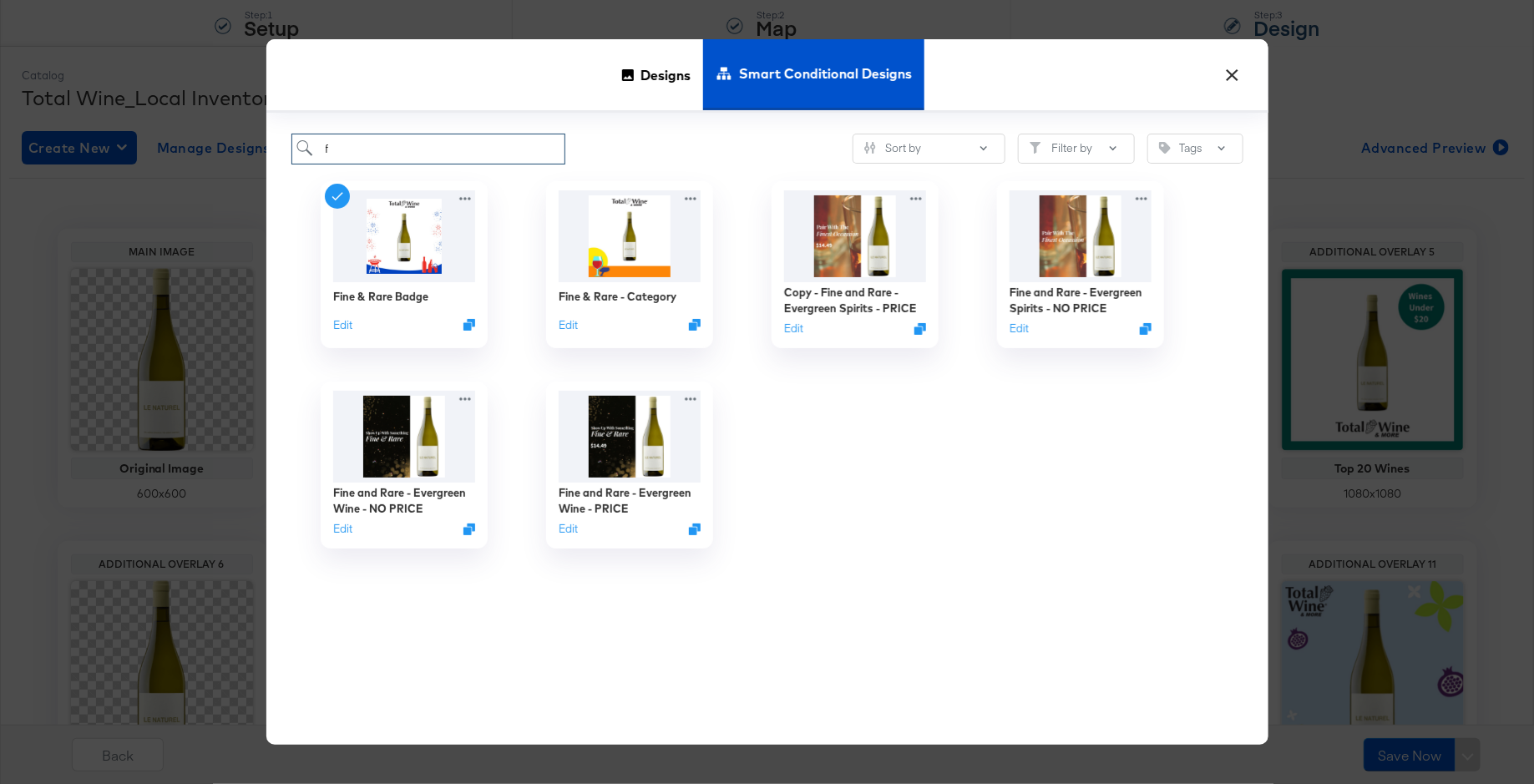 type 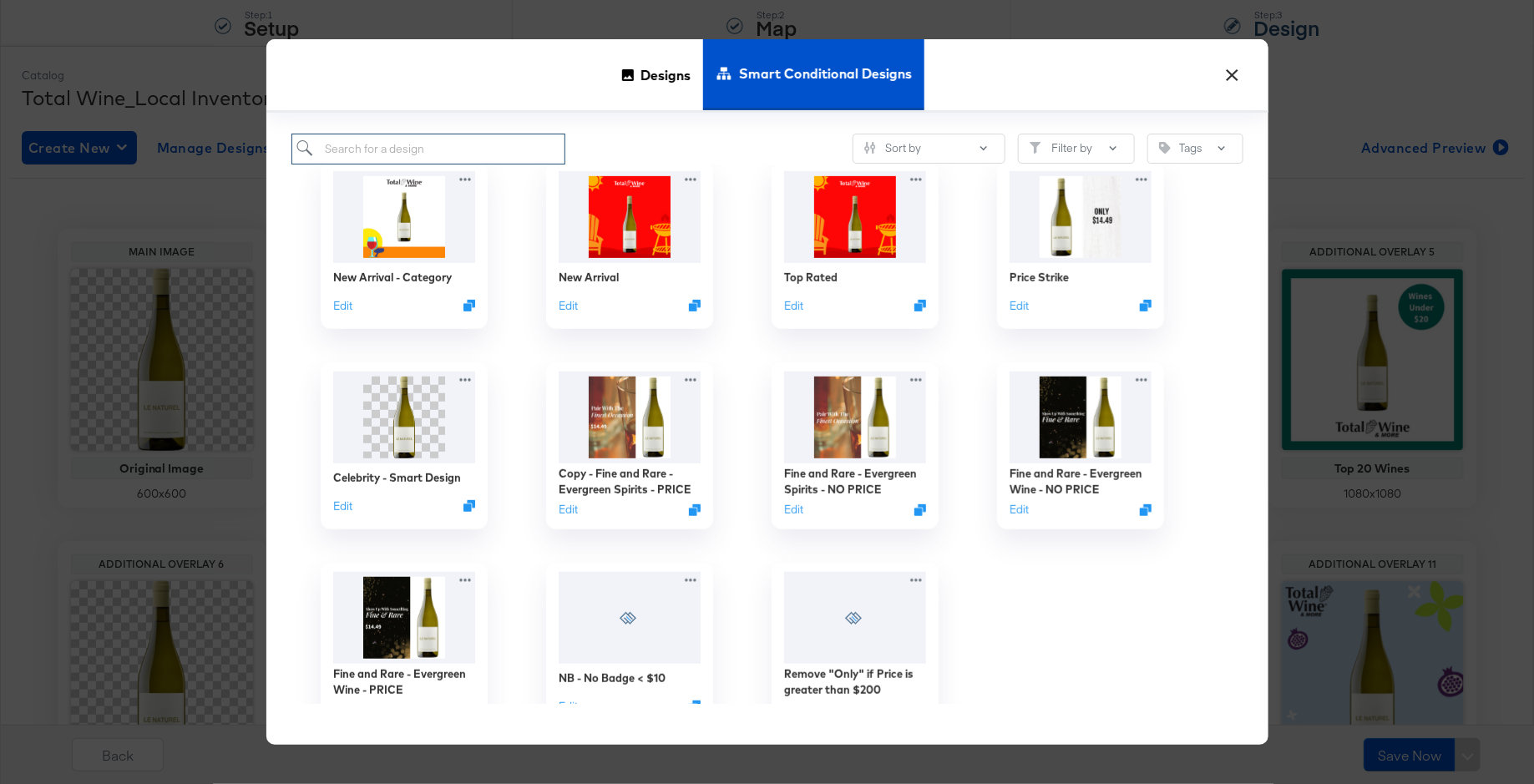 scroll, scrollTop: 503, scrollLeft: 0, axis: vertical 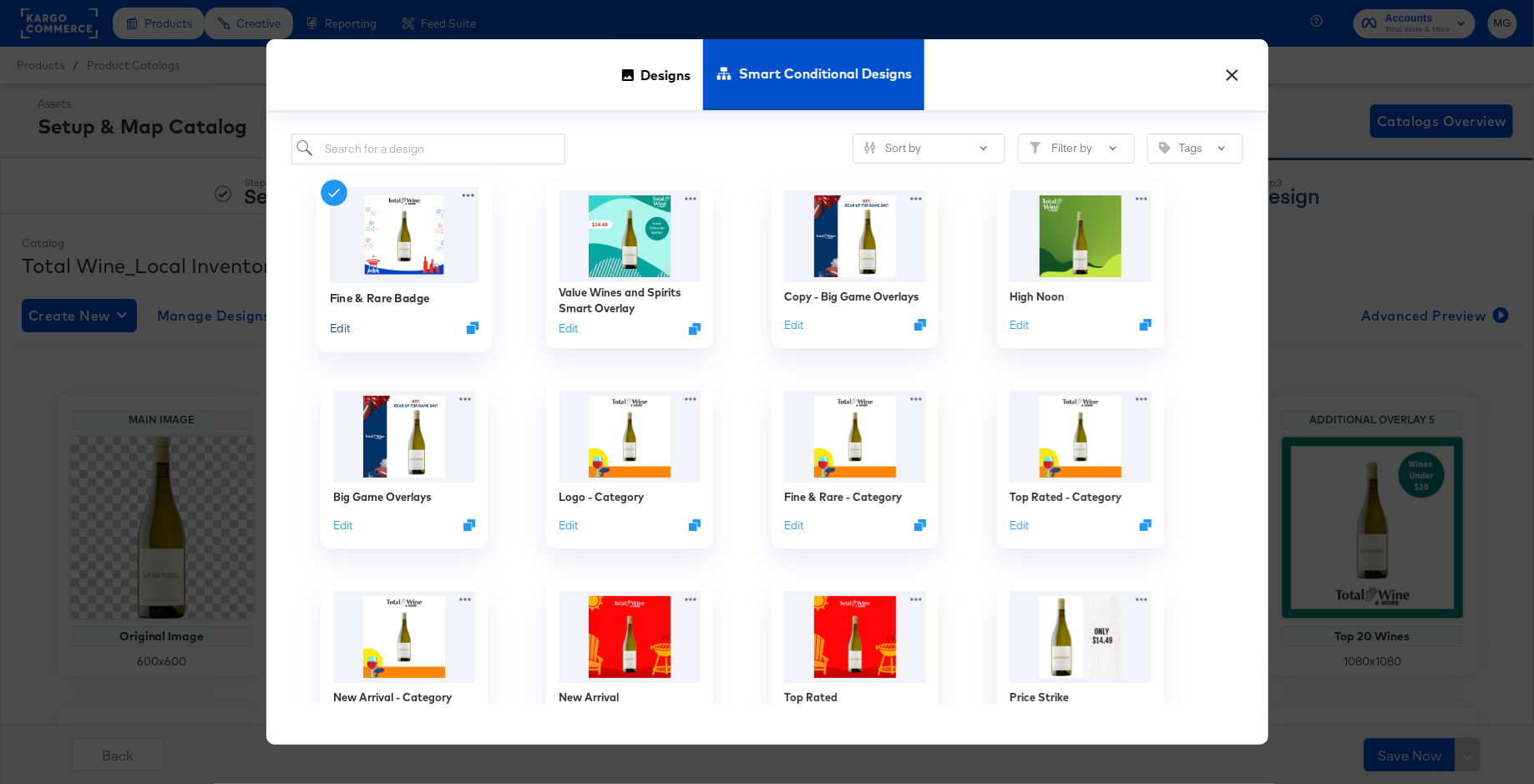 click on "Edit" at bounding box center [339, 326] 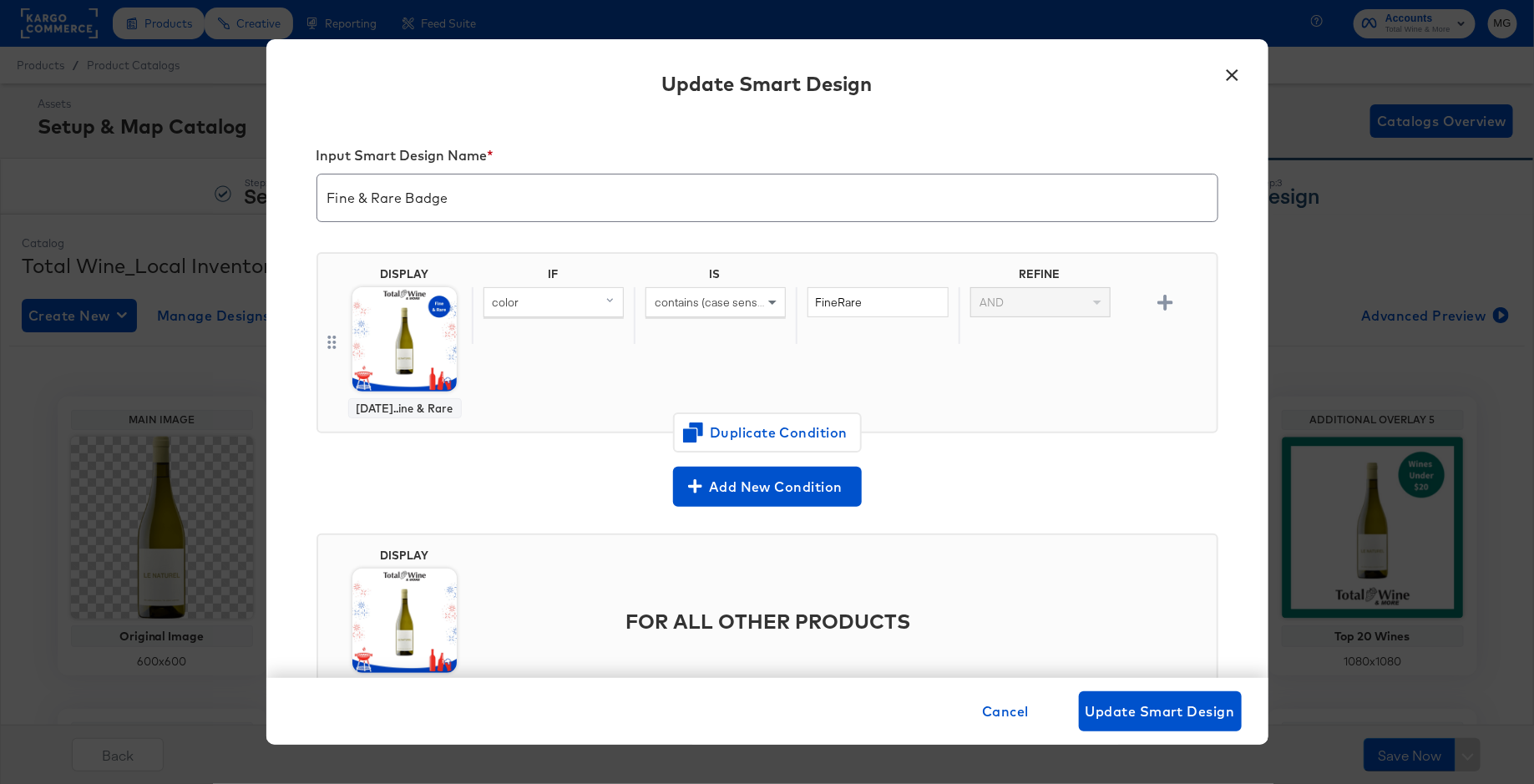 scroll, scrollTop: 90, scrollLeft: 0, axis: vertical 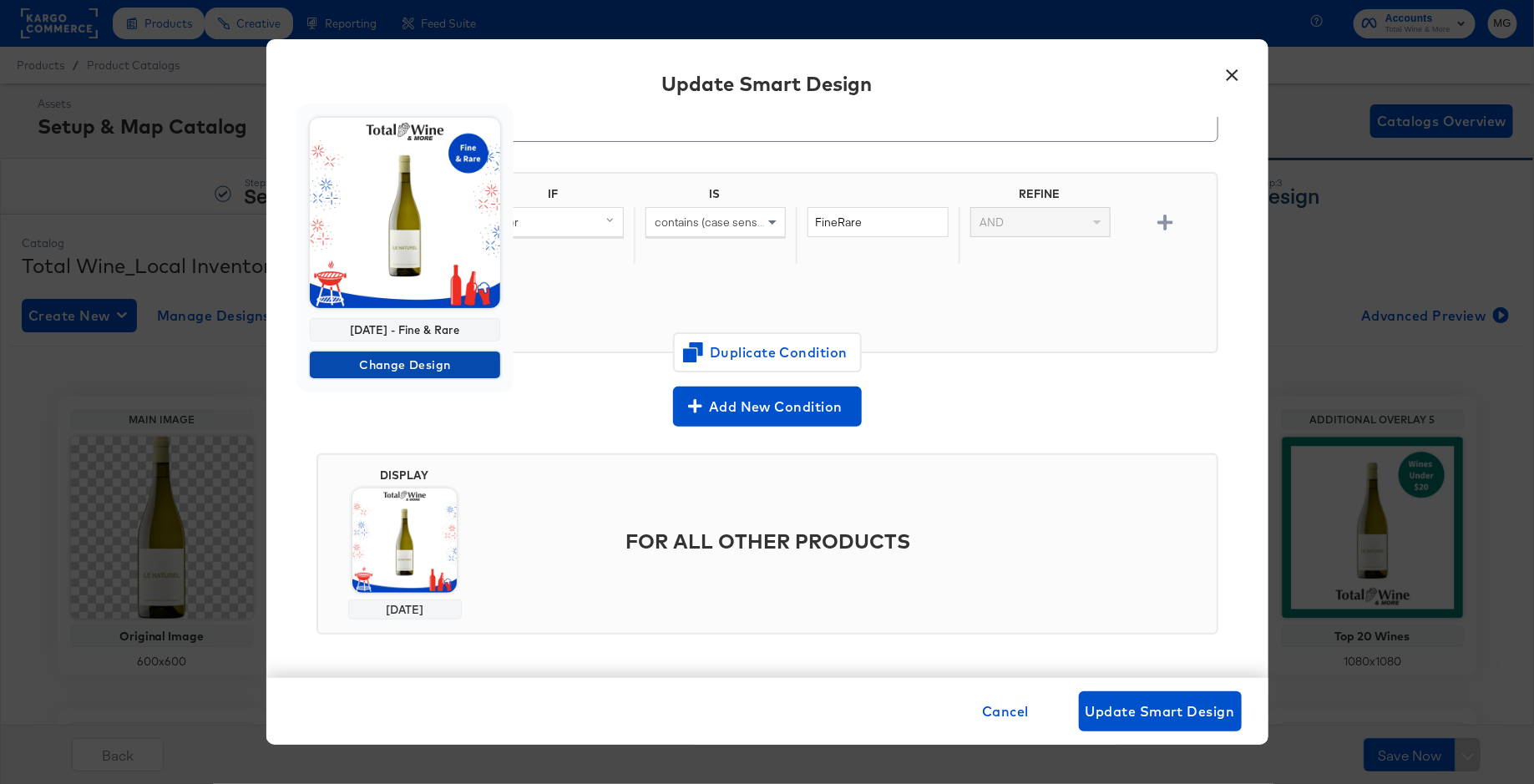 click on "Change Design" at bounding box center [405, 365] 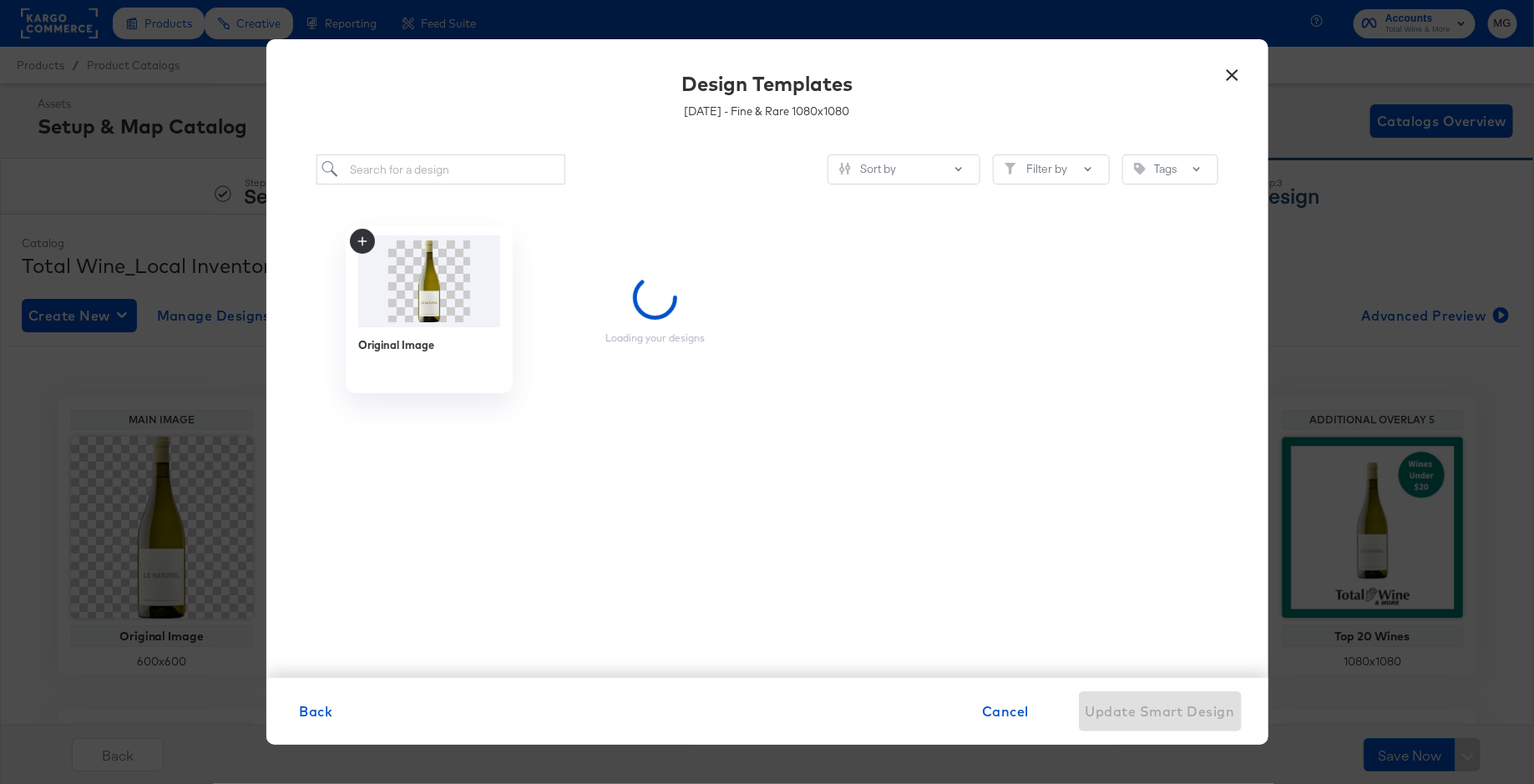 scroll, scrollTop: 0, scrollLeft: 0, axis: both 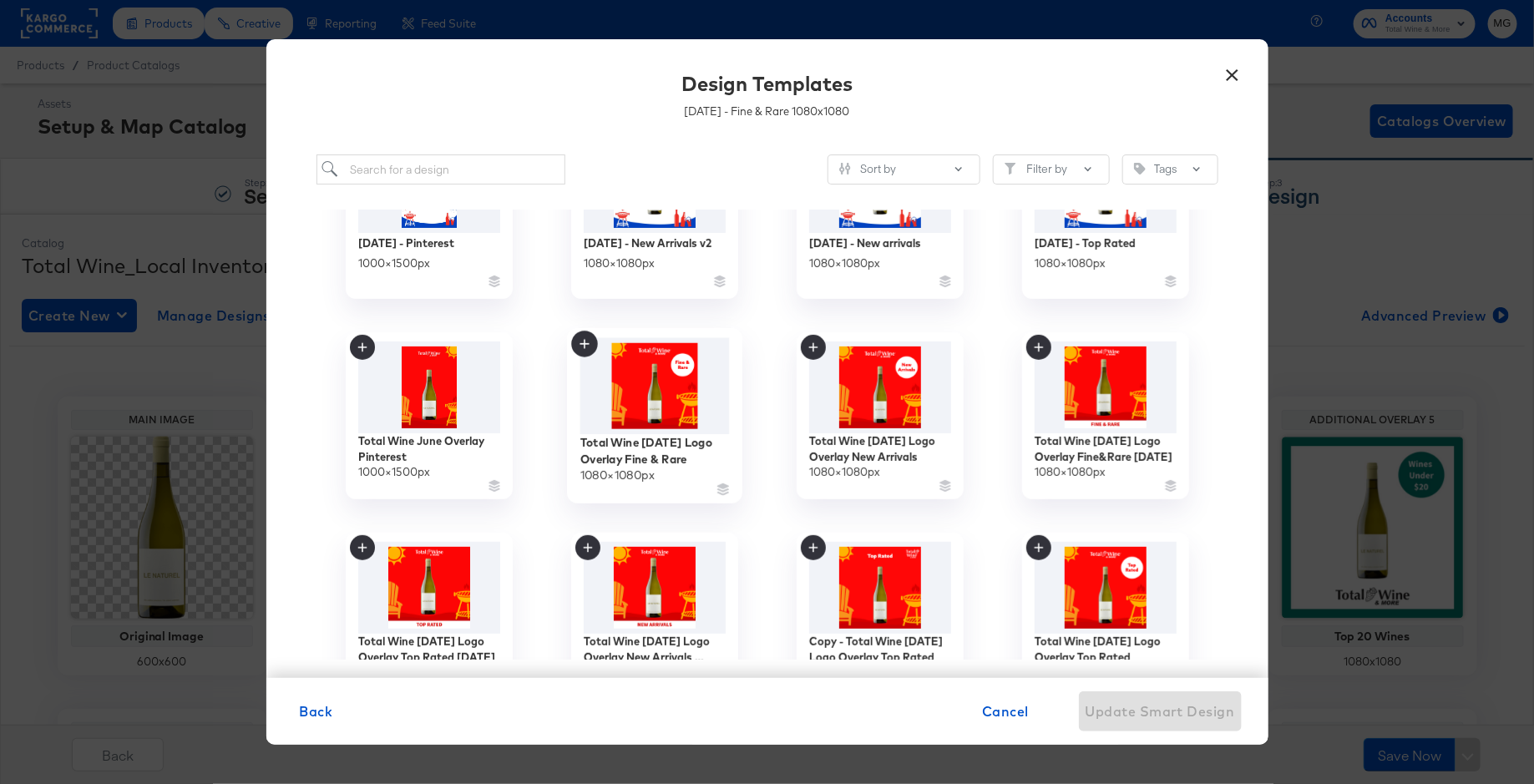 click at bounding box center [654, 386] 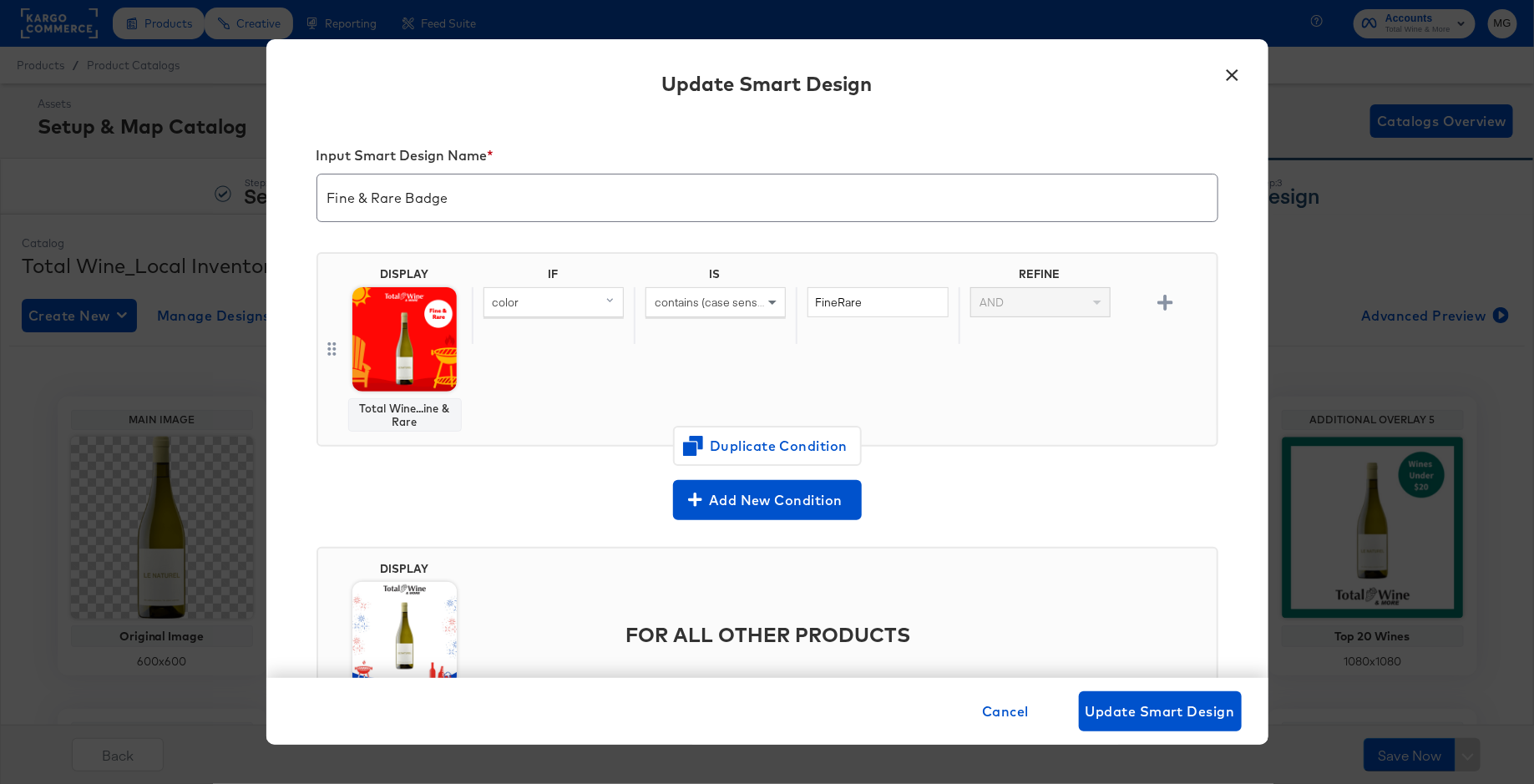 scroll, scrollTop: 90, scrollLeft: 0, axis: vertical 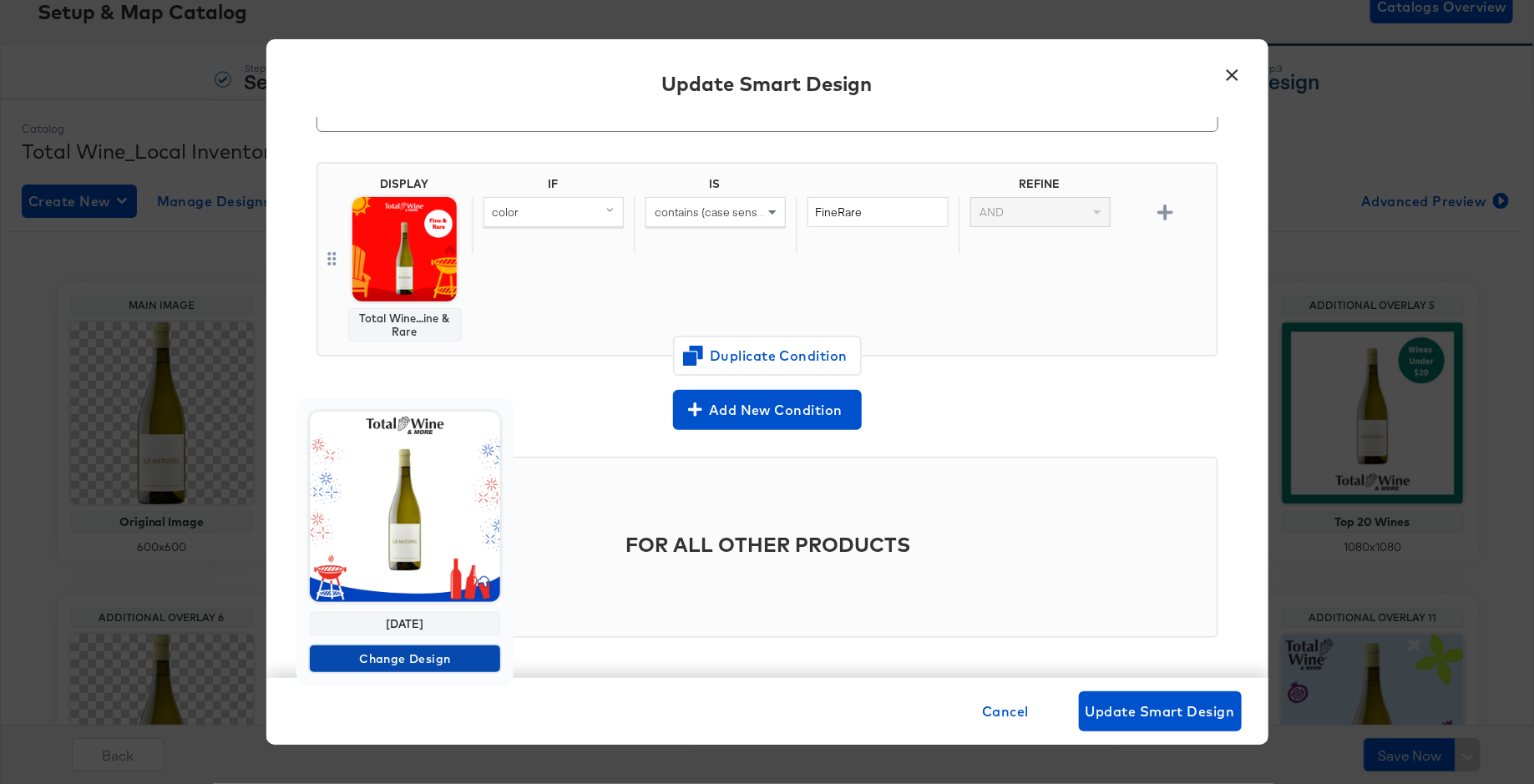 click on "Change Design" at bounding box center [405, 659] 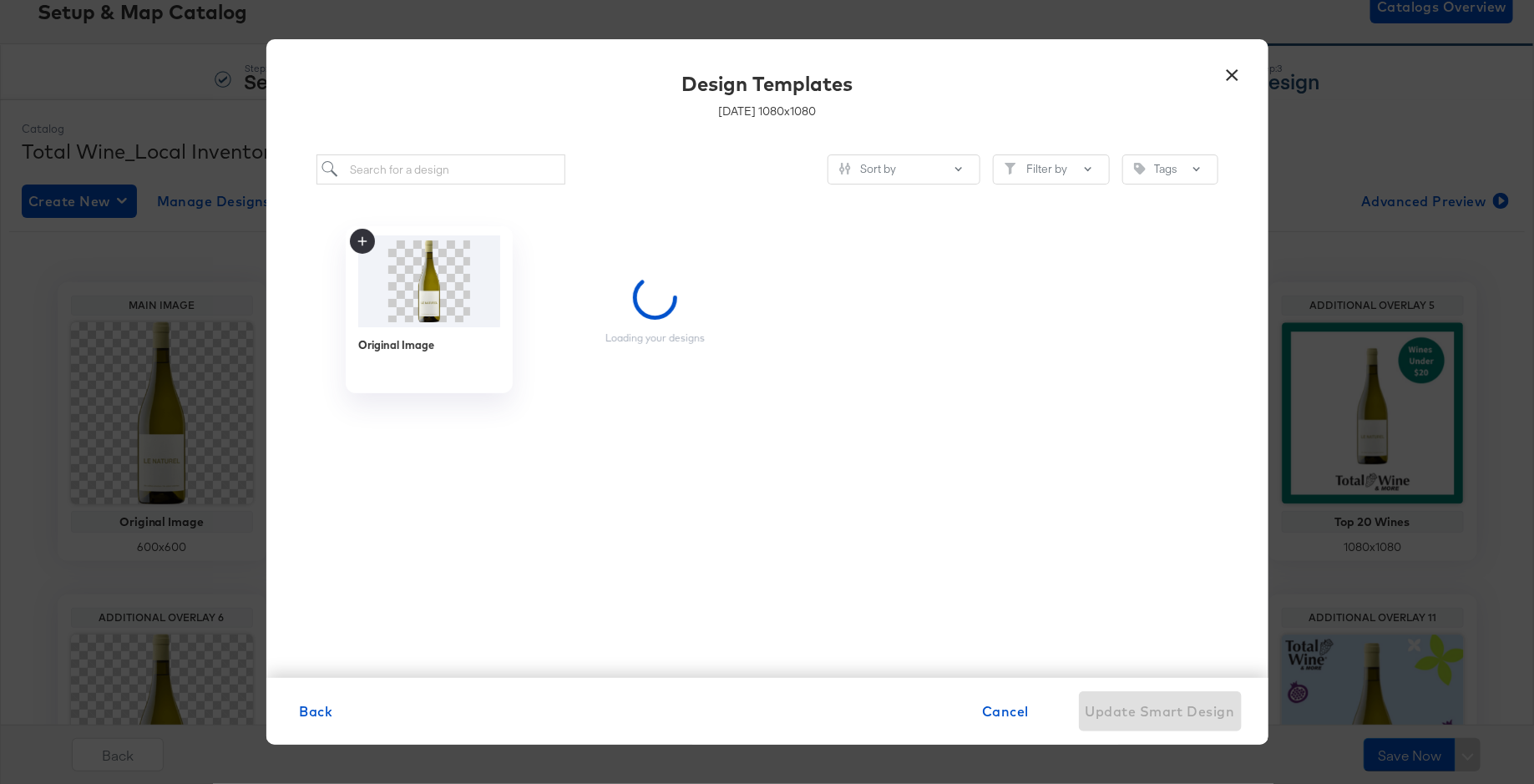 scroll, scrollTop: 0, scrollLeft: 0, axis: both 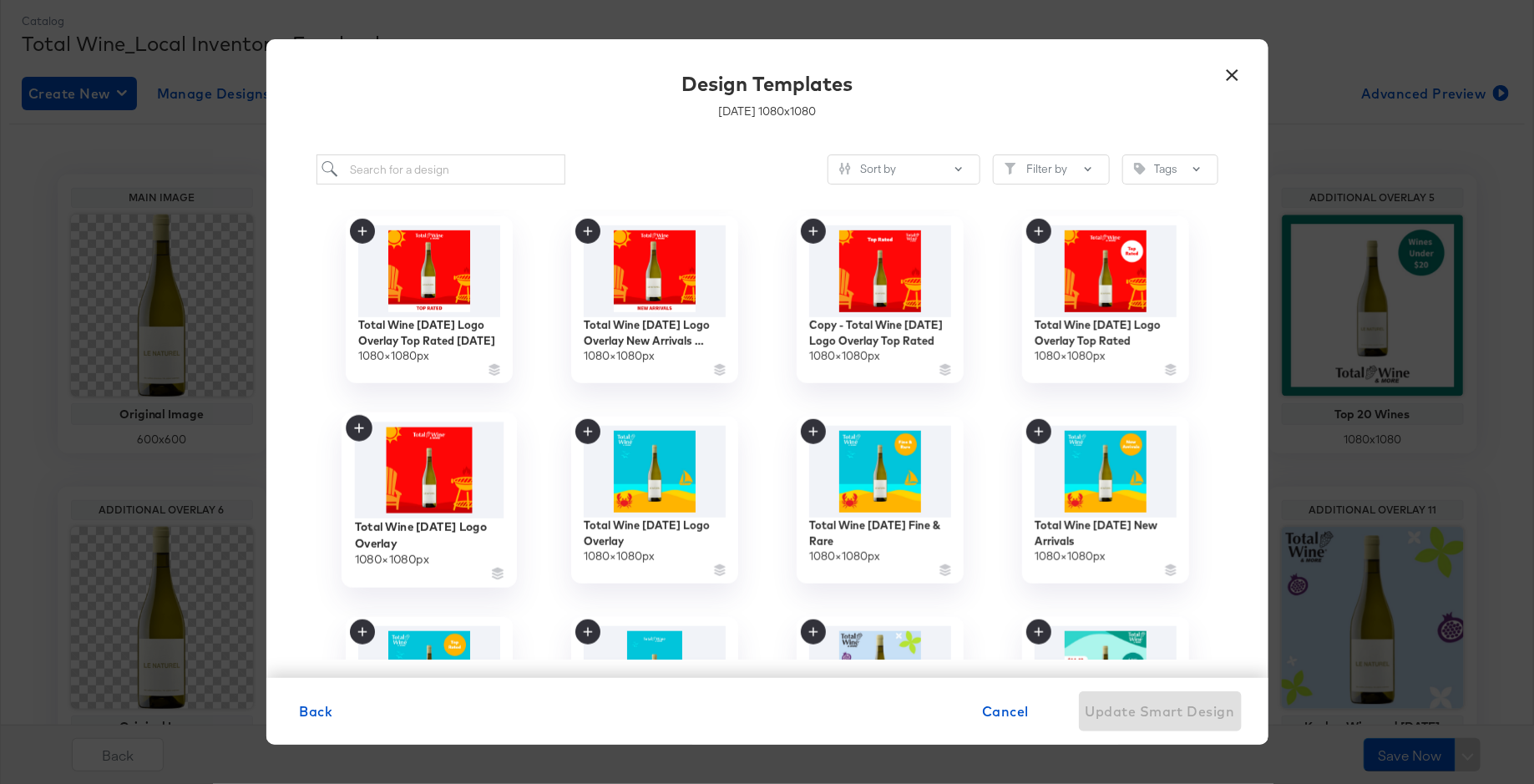 click at bounding box center (428, 470) 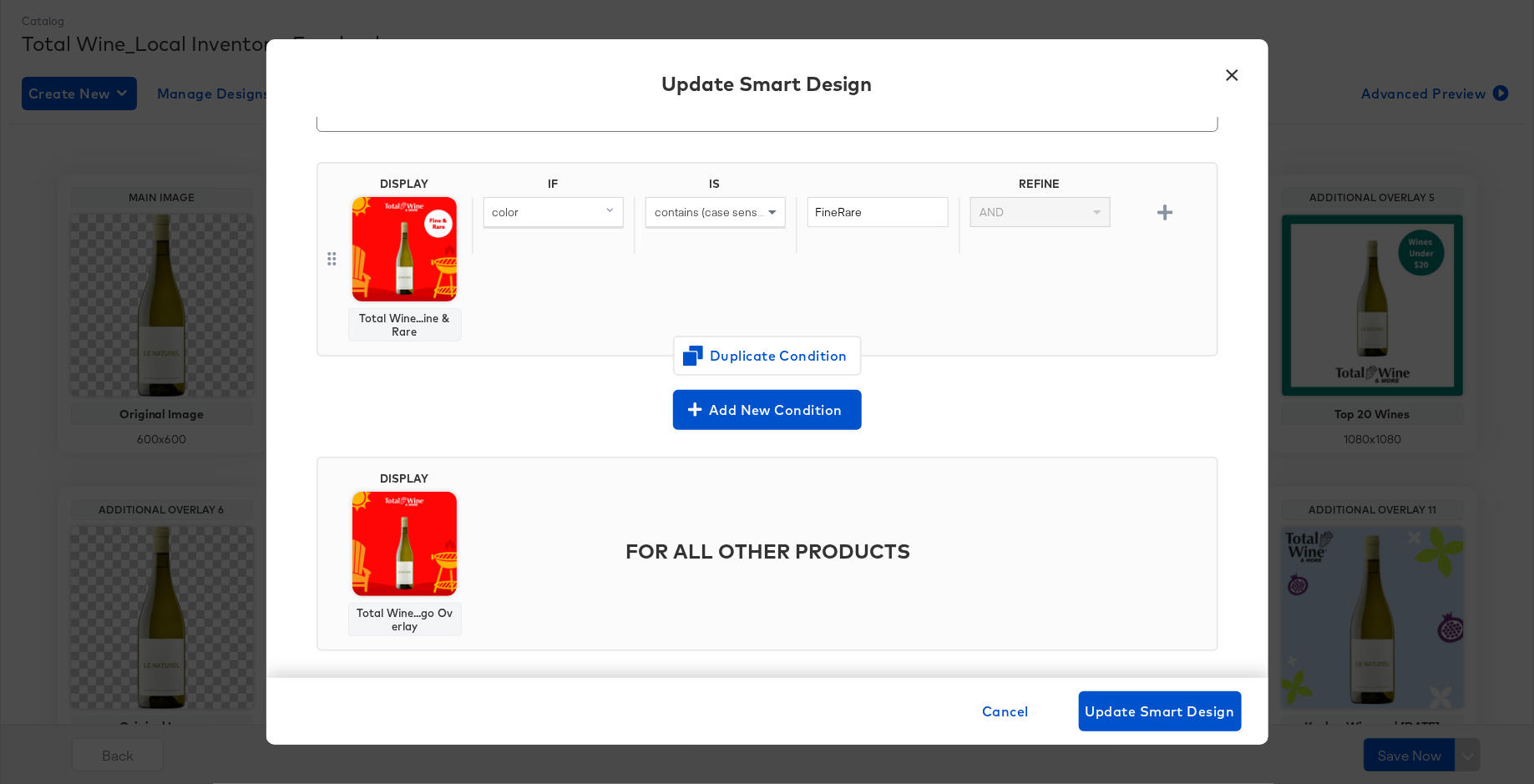 scroll, scrollTop: 0, scrollLeft: 0, axis: both 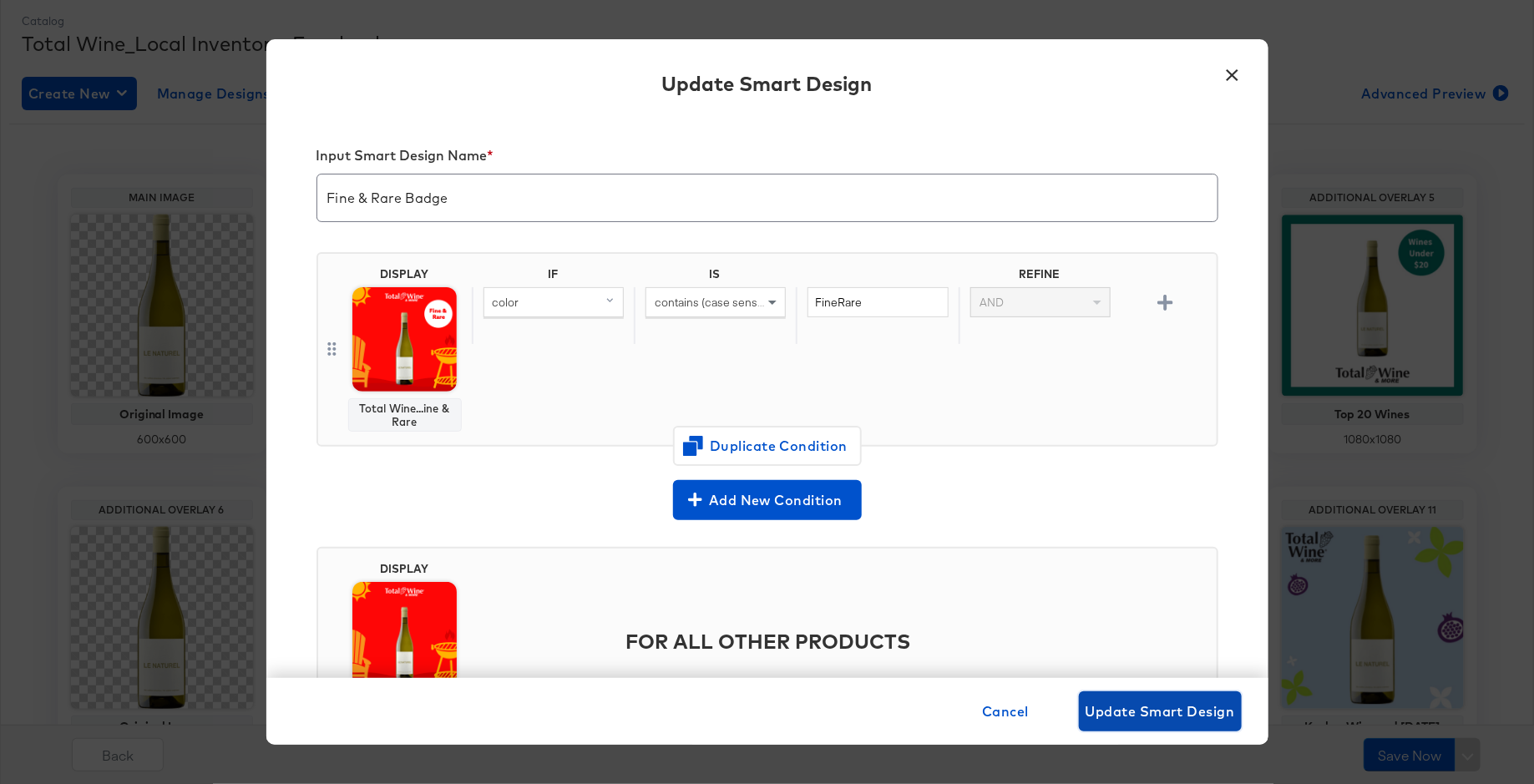 click on "Update Smart Design" at bounding box center (1160, 711) 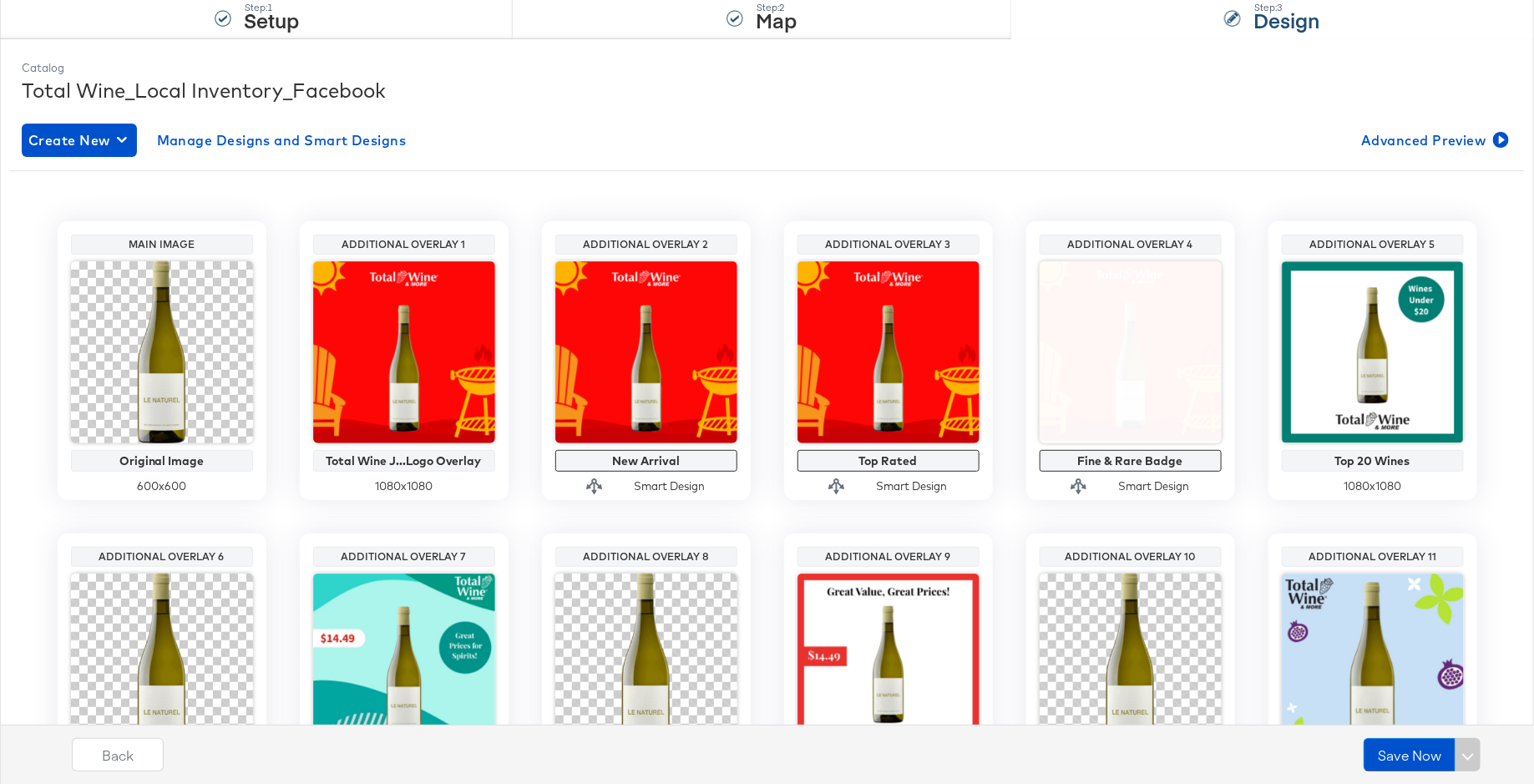 scroll, scrollTop: 181, scrollLeft: 0, axis: vertical 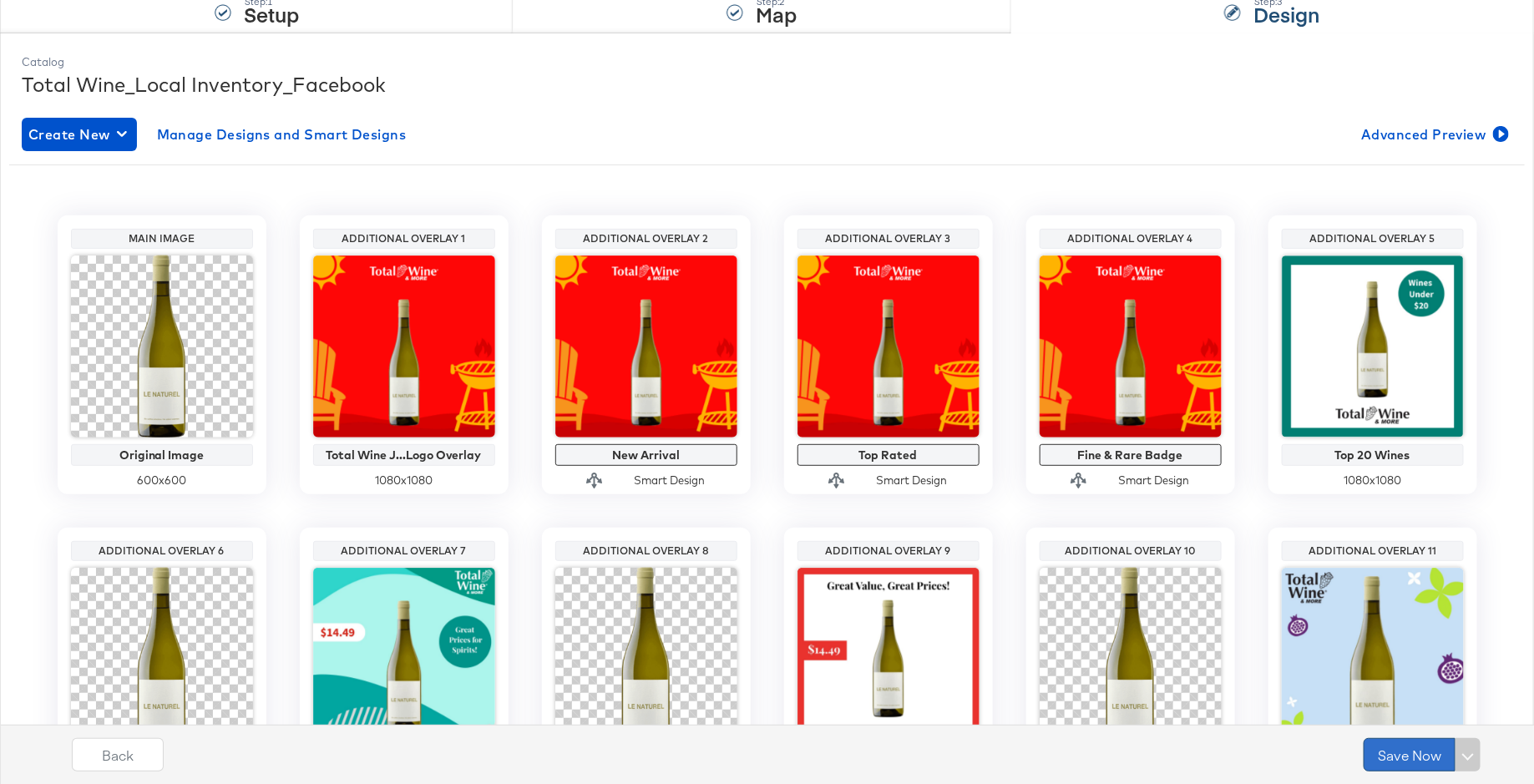 click on "Save Now" at bounding box center (1410, 755) 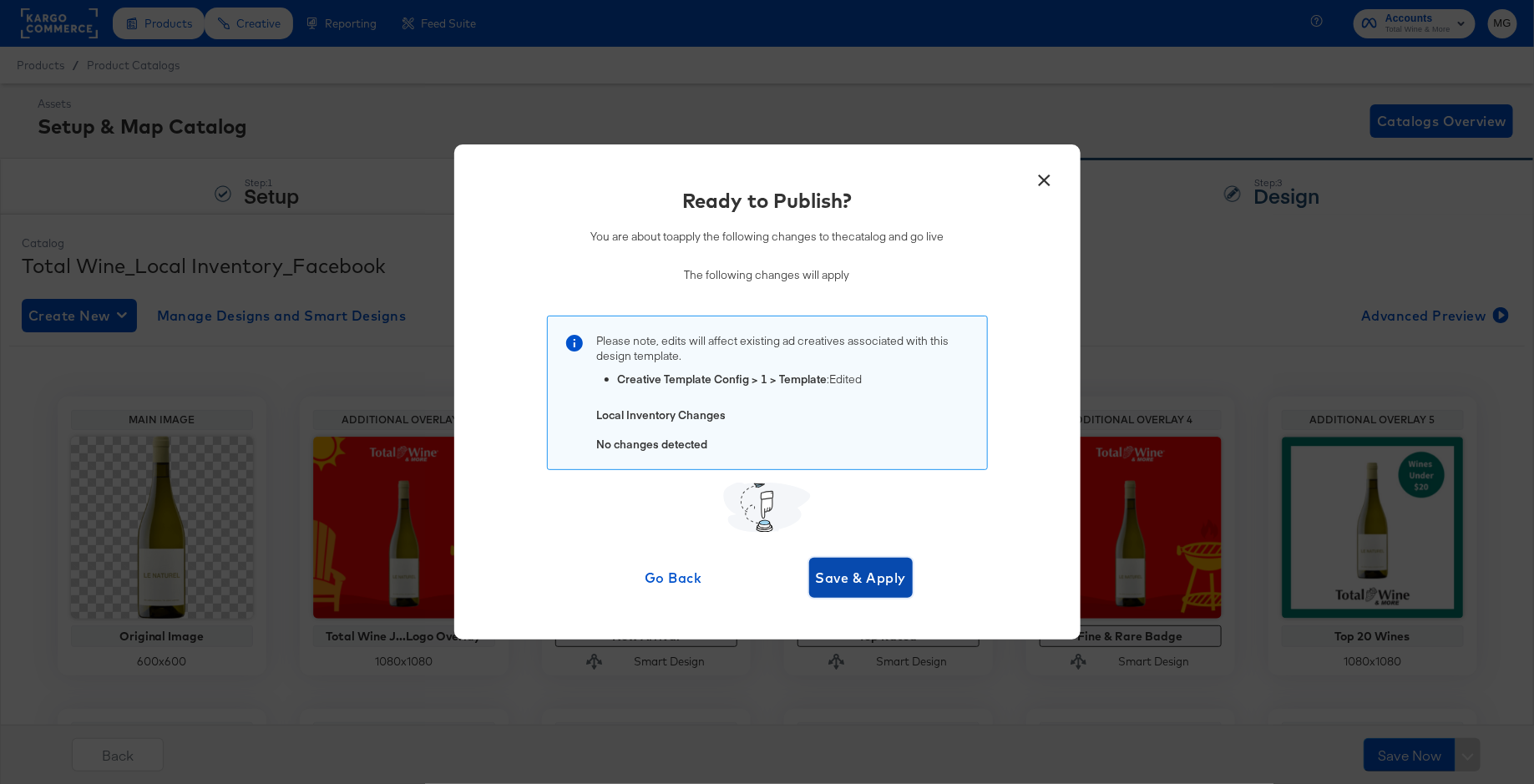 click on "Save & Apply" at bounding box center (861, 578) 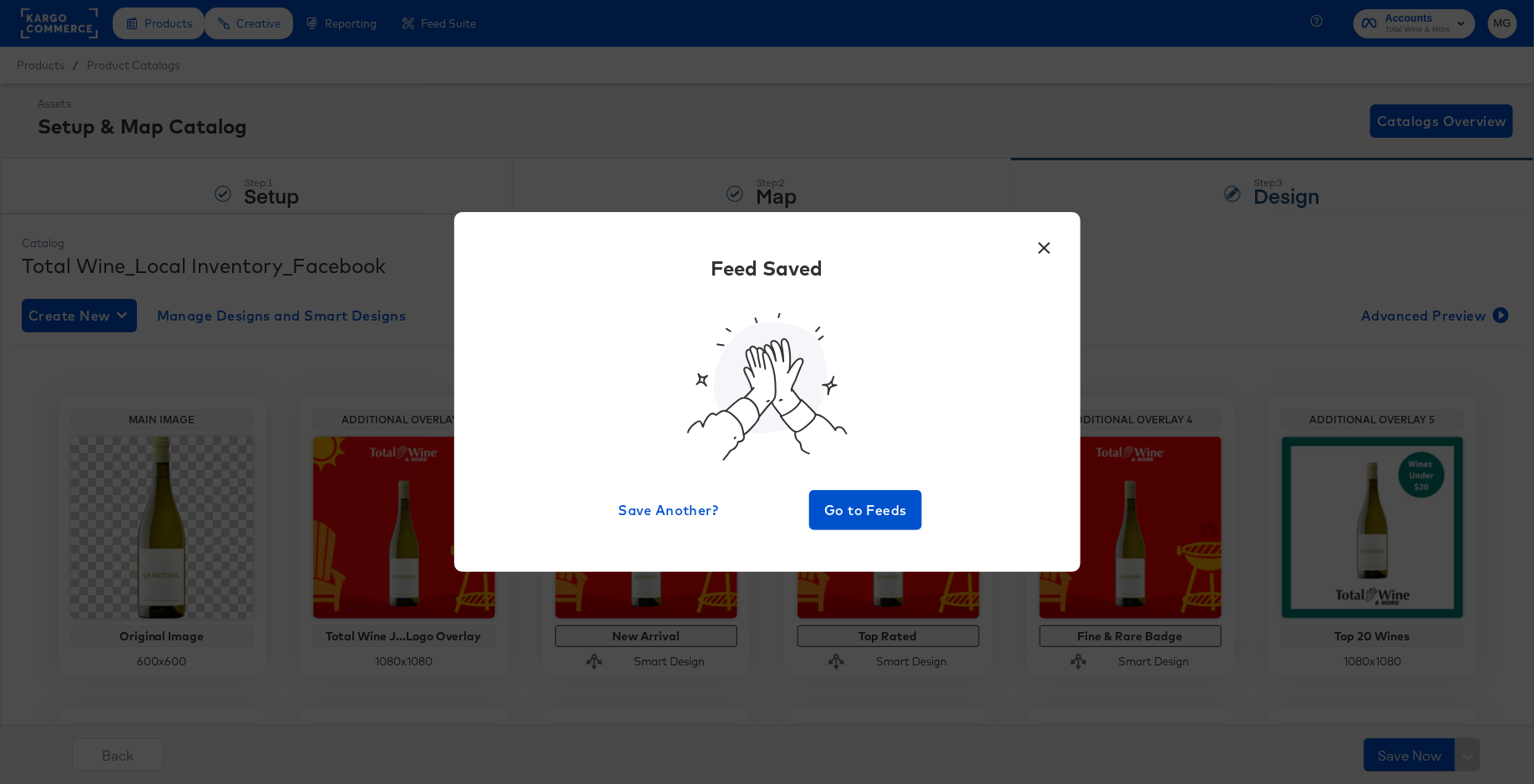 click on "× Feed   Saved Save Another? Go to Feeds" at bounding box center (767, 392) 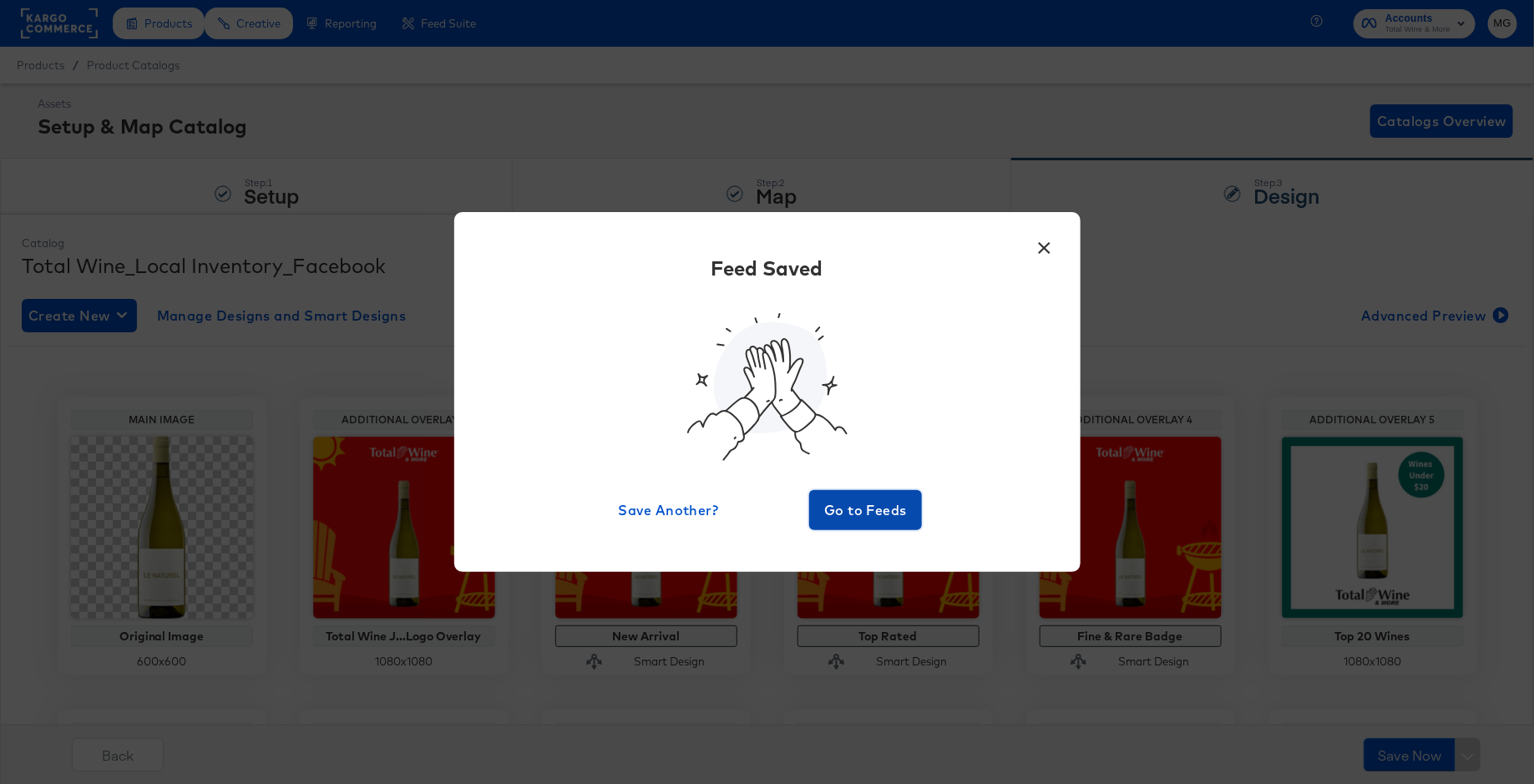 click on "Go to Feeds" at bounding box center [866, 510] 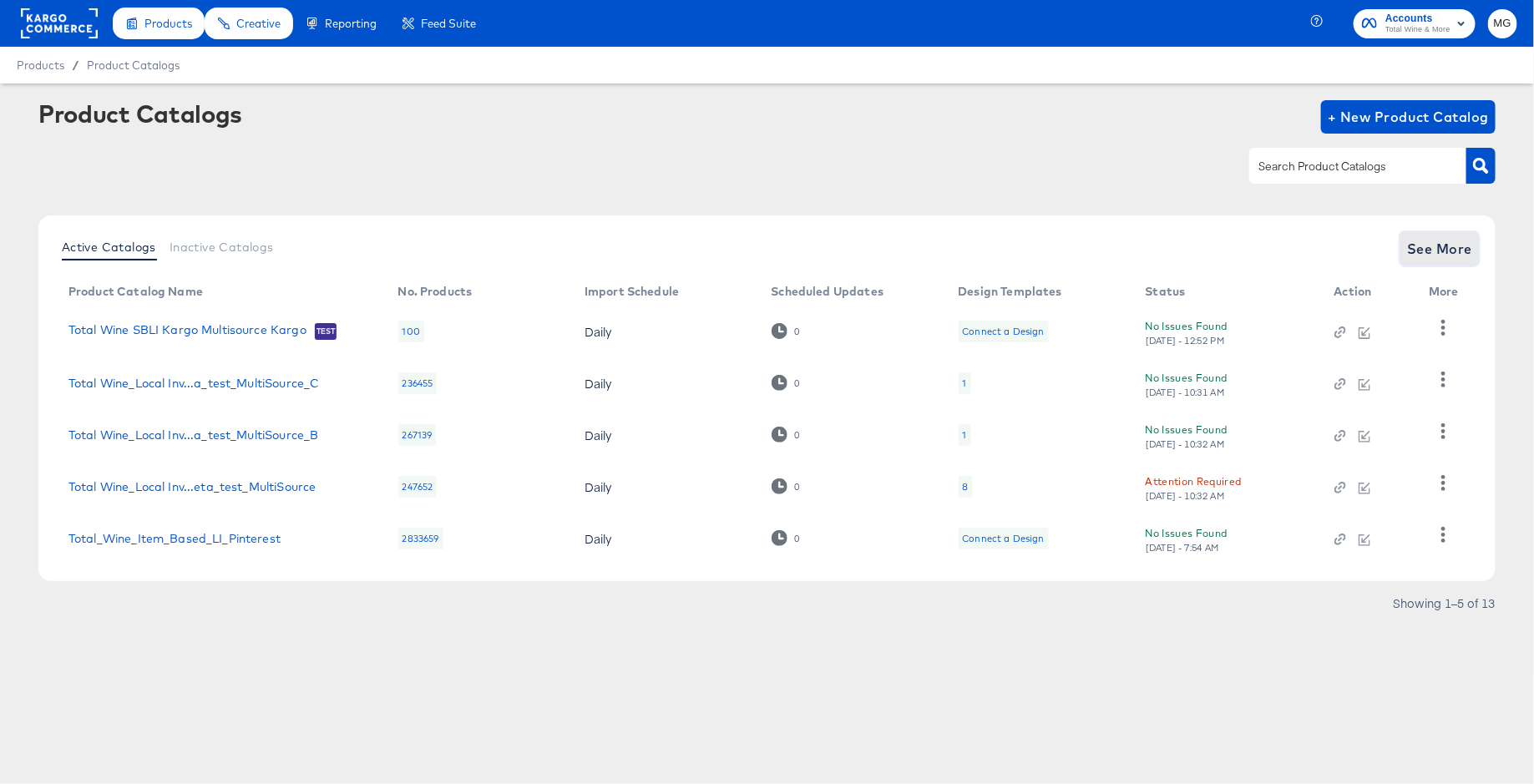 click on "See More" at bounding box center (1440, 249) 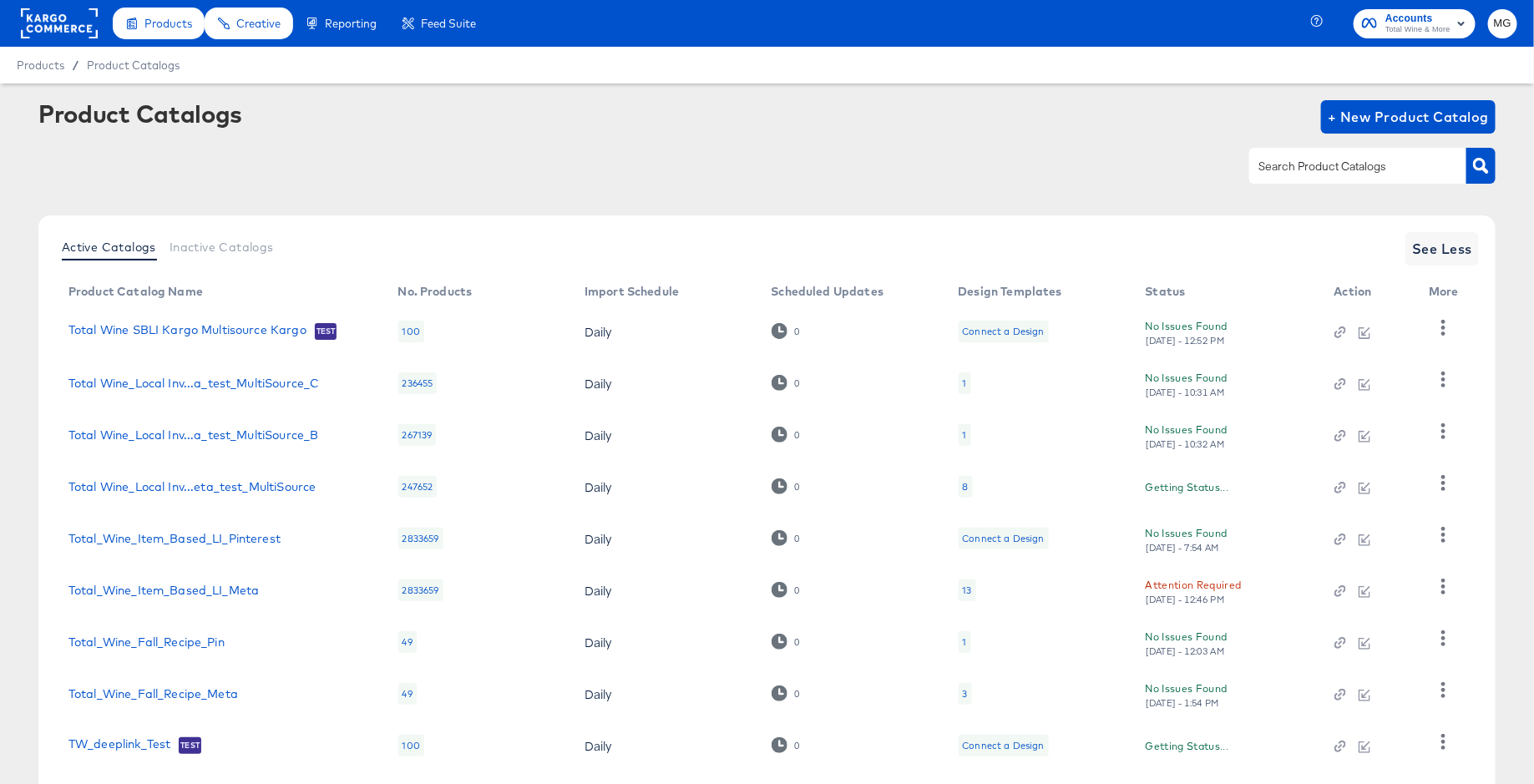 scroll, scrollTop: 149, scrollLeft: 0, axis: vertical 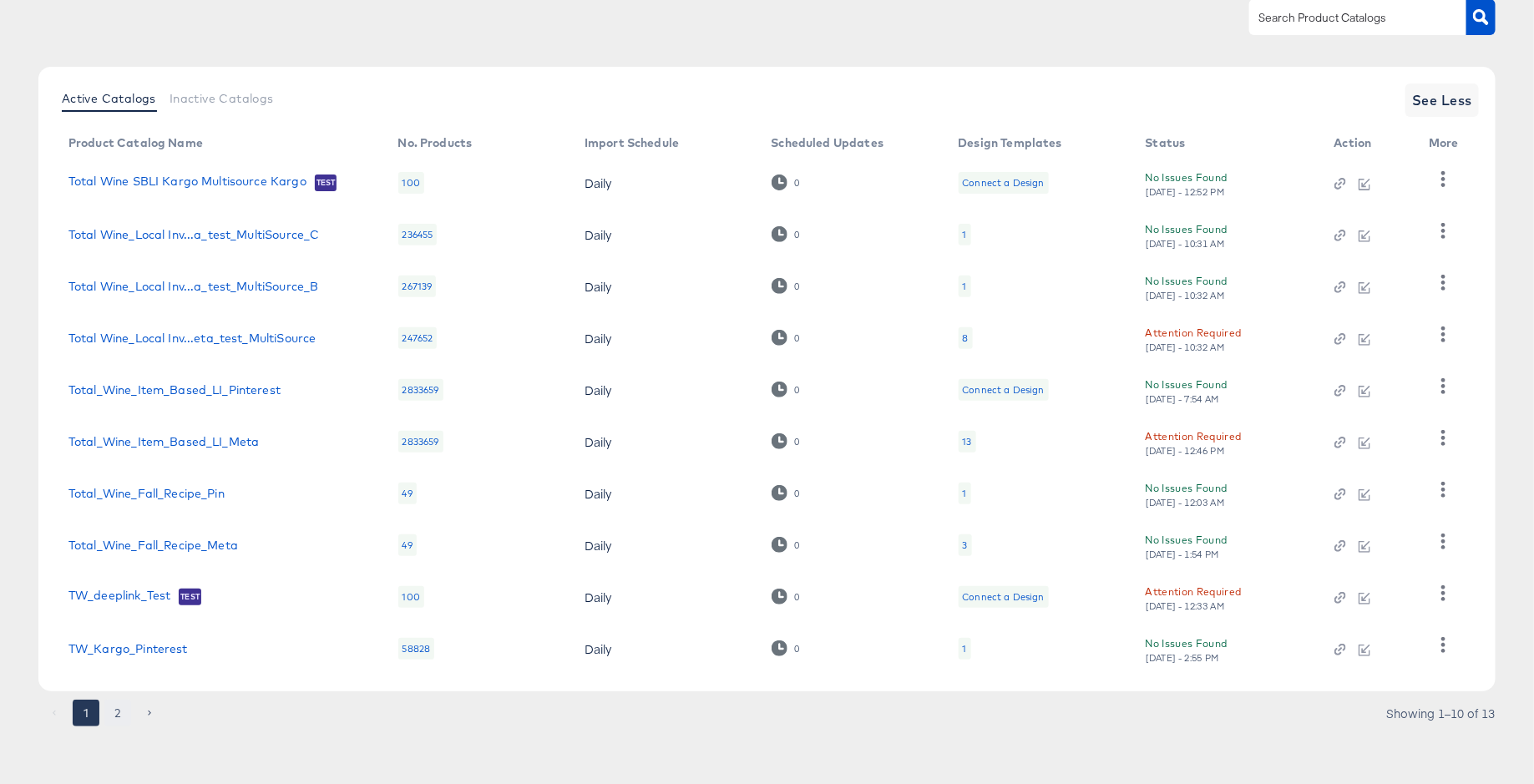 click on "2" at bounding box center [118, 713] 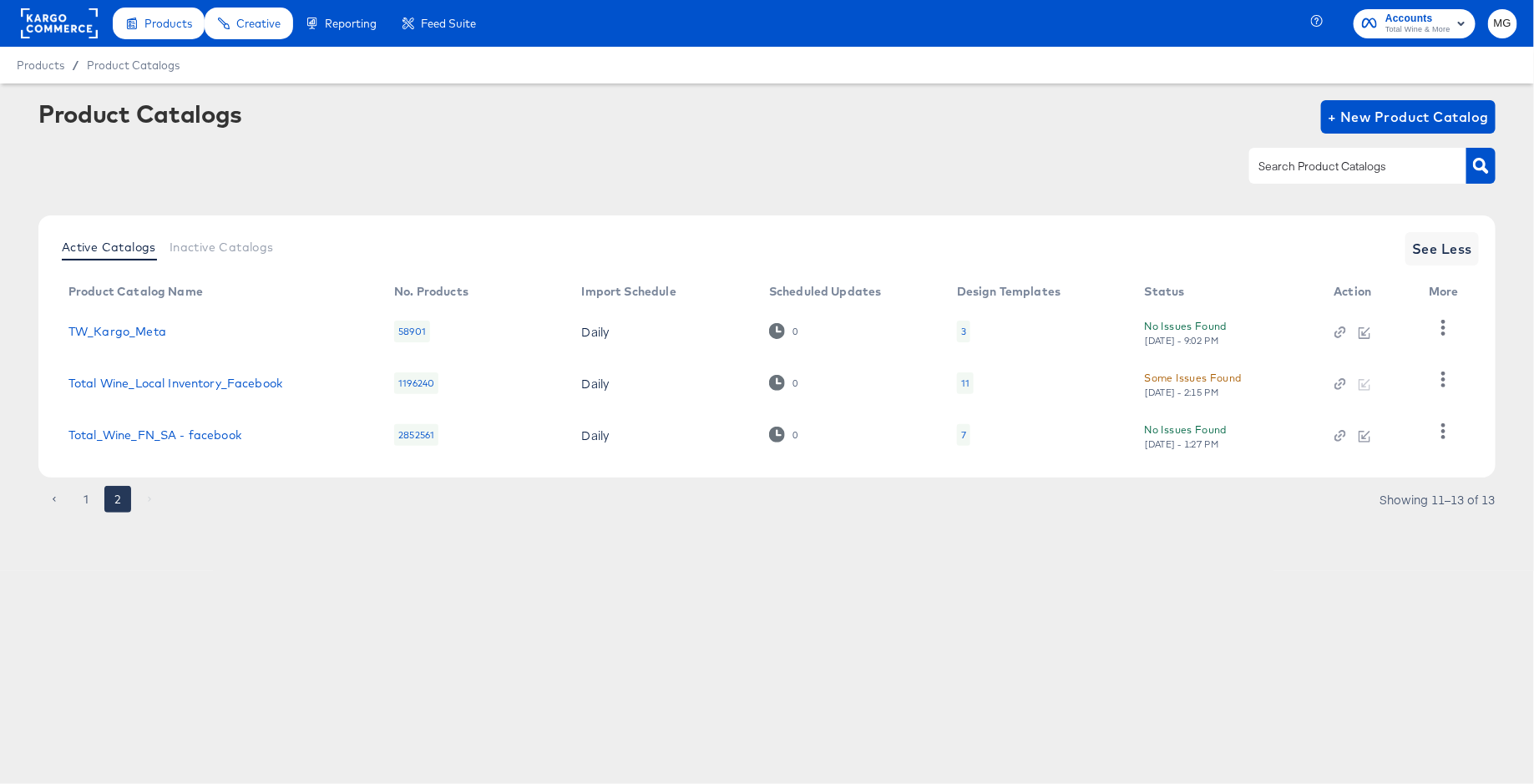 scroll, scrollTop: 0, scrollLeft: 0, axis: both 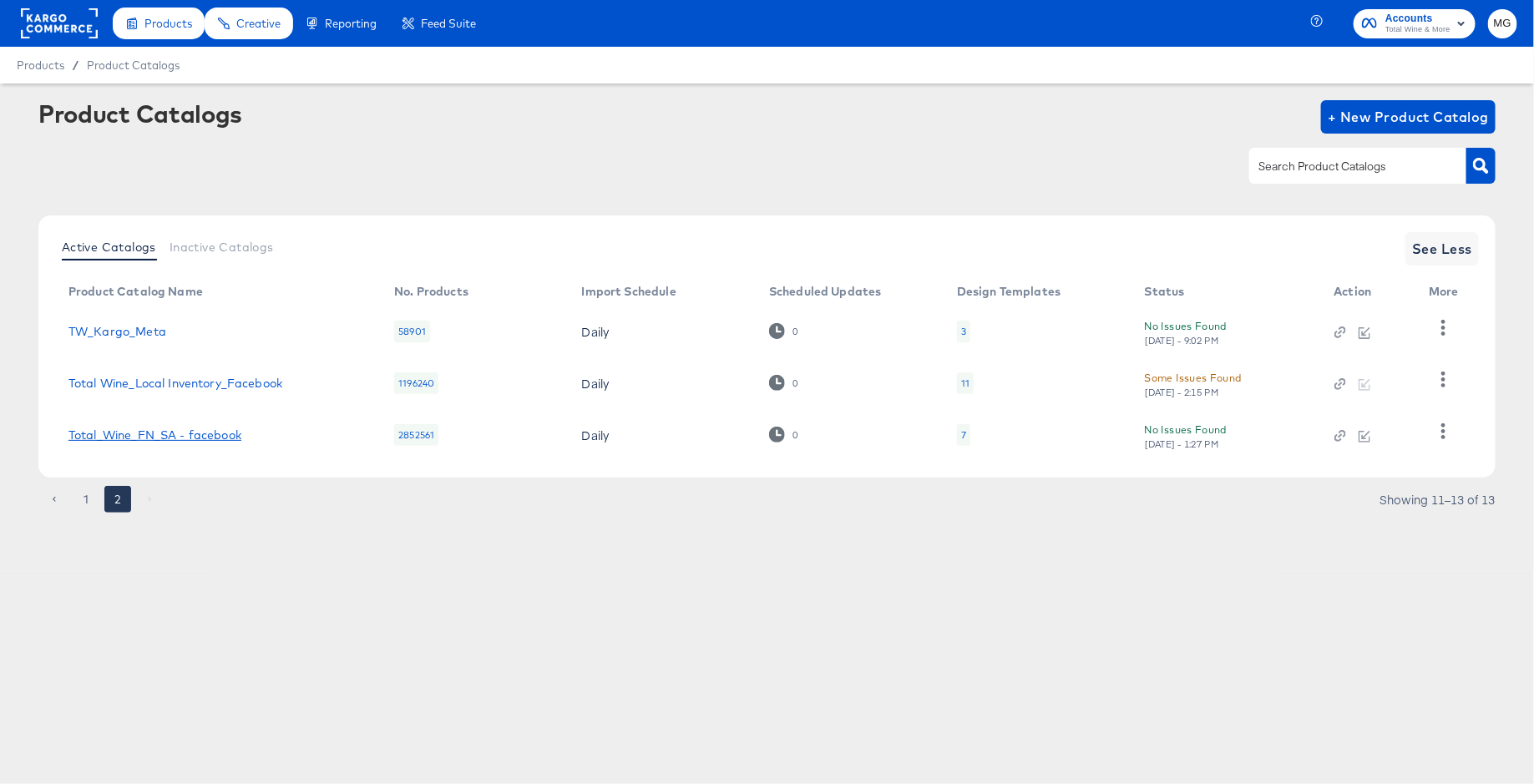 click on "Total_Wine_FN_SA - facebook" at bounding box center (154, 435) 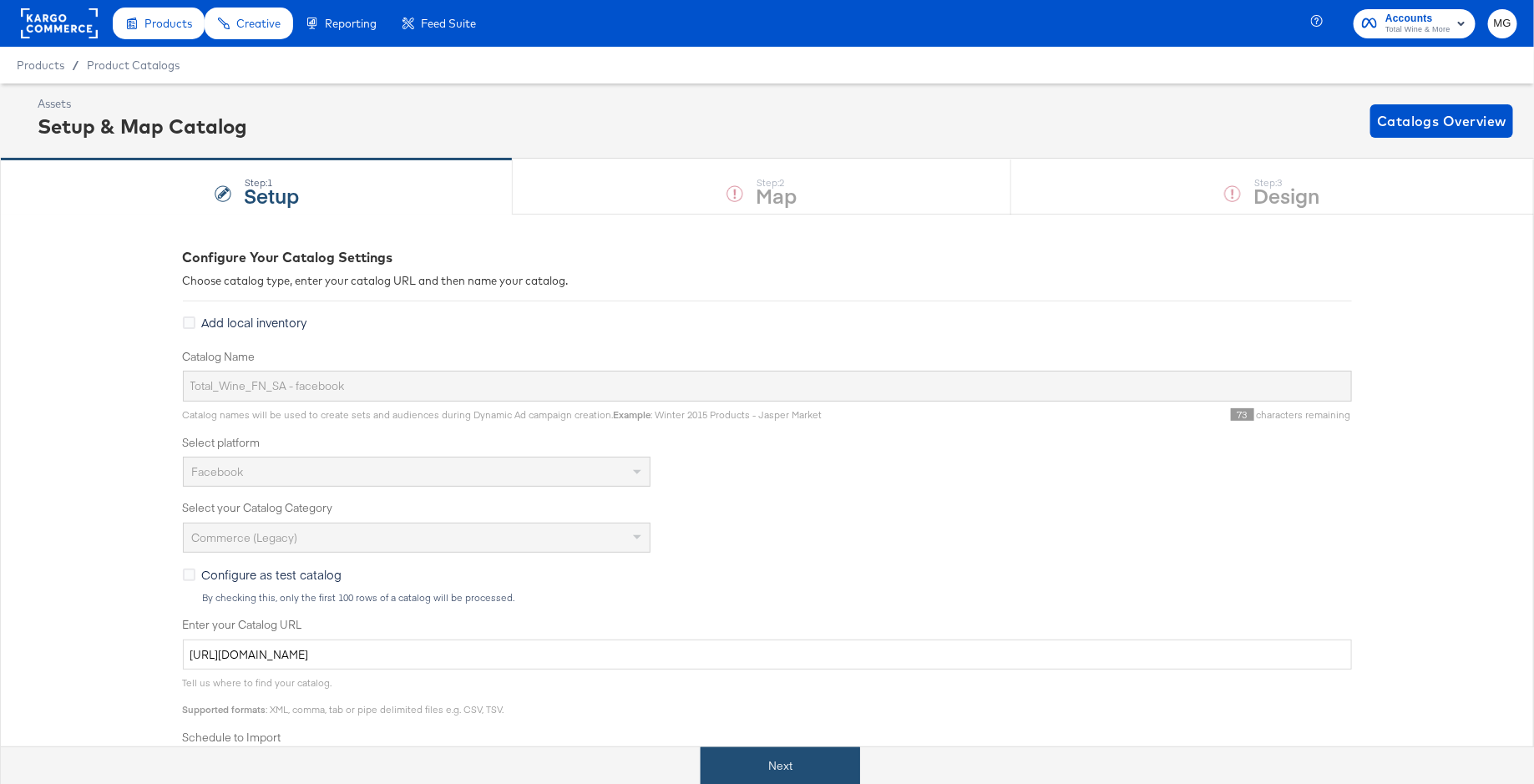 click on "Next" at bounding box center [780, 766] 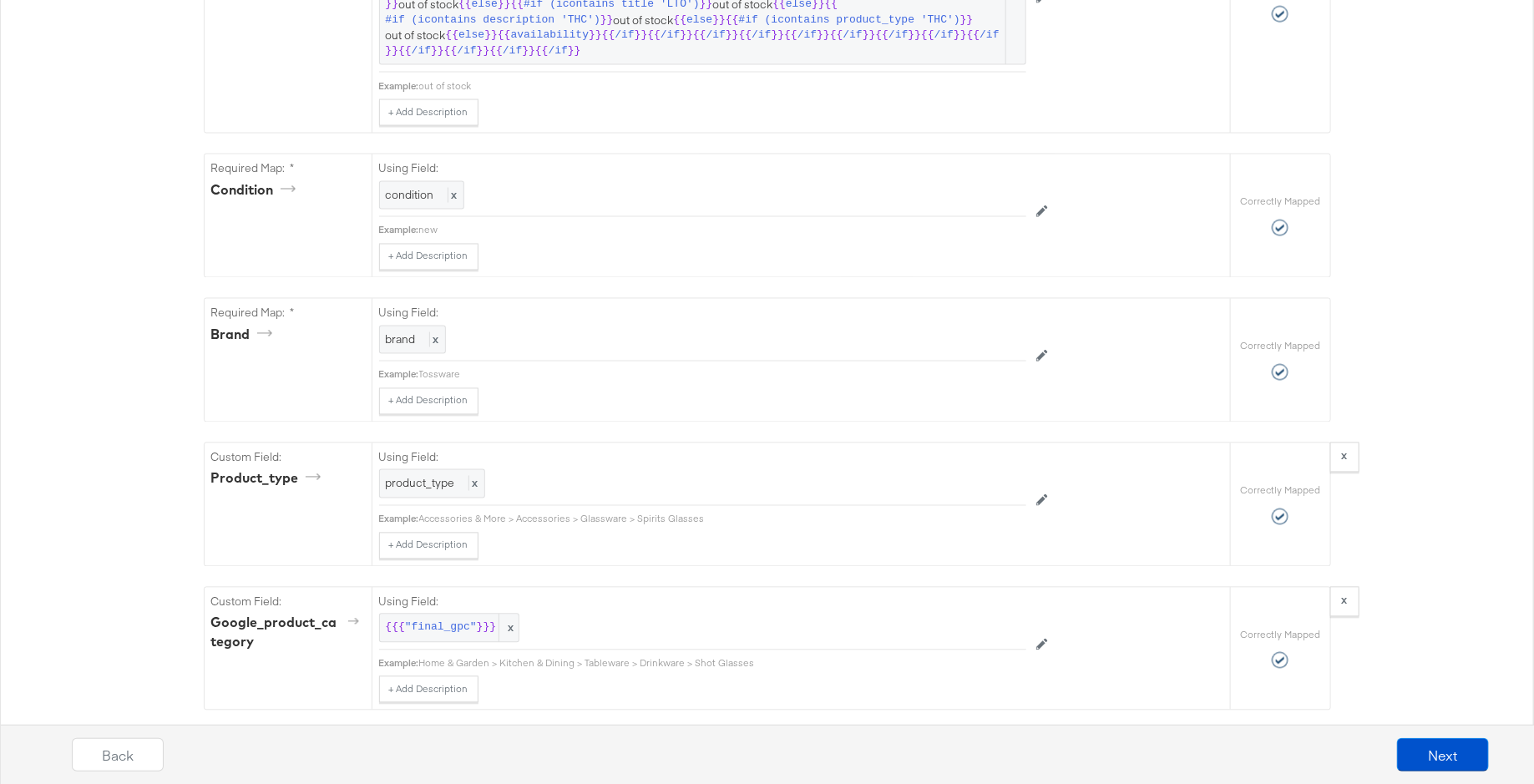 scroll, scrollTop: 0, scrollLeft: 0, axis: both 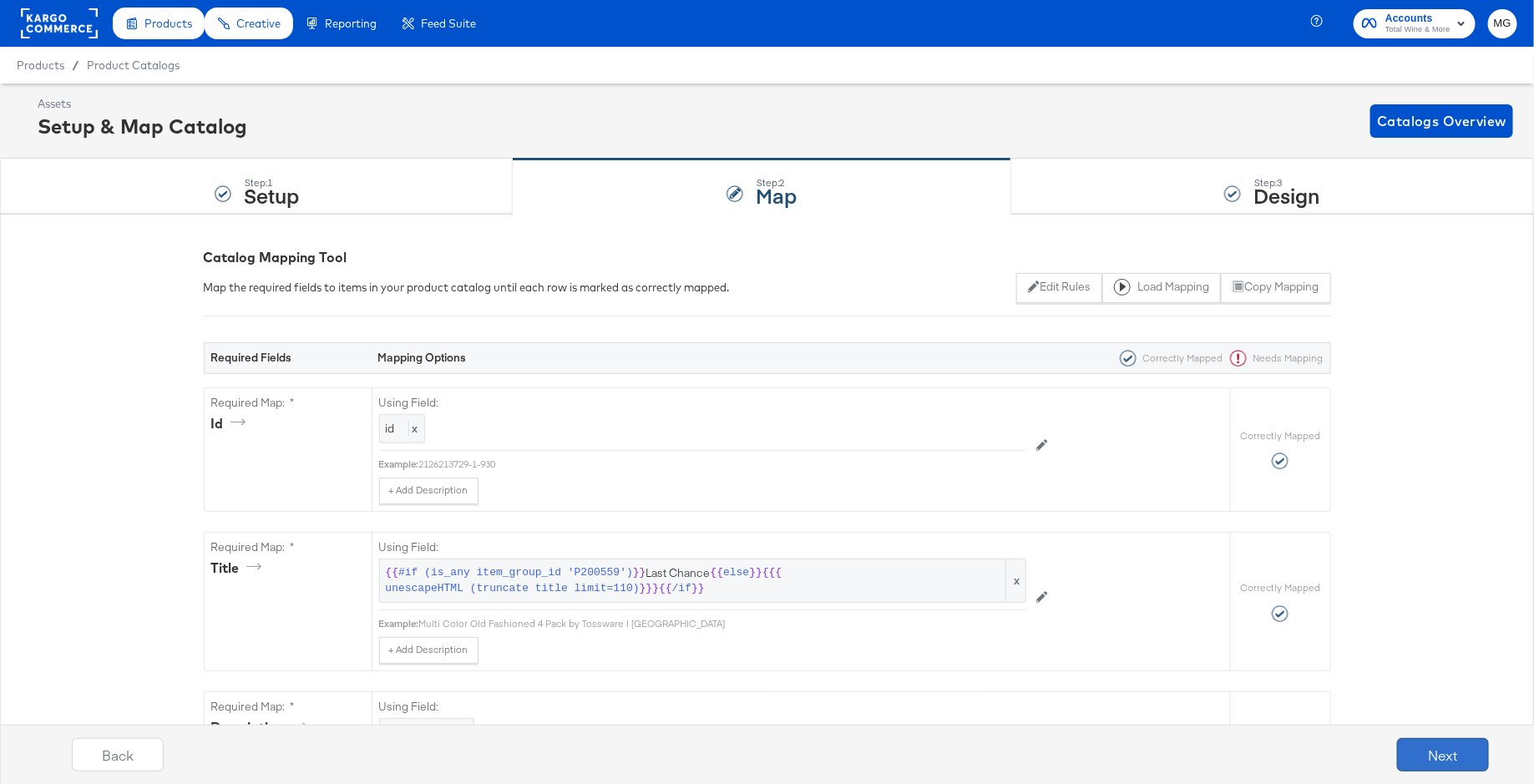 click on "Next" at bounding box center (1443, 755) 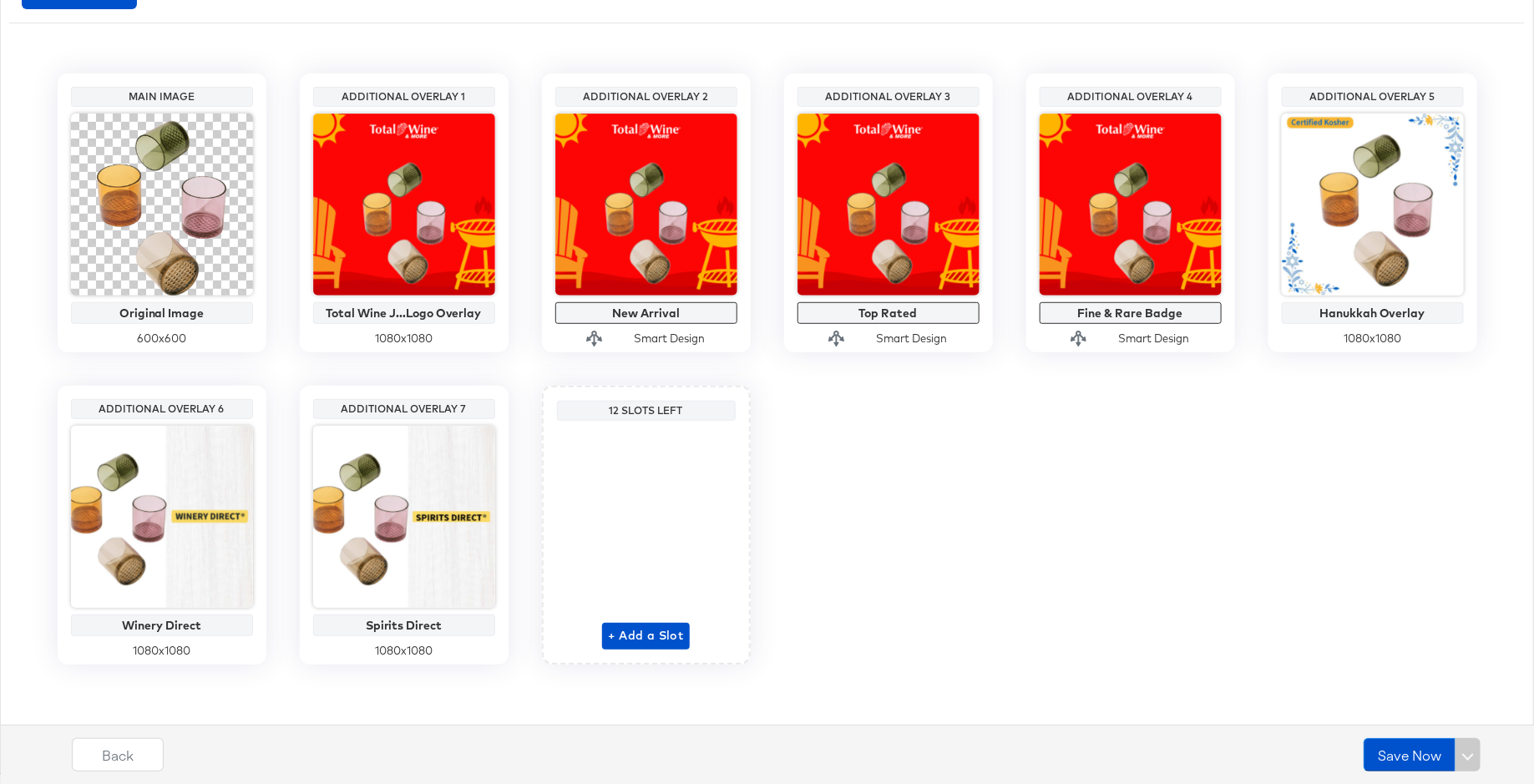 scroll, scrollTop: 0, scrollLeft: 0, axis: both 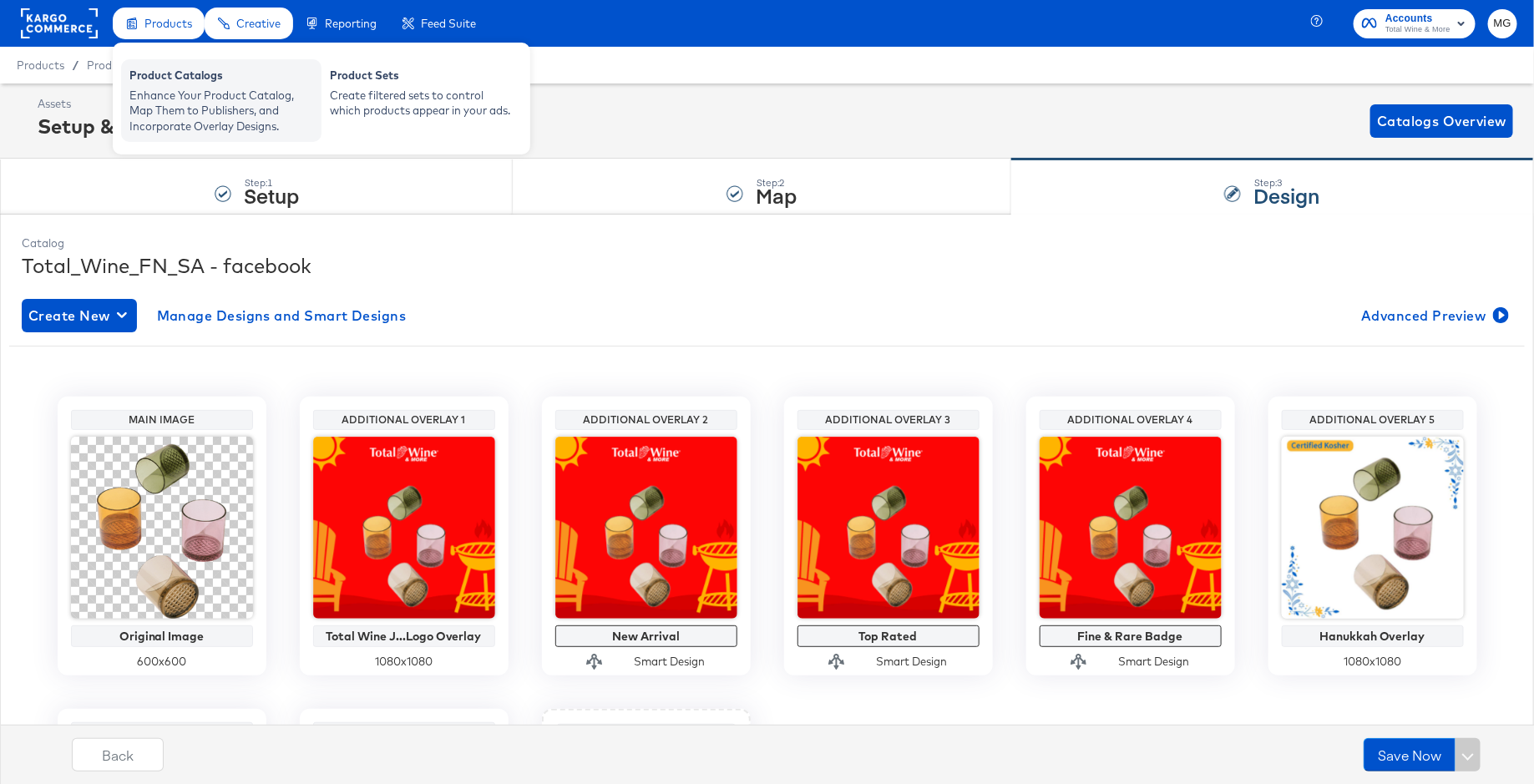 click on "Enhance Your Product Catalog, Map Them to Publishers, and Incorporate Overlay Designs." at bounding box center [221, 111] 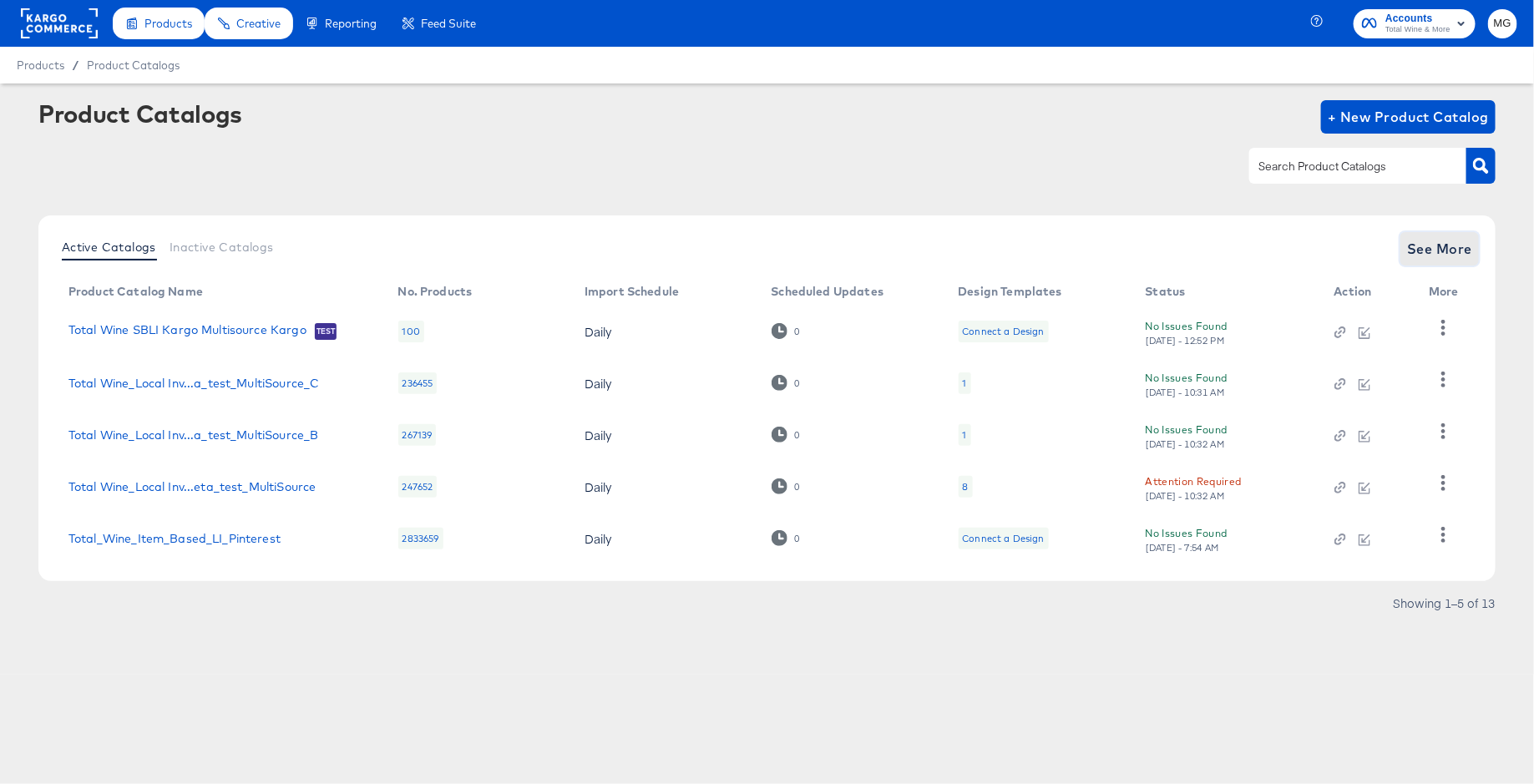 click on "See More" at bounding box center (1440, 249) 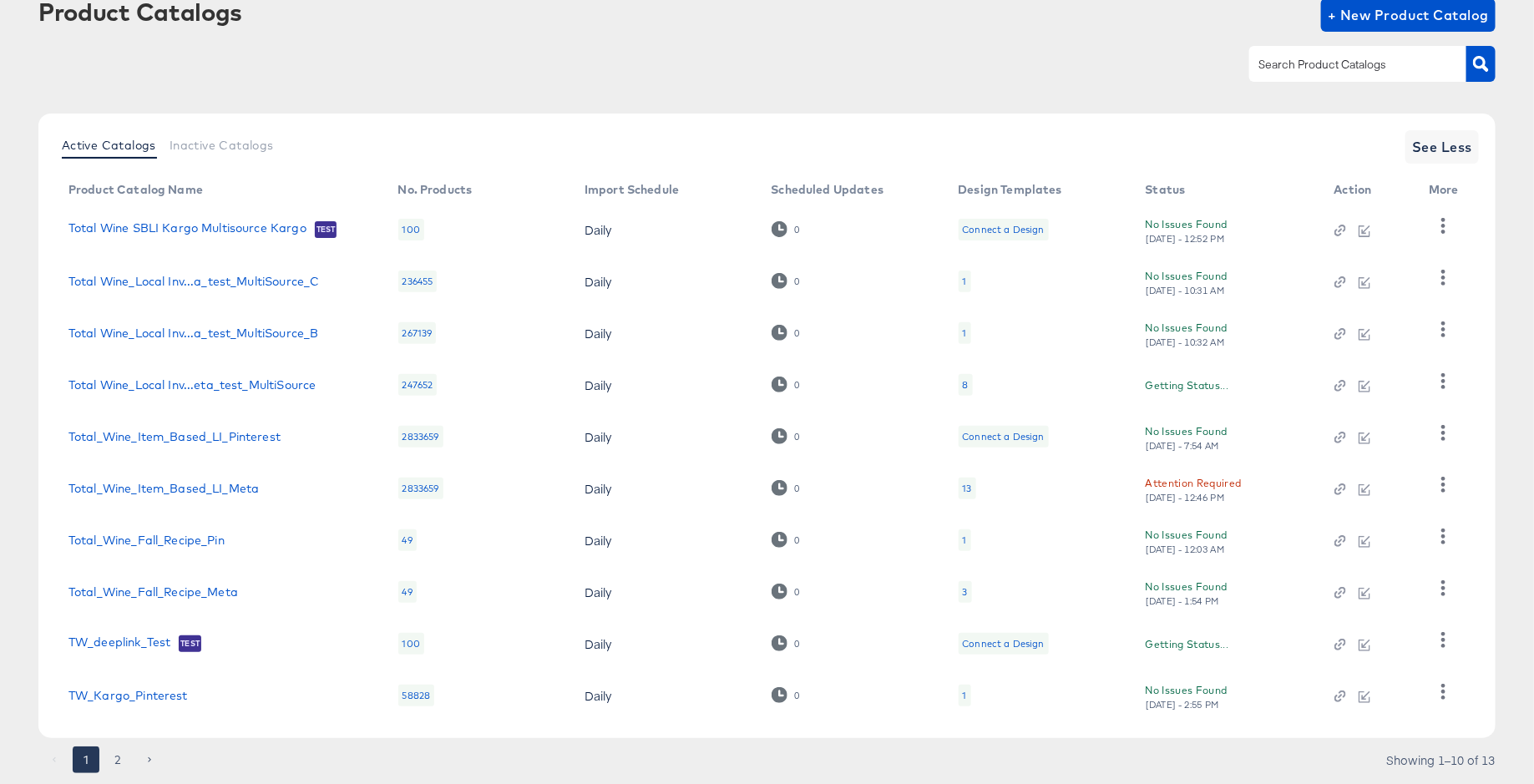 scroll, scrollTop: 149, scrollLeft: 0, axis: vertical 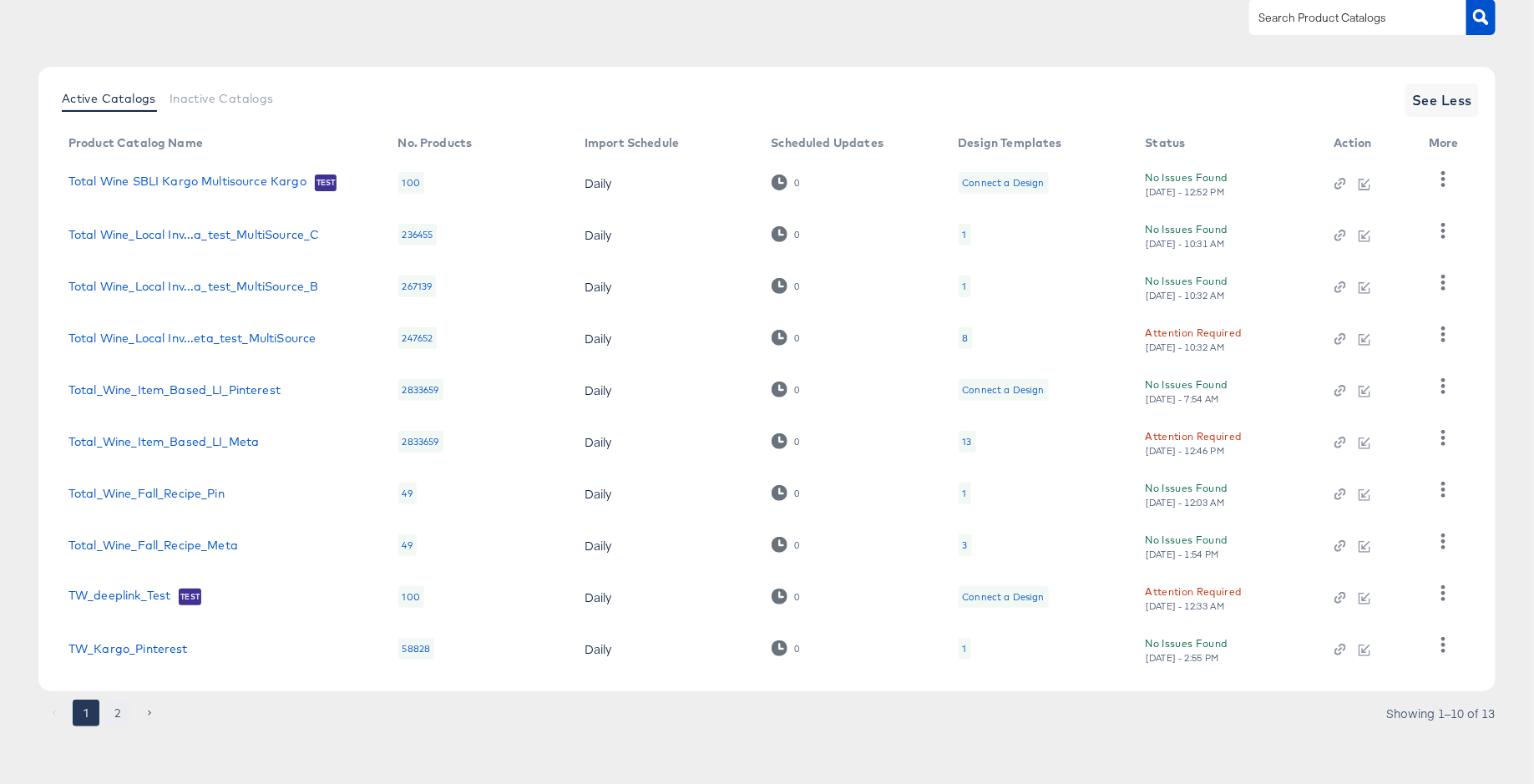 click on "2" at bounding box center (118, 713) 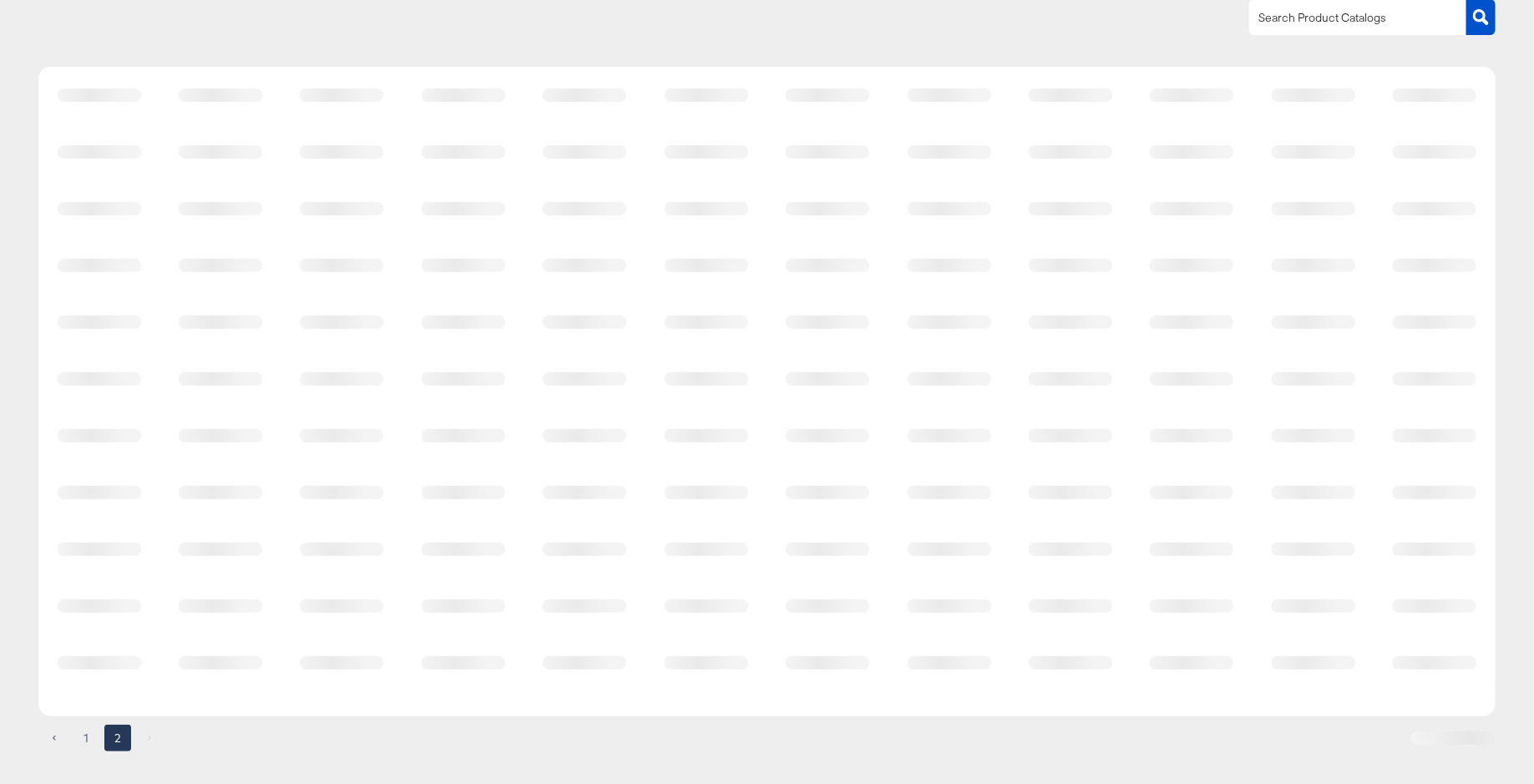scroll, scrollTop: 0, scrollLeft: 0, axis: both 